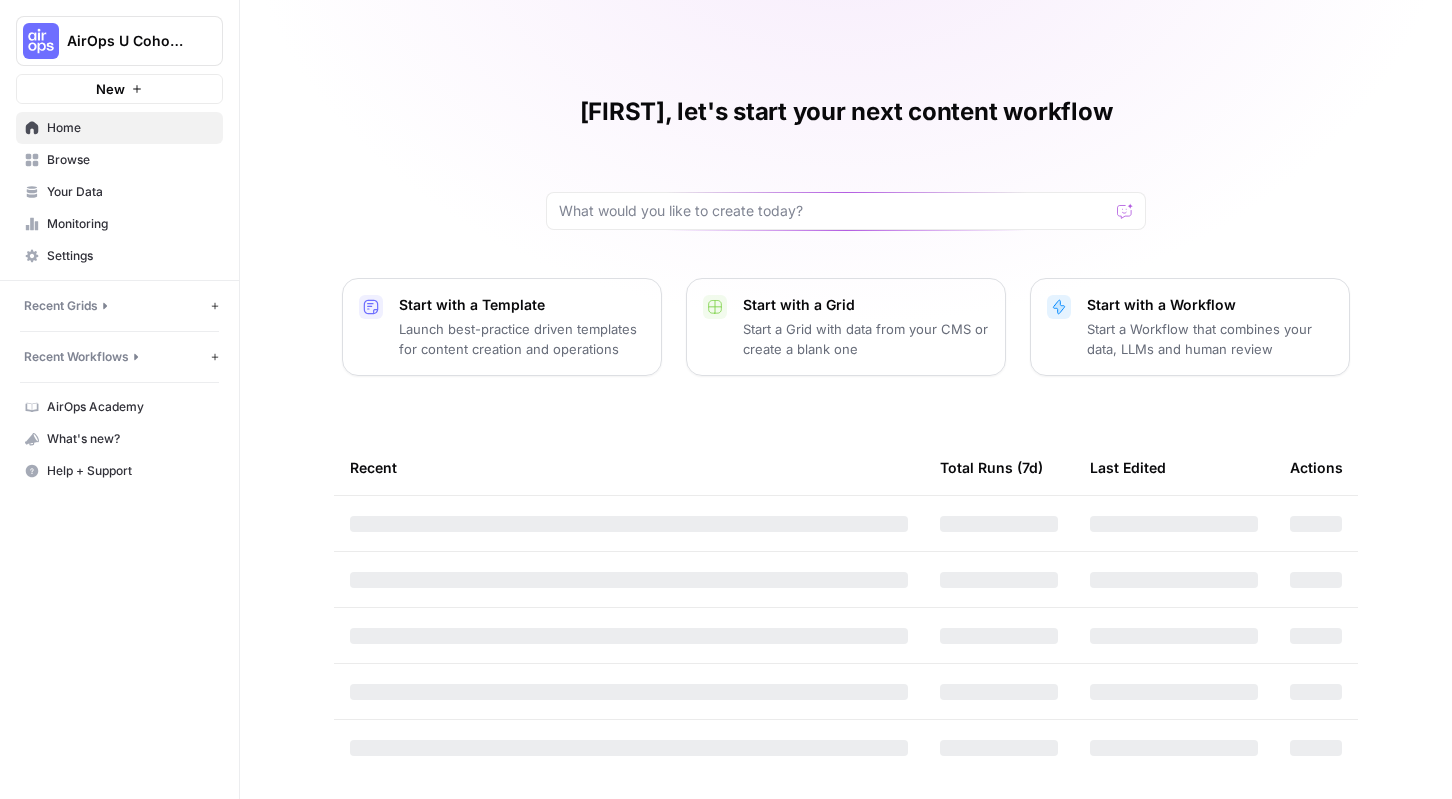 scroll, scrollTop: 0, scrollLeft: 0, axis: both 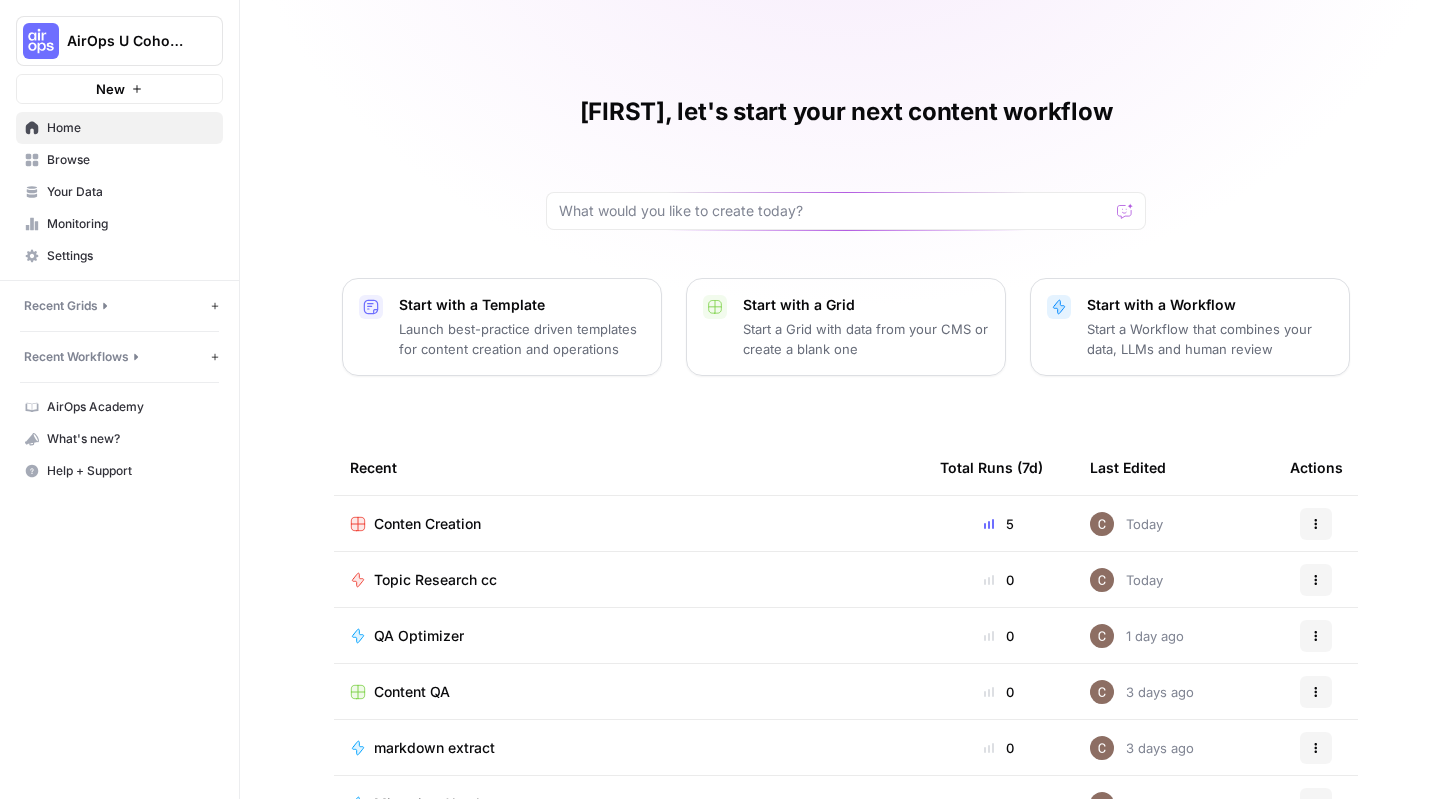 click on "Browse" at bounding box center (119, 160) 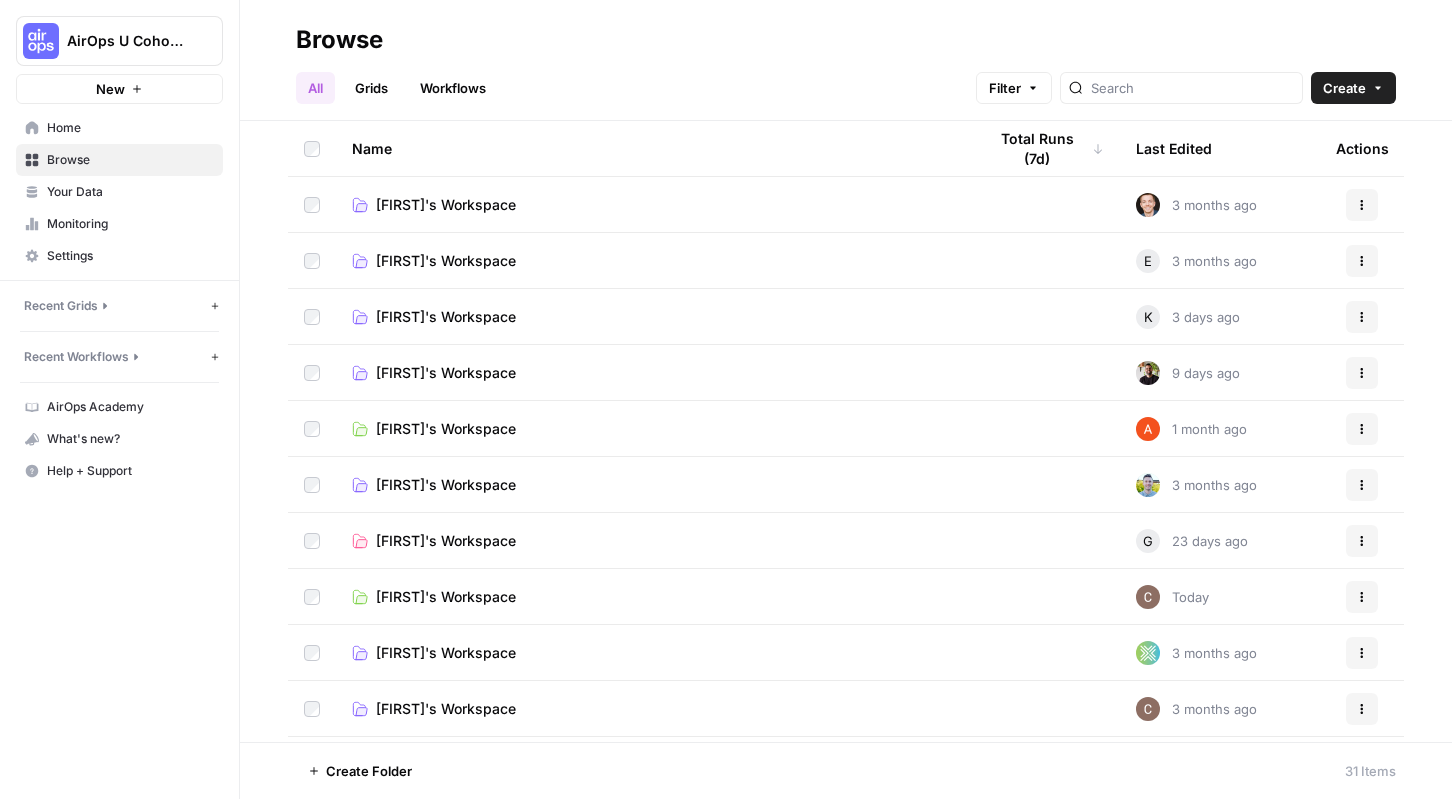 click on "[FIRST]'s Workspace" at bounding box center (653, 597) 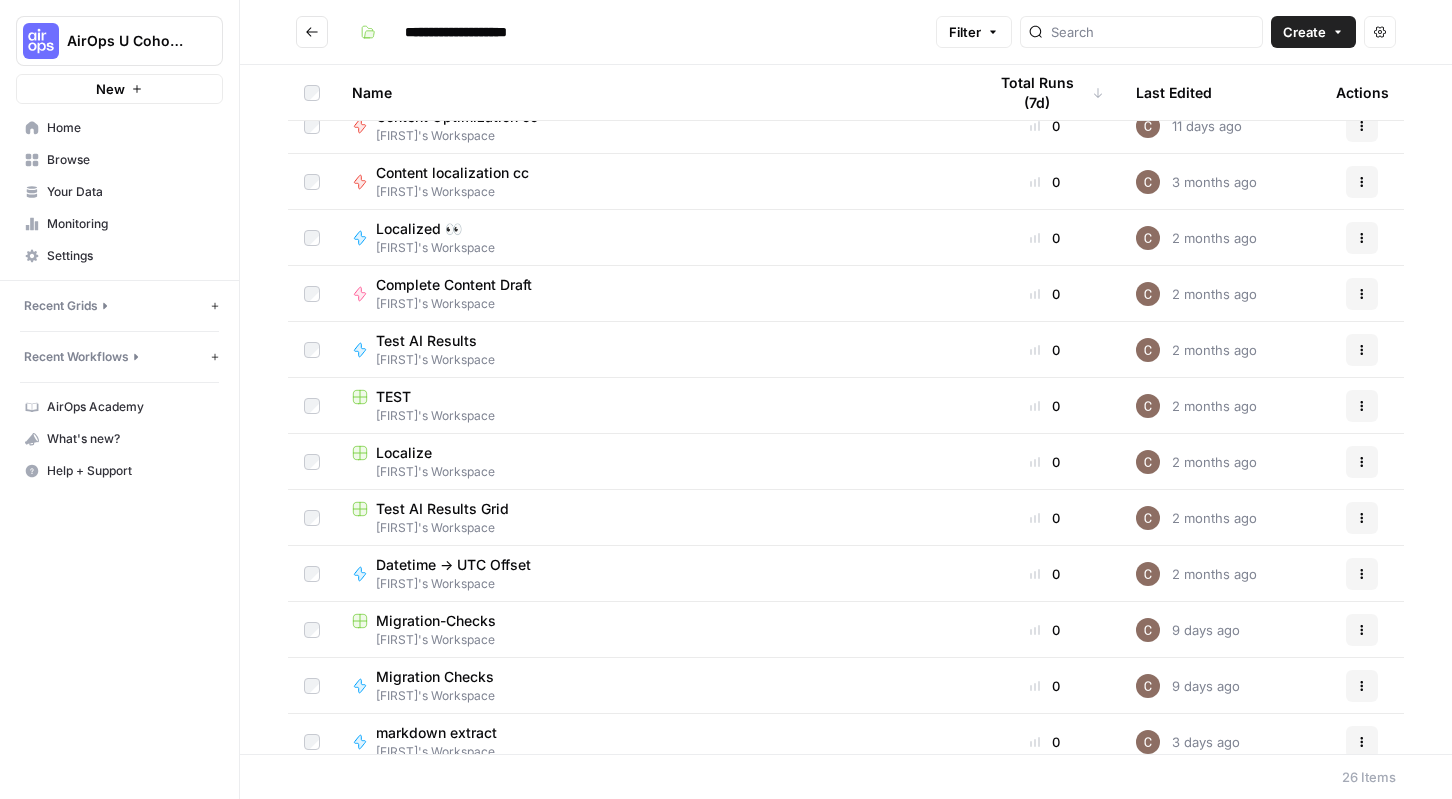 scroll, scrollTop: 823, scrollLeft: 0, axis: vertical 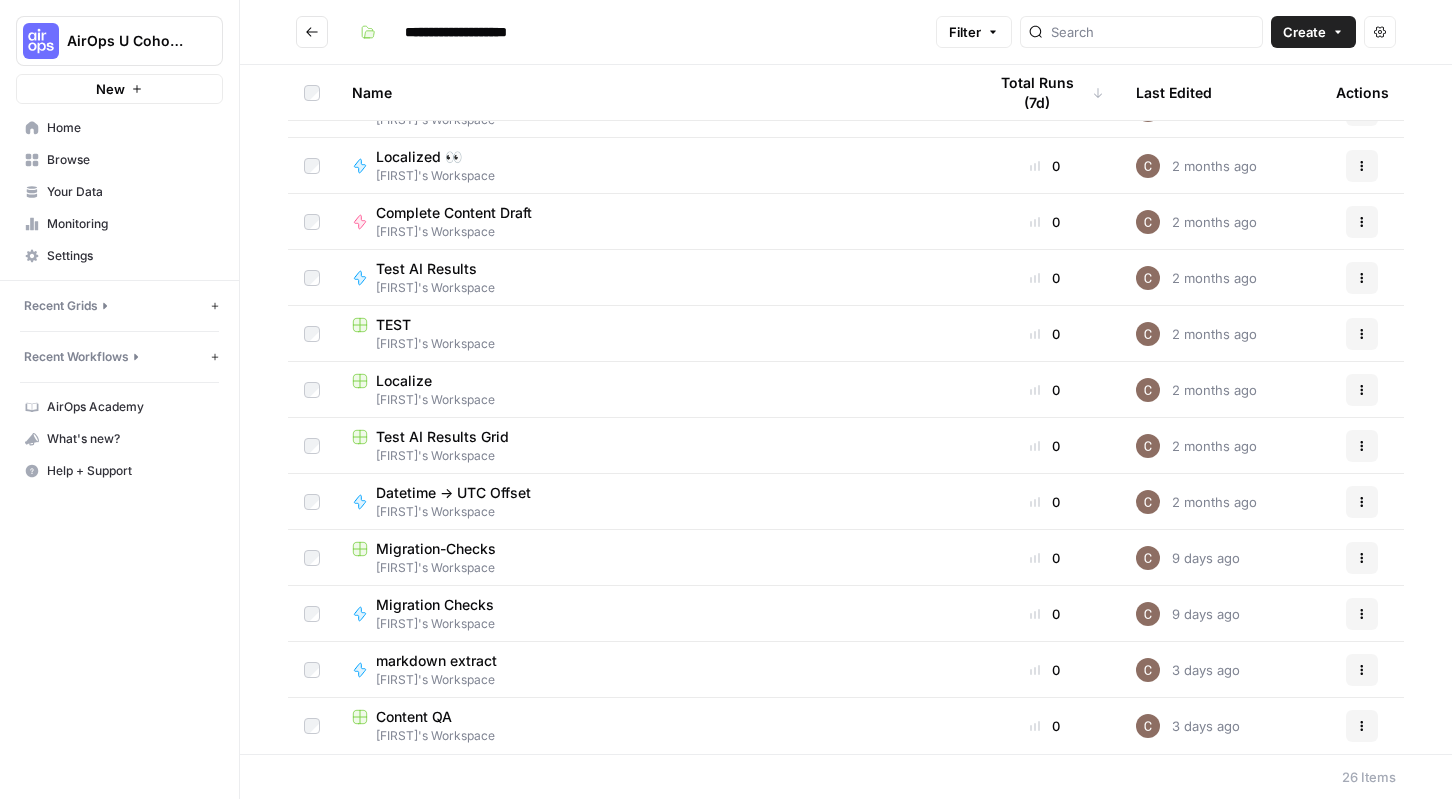 click on "Migration Checks [FIRST]'s Workspace" at bounding box center (653, 614) 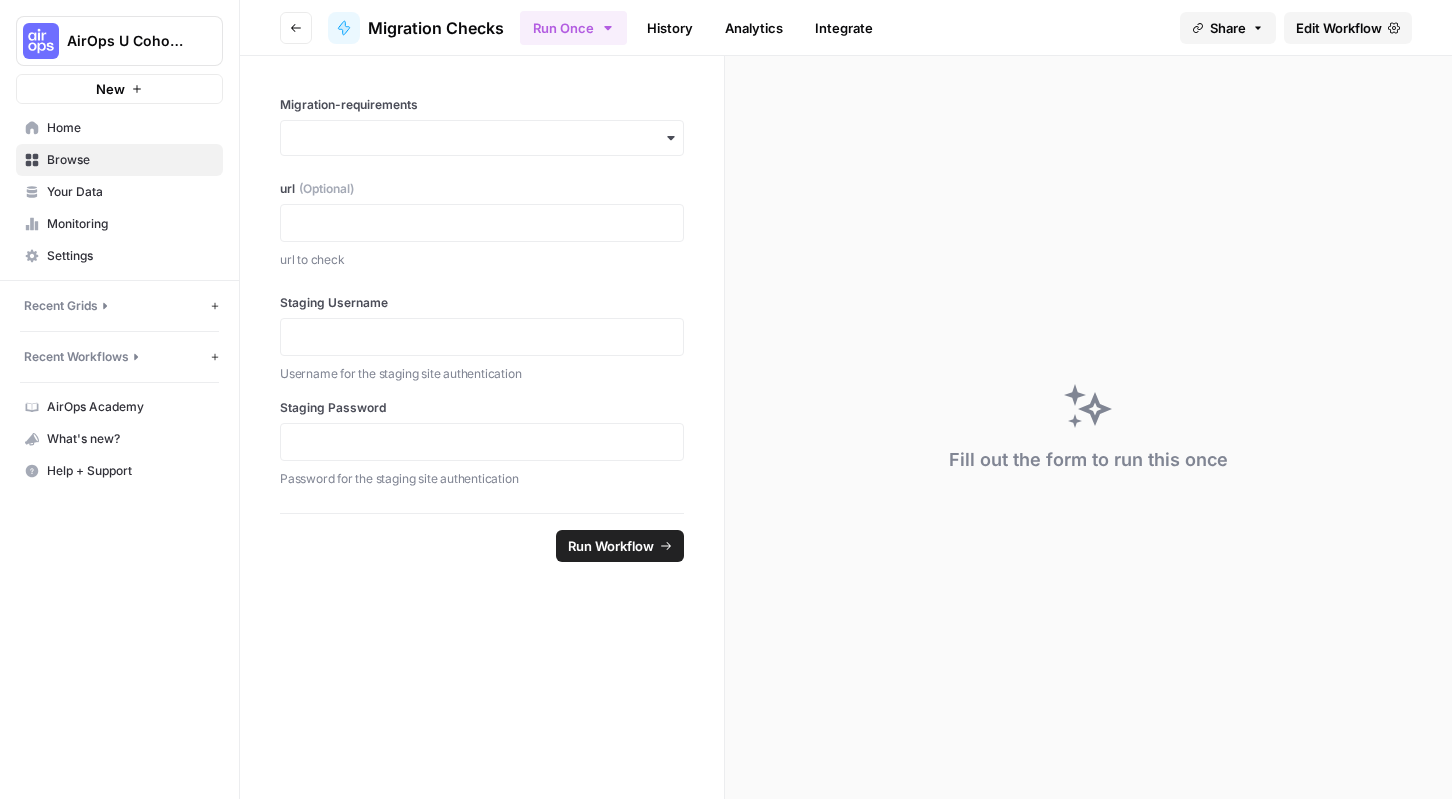 click on "Edit Workflow" at bounding box center [1339, 28] 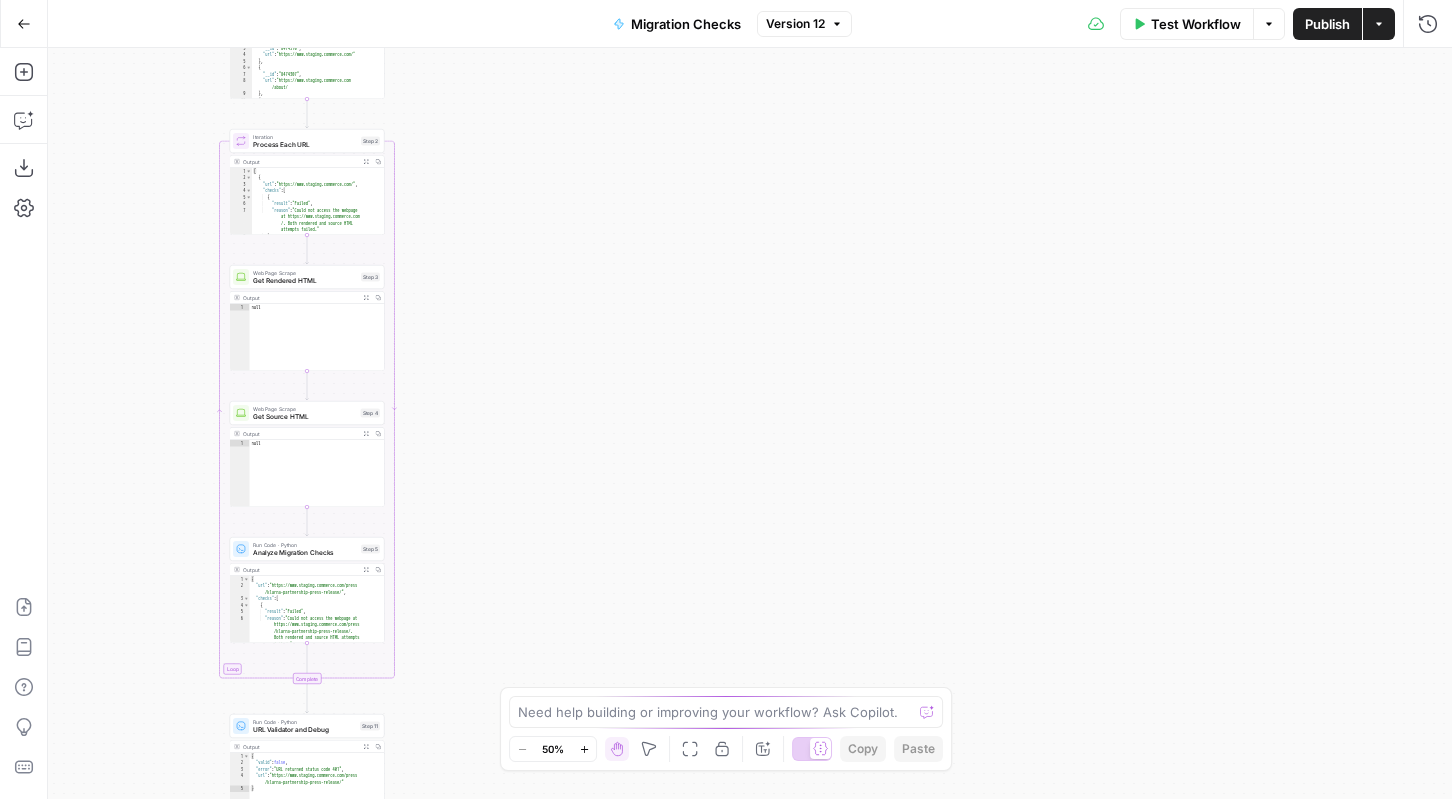 drag, startPoint x: 1035, startPoint y: 165, endPoint x: 626, endPoint y: 661, distance: 642.8818 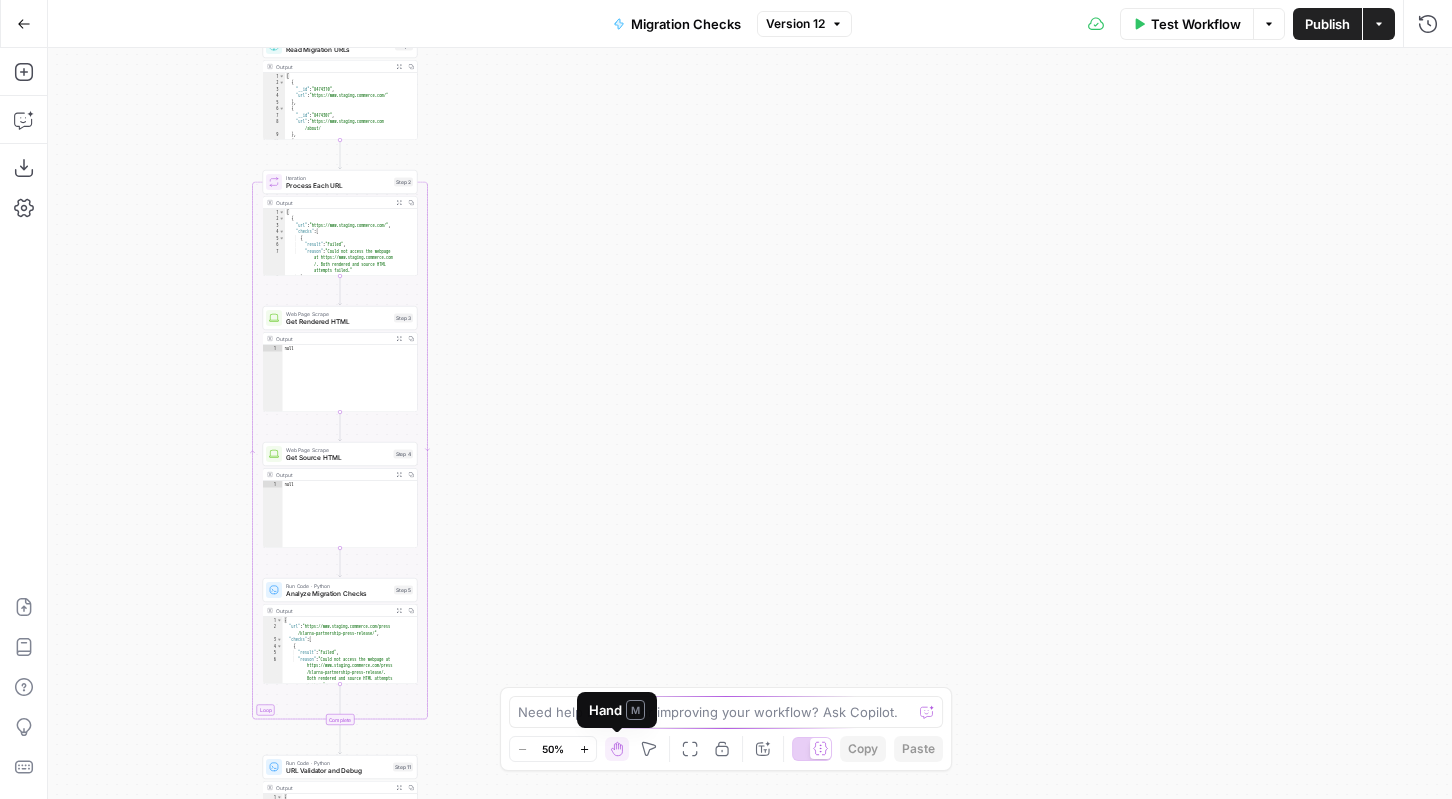 click 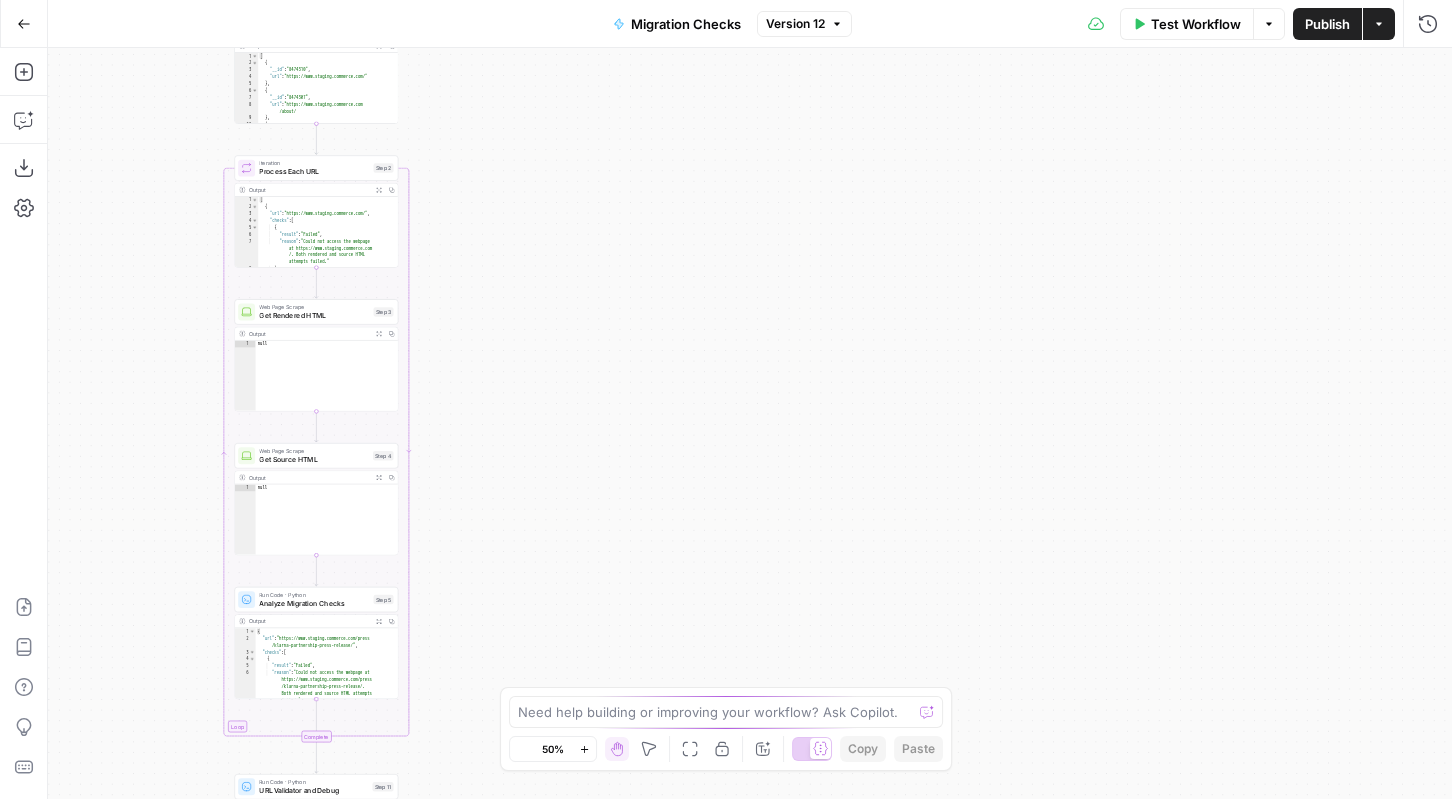 click 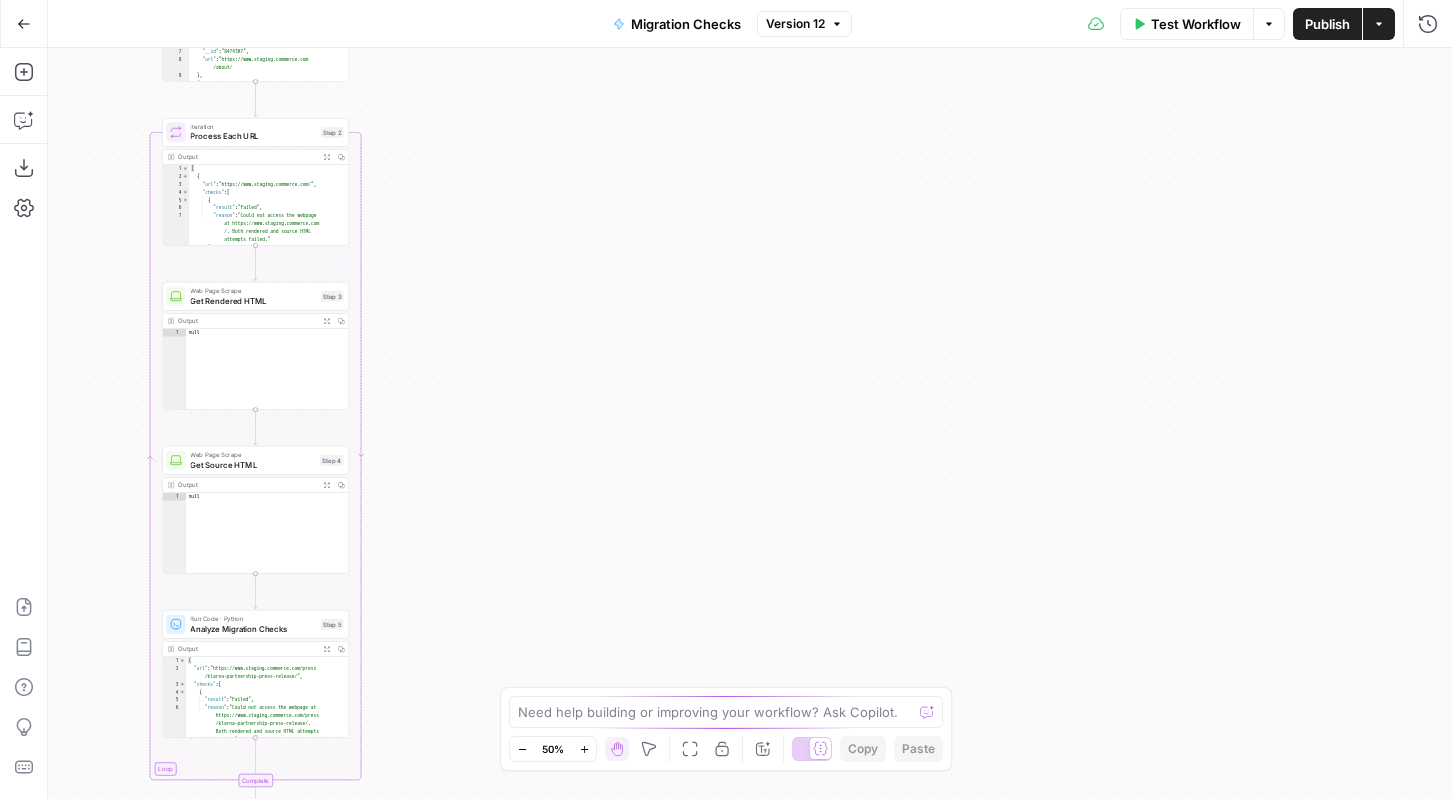 click 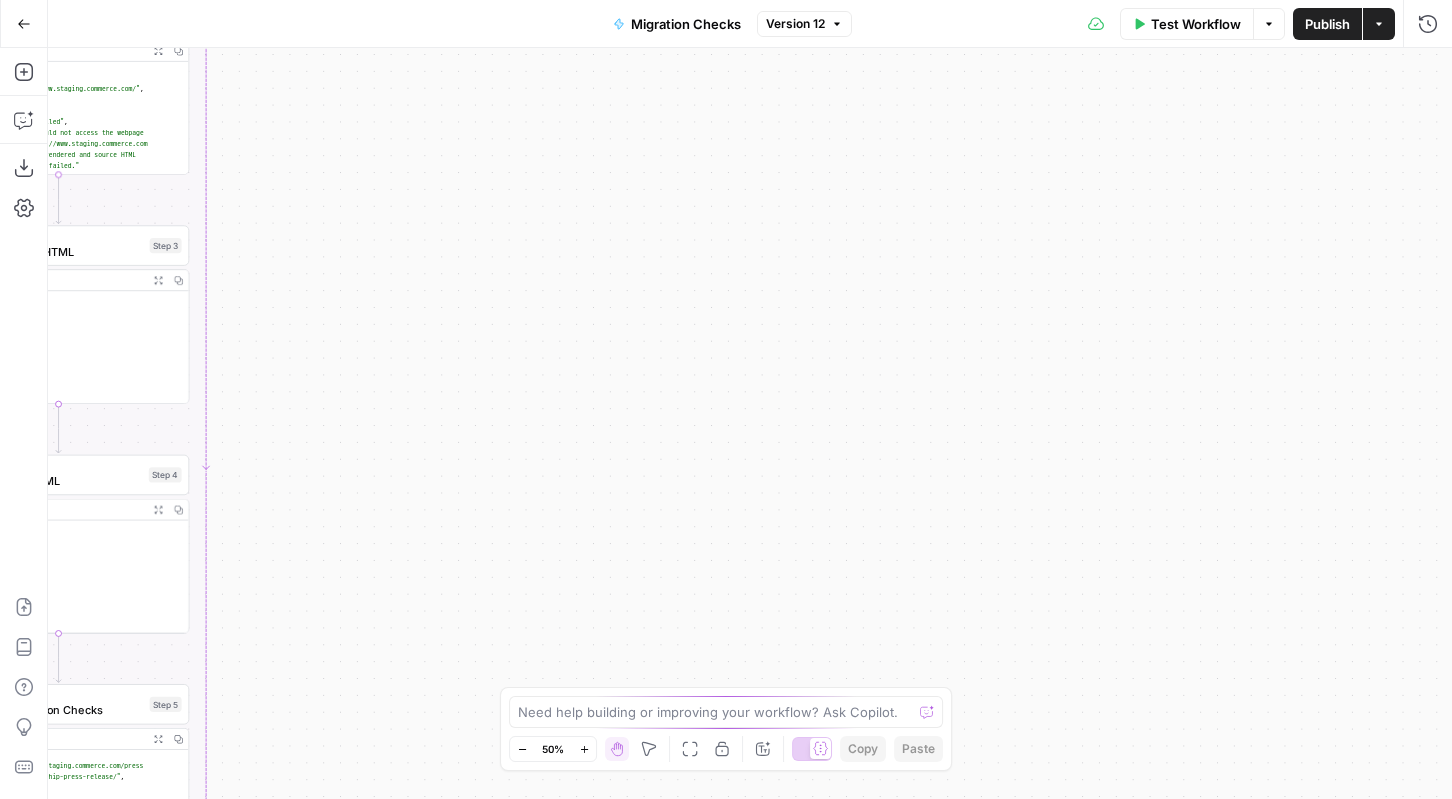 click on "XXXXXXXXXXXXXXXXXXXXXXXXXXXXXXXXXXXXXXXXXXXXXXXXXXXXXXXXXXXXXXXXXXXXXXXXXXXXXXXXXXXXXXXXXXXXXXXXXXXXXXXXXXXXXXXXXXXXXXXXXXXXXXXXXXXXXXXXXXXXXXXXXXXXXXXXXXXXXXXXXXXXXXXXXXXXXXXXXXXXXXXXXXXXXXXXXXXXXXXXXXXXXXXXXXXXXXXXXXXXXXXXXXXXXXXXXXXXXXXXXXXXXXXXXXXXXXXXXXXXXXXXXXXXXXXXXXXXXXXXXXXXXXXXXXXXXXXXXXXXXXXXXXXXXXXXXXXXXXXXXXXXXXXXXXXXXXXXXXXXXXXXXXXXXXXXXXXXXXXXXXXXXXXXXXXXXXXXXXXXXXXXXXXXXXXXXXXXXXXXXXXXXXXXXXXXXXXXXXXXXXXXXXXXXXXXXXXXXXXXXXXXXXXXXXXXXXXXXXXXXXXXXXXXXXXXXXXXXXXXXXXXXXXXXXXXXXXXXXXXXXXXXXXXXXX Loop Iteration Process Each URL Step 2 Output Expand Output Copy 1 2 3 4 5 6 7 8 9 [    {      "url" :  "https://www.[REDACTED].com/" ,      :" at bounding box center [750, 423] 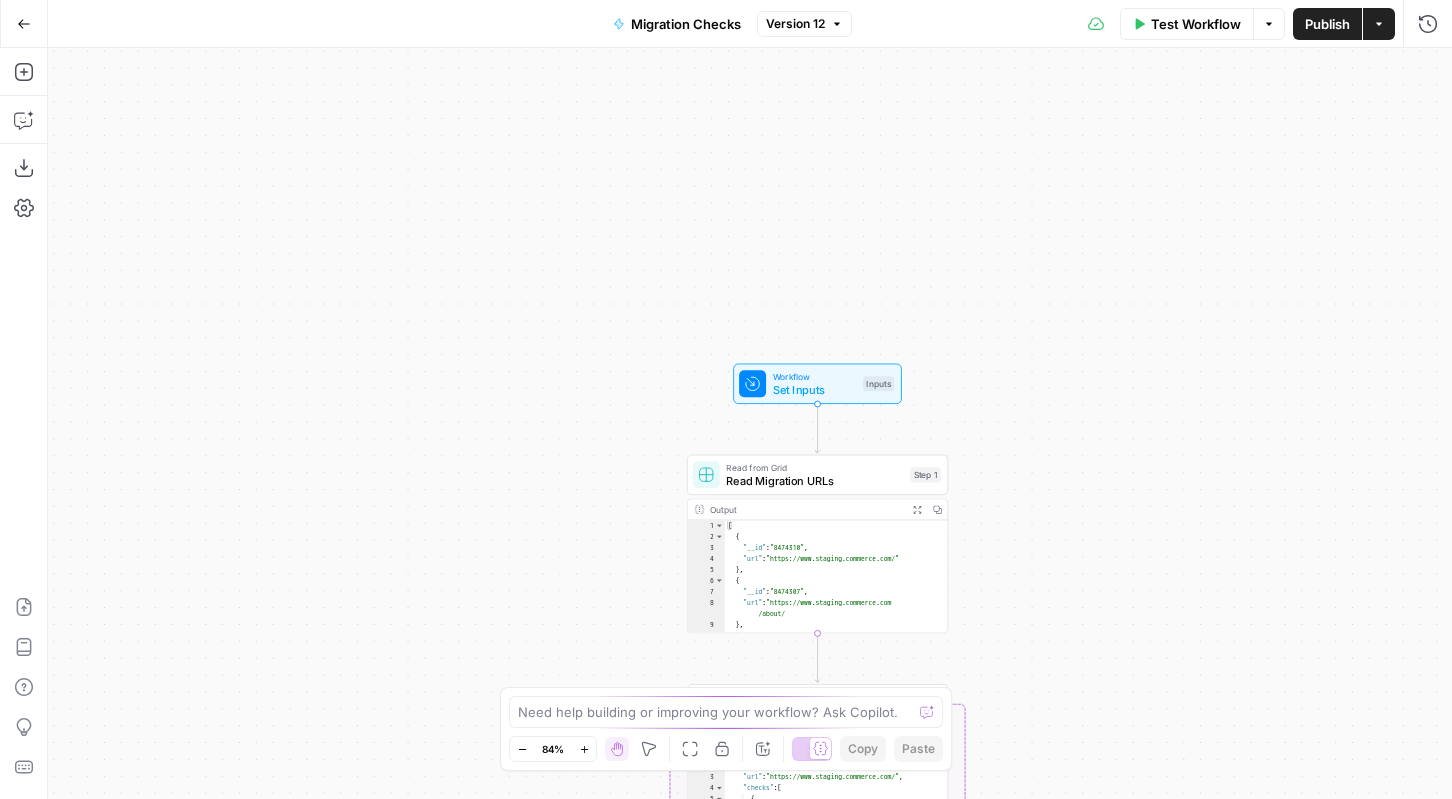 drag, startPoint x: 736, startPoint y: 455, endPoint x: 1241, endPoint y: 892, distance: 667.8278 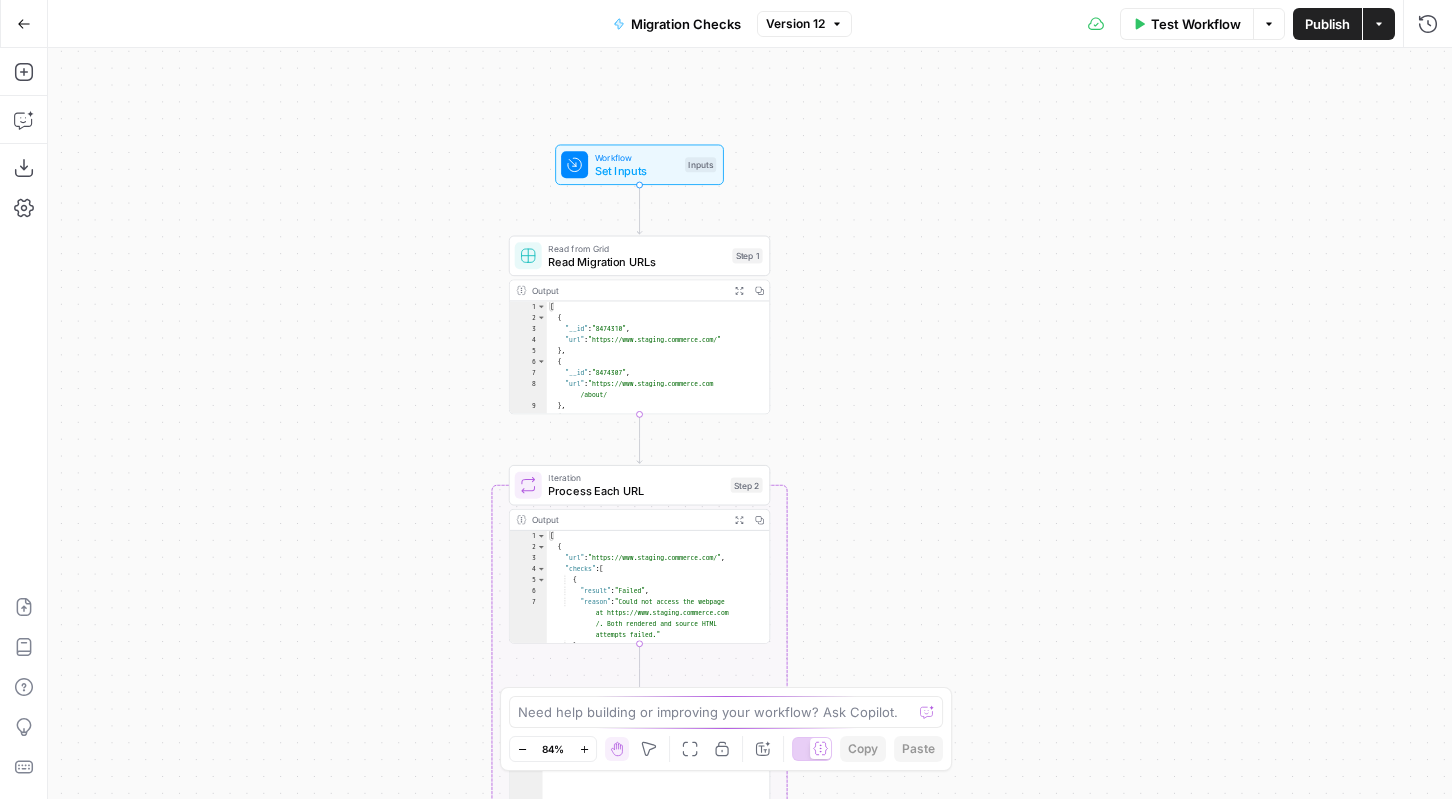 drag, startPoint x: 1141, startPoint y: 400, endPoint x: 936, endPoint y: 204, distance: 283.62122 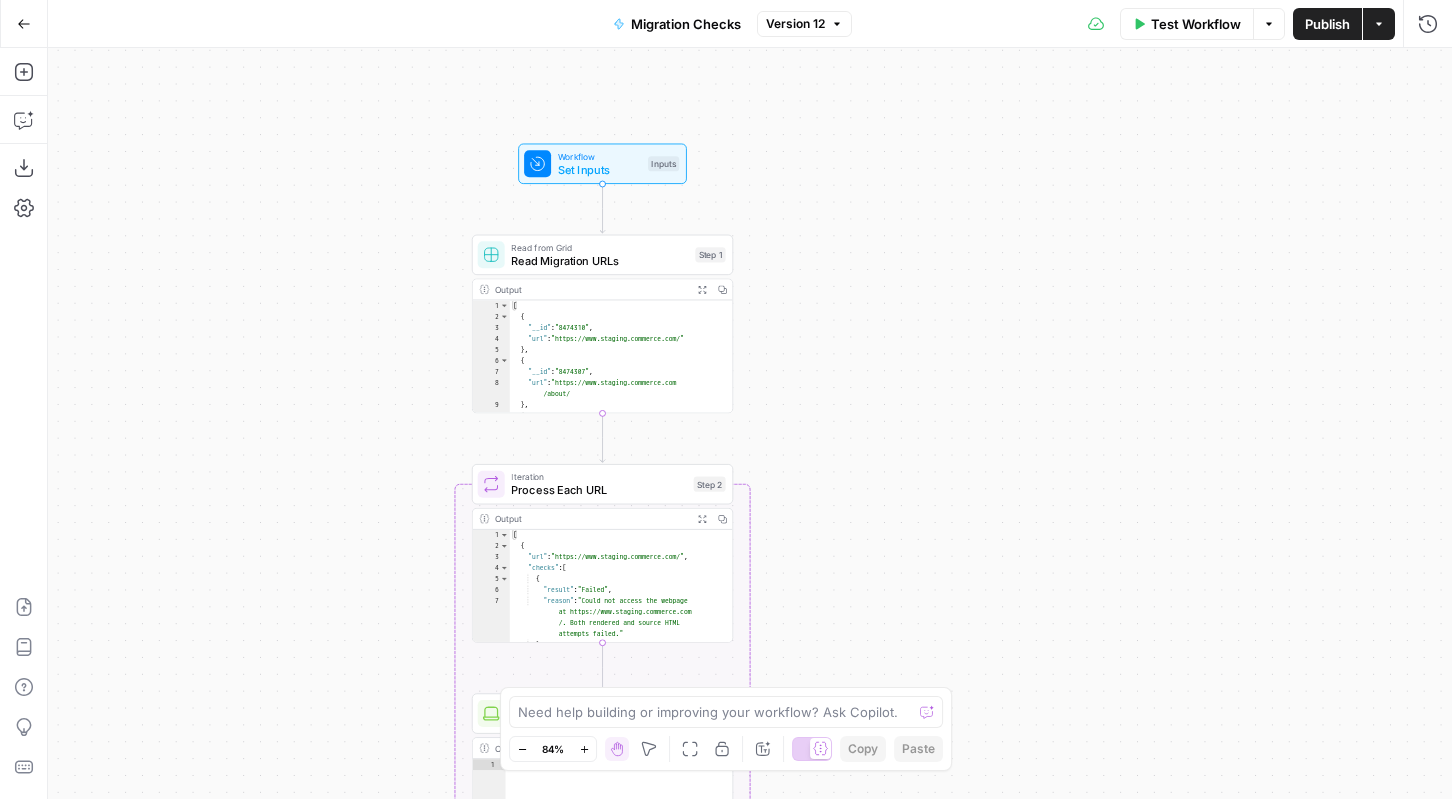 click 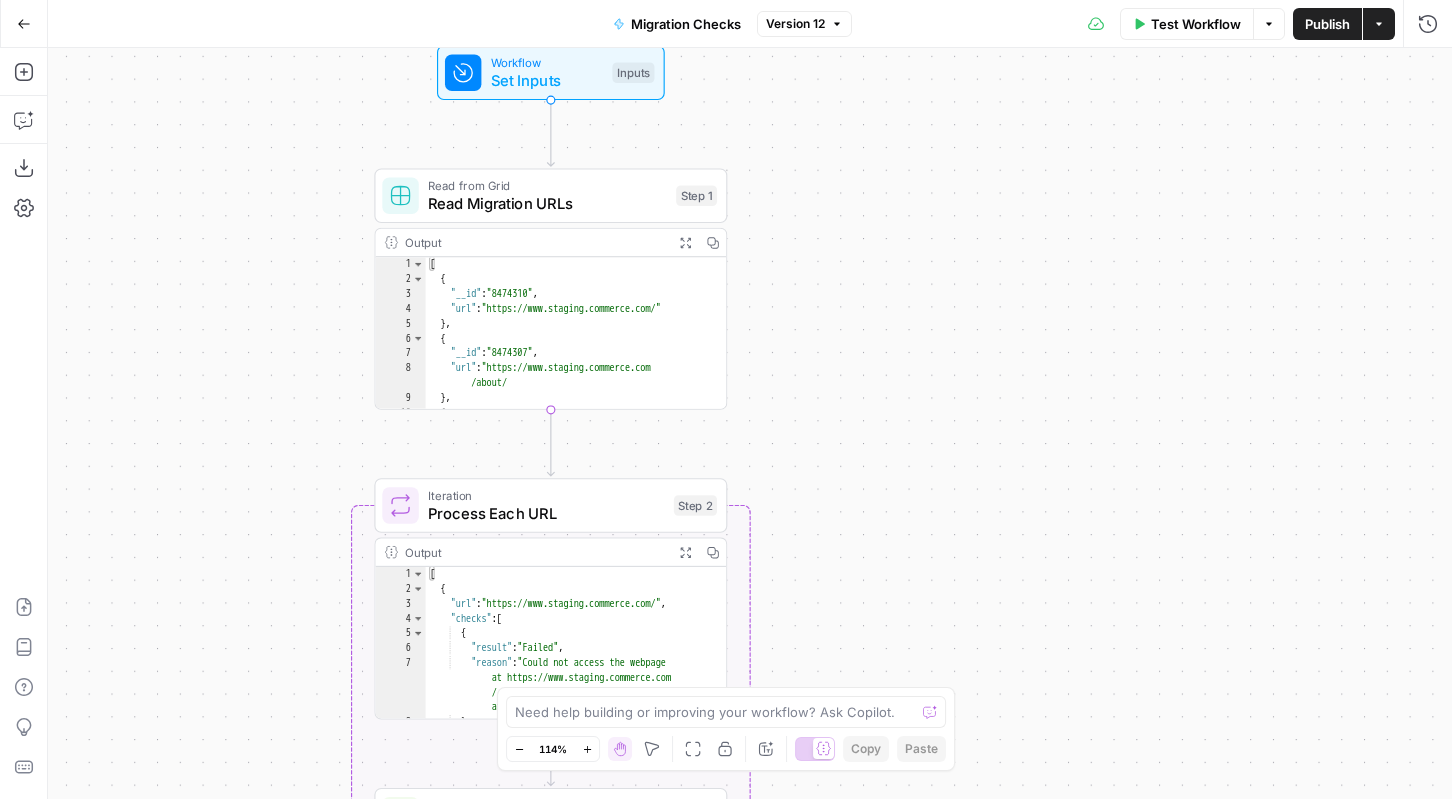 click on "XXXXXXXXXXXXXXXXXXXXXXXXXXXXXXXXXXXXXXXXXXXXXXXXXXXXXXXXXXXXXXXXXXXXXXXXXXXXXXXXXXXXXXXXXXXXXXXXXXXXXXXXXXXXXXXXXXXXXXXXXXXXXXXXXXXXXXXXXXXXXXXXXXXXXXXXXXXXXXXXXXXXXXXXXXXXXXXXXXXXXXXXXXXXXXXXXXXXXXXXXXXXXXXXXXXXXXXXXXXXXXXXXXXXXXXXXXXXXXXXXXXXXXXXXXXXXXXXXXXXXXXXXXXXXXXXXXXXXXXXXXXXXXXXXXXXXXXXXXXXXXXXXXXXXXXXXXXXXXXXXXXXXXXXXXXXXXXXXXXXXXXXXXXXXXXXXXXXXXXXXXXXXXXXXXXXXXXXXXXXXXXXXXXXXXXXXXXXXXXXXXXXXXXXXXXXXXXXXXXXXXXXXXXXXXXXXXXXXXXXXXXXXXXXXXXXXXXXXXXXXXXXXXXXXXXXXXXXXXXXXXXXXXXXXXXXXXXXXXXXXXXXXXXXXXX Loop Iteration Process Each URL Step 2 Output Expand Output Copy 1 2 3 4 5 6 7 8 9 [    {      "url" :  "https://www.[REDACTED].com/" ,      :" at bounding box center (750, 423) 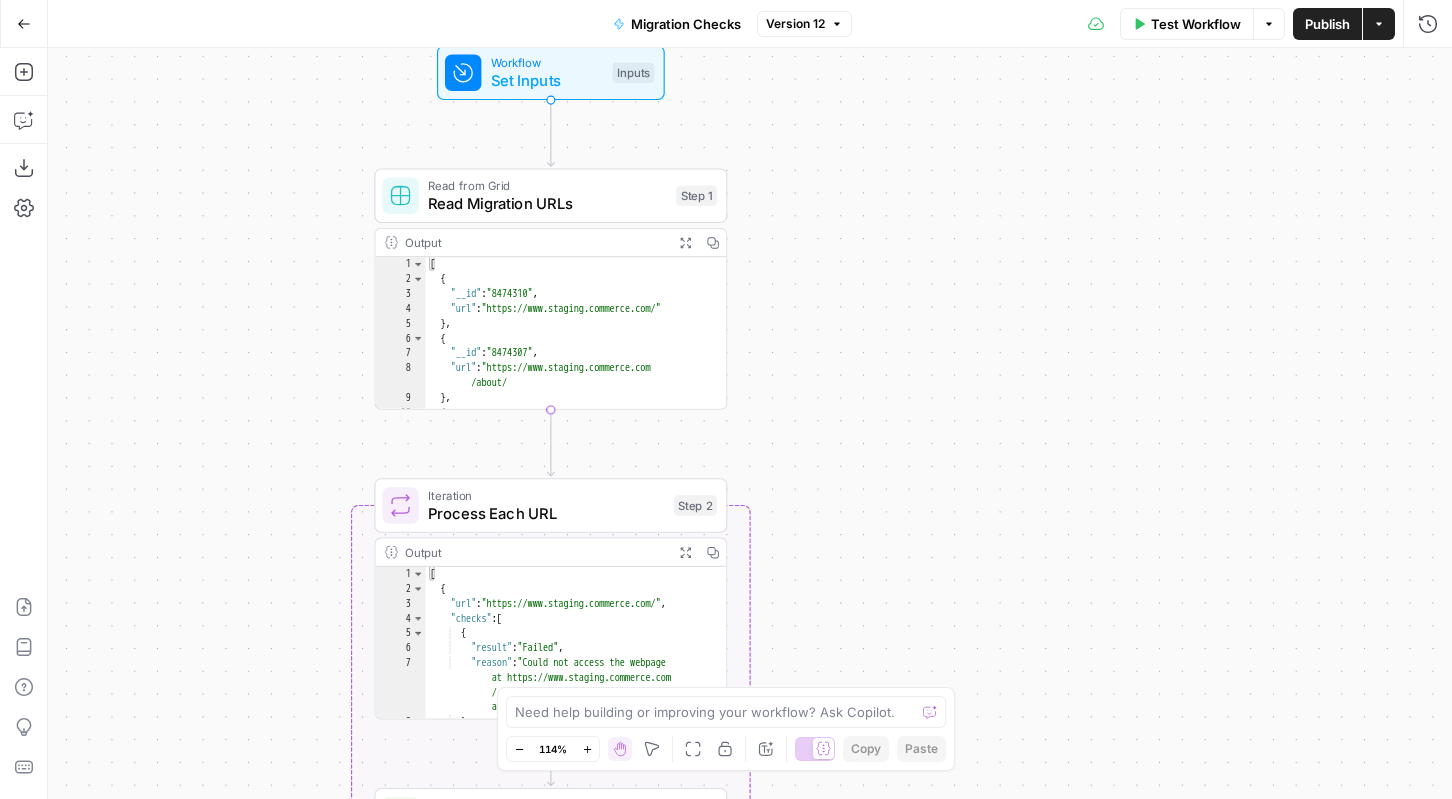 click on "Read Migration URLs" at bounding box center [547, 203] 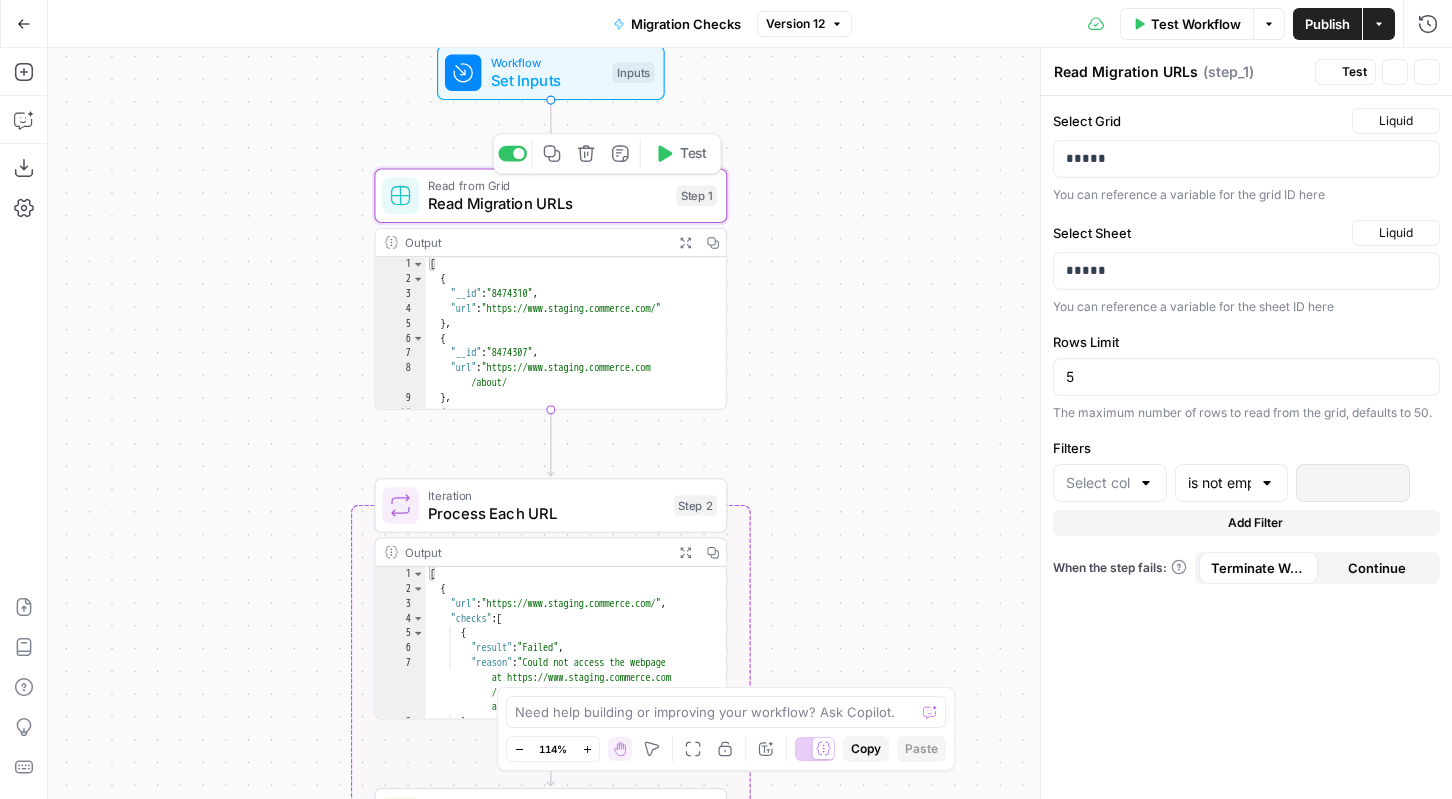type on "url" 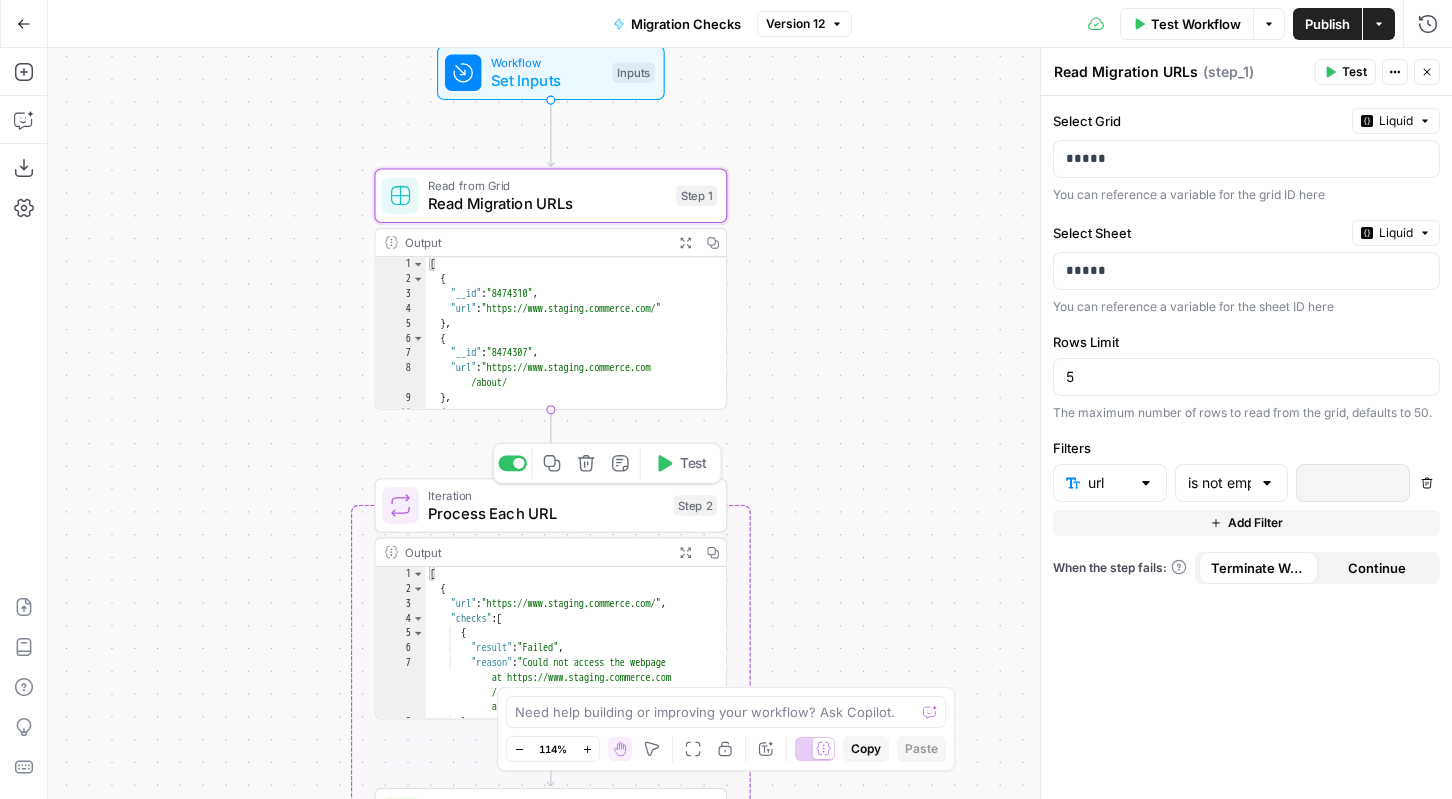 click on "Process Each URL" at bounding box center [546, 513] 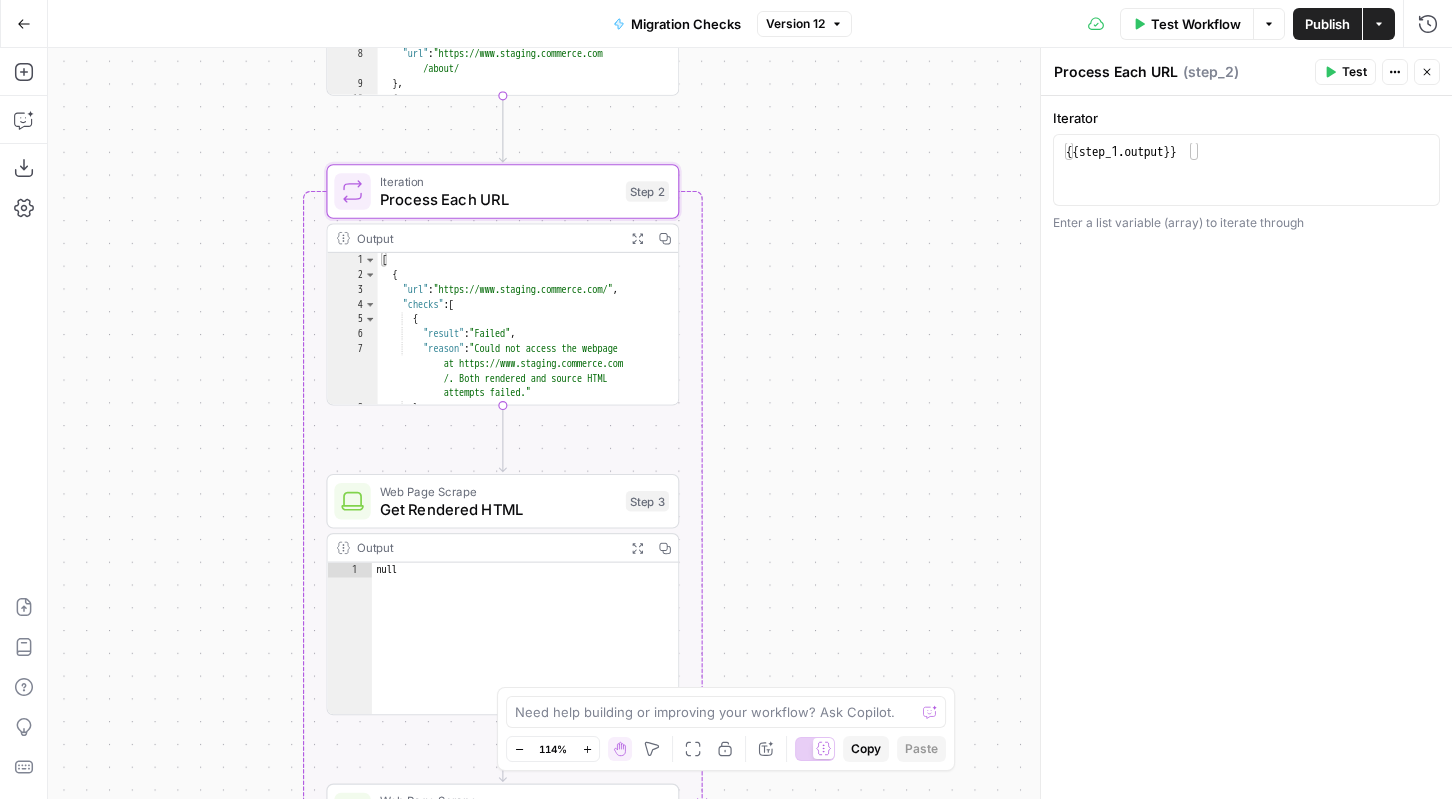 drag, startPoint x: 873, startPoint y: 602, endPoint x: 825, endPoint y: 291, distance: 314.68237 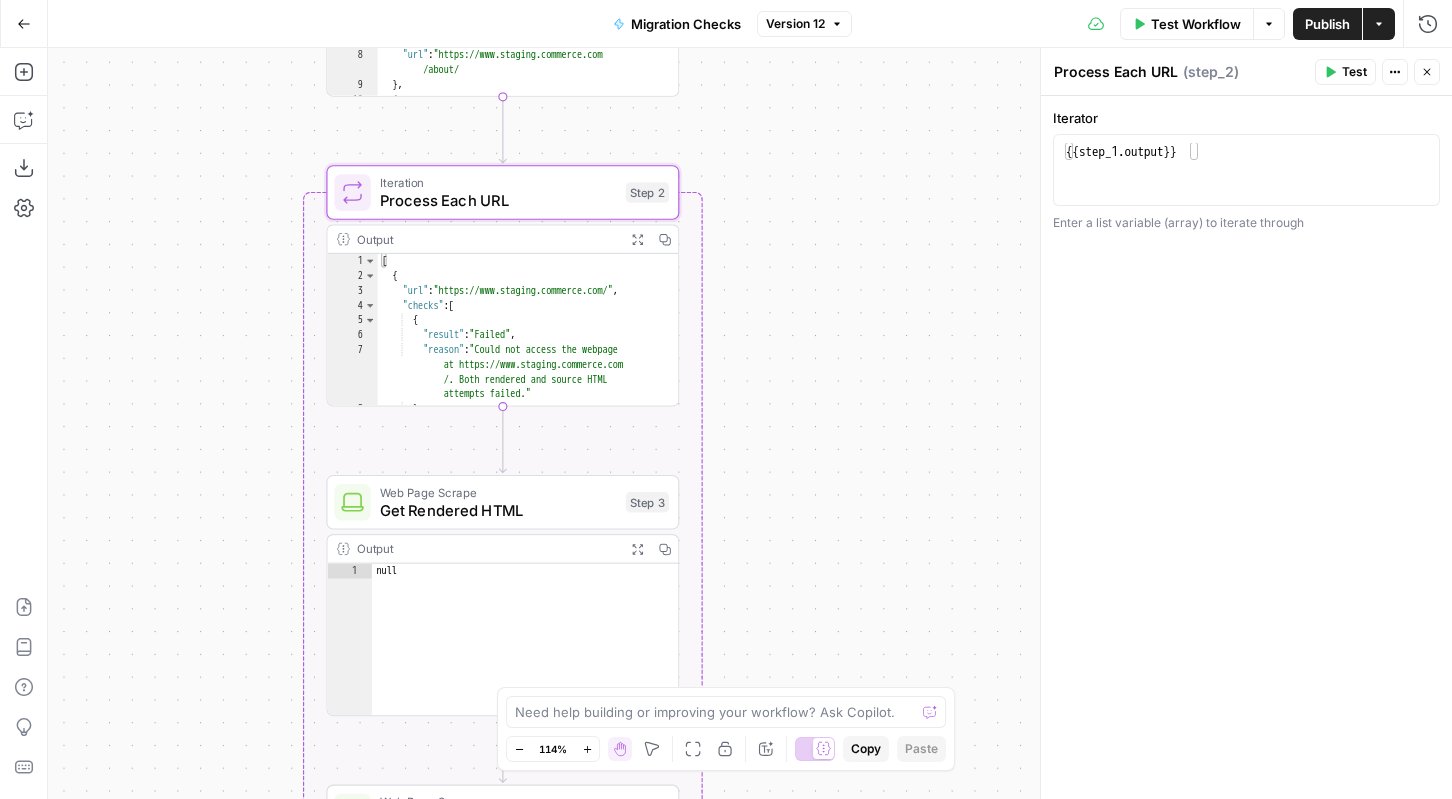 click on "Get Rendered HTML" at bounding box center [498, 510] 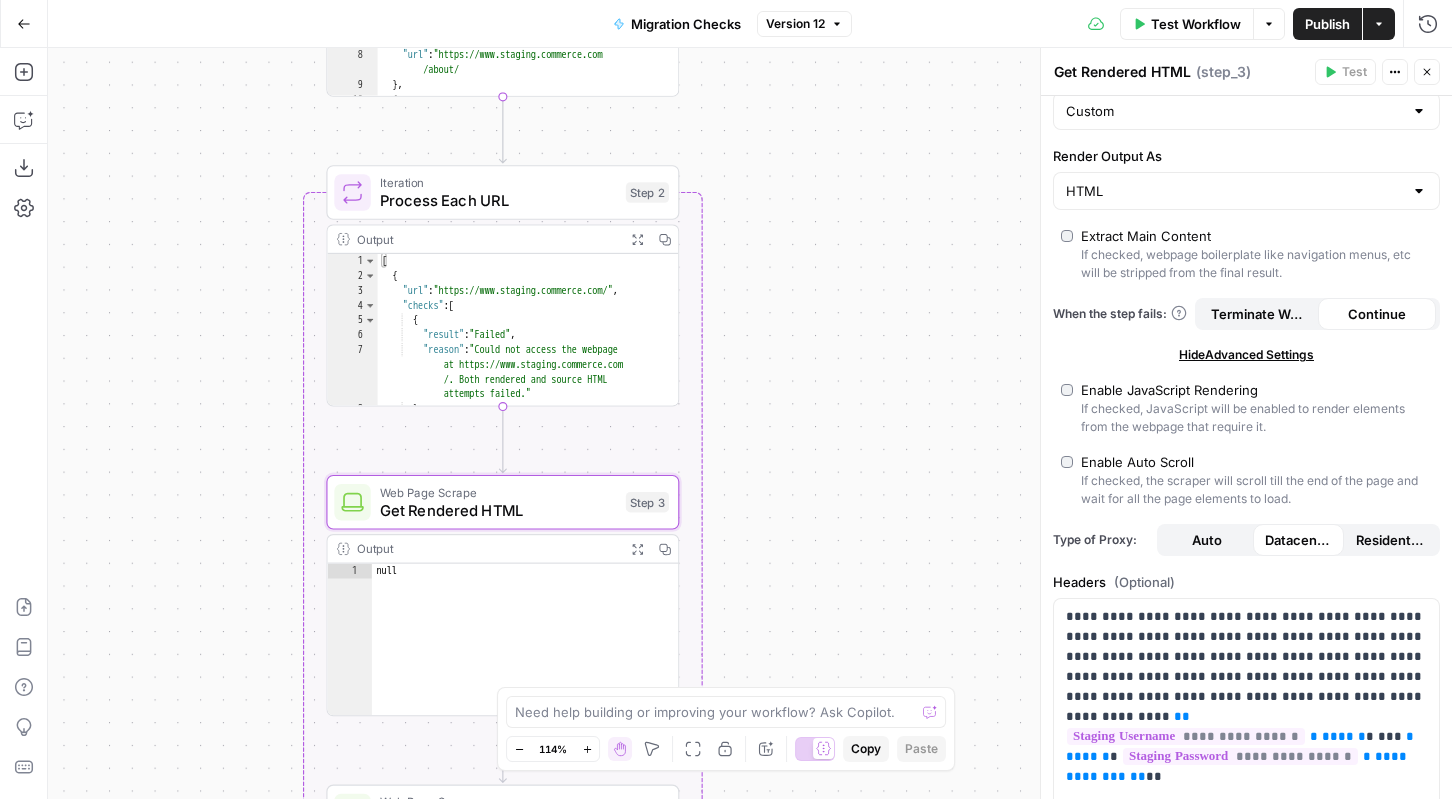 scroll, scrollTop: 223, scrollLeft: 0, axis: vertical 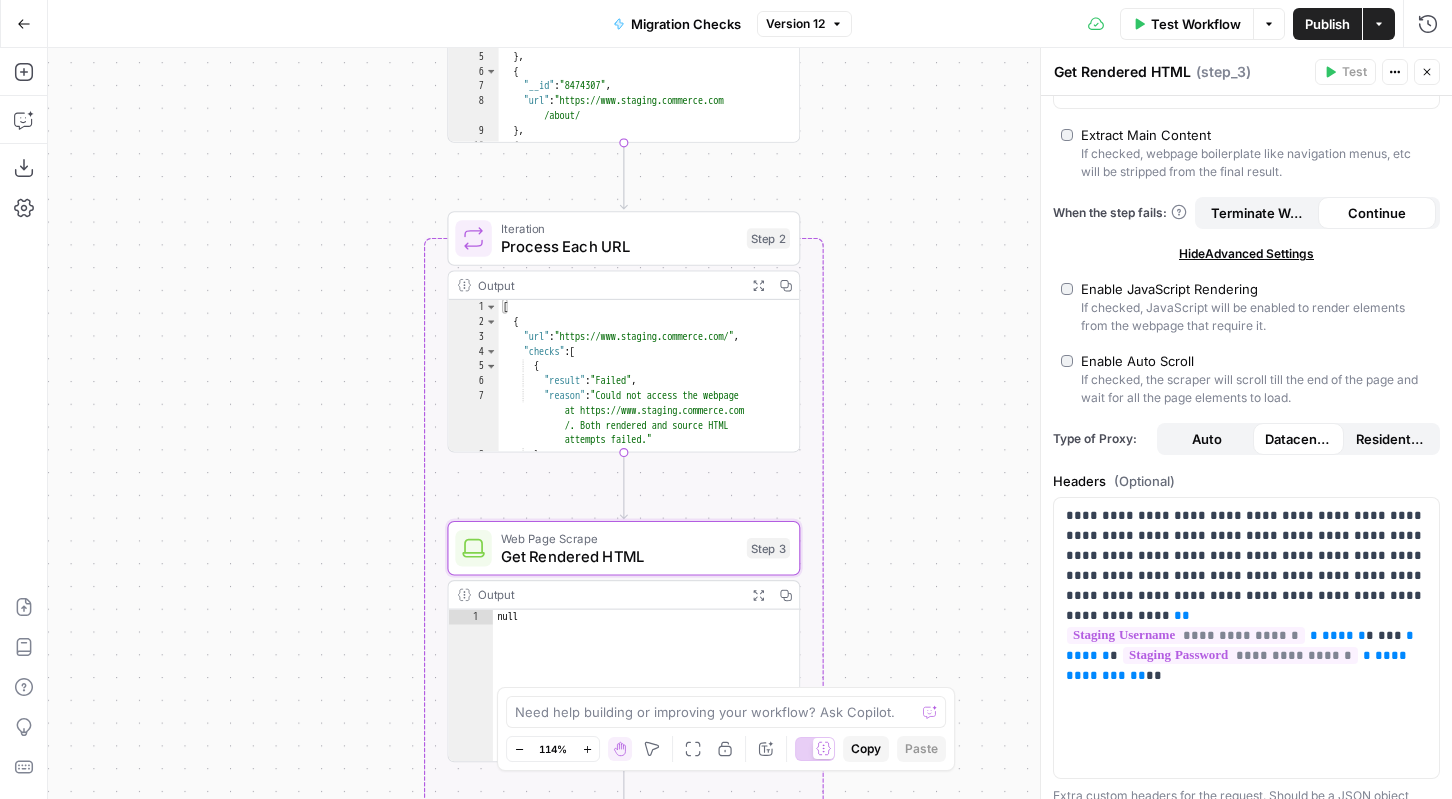drag, startPoint x: 783, startPoint y: 588, endPoint x: 925, endPoint y: 488, distance: 173.67786 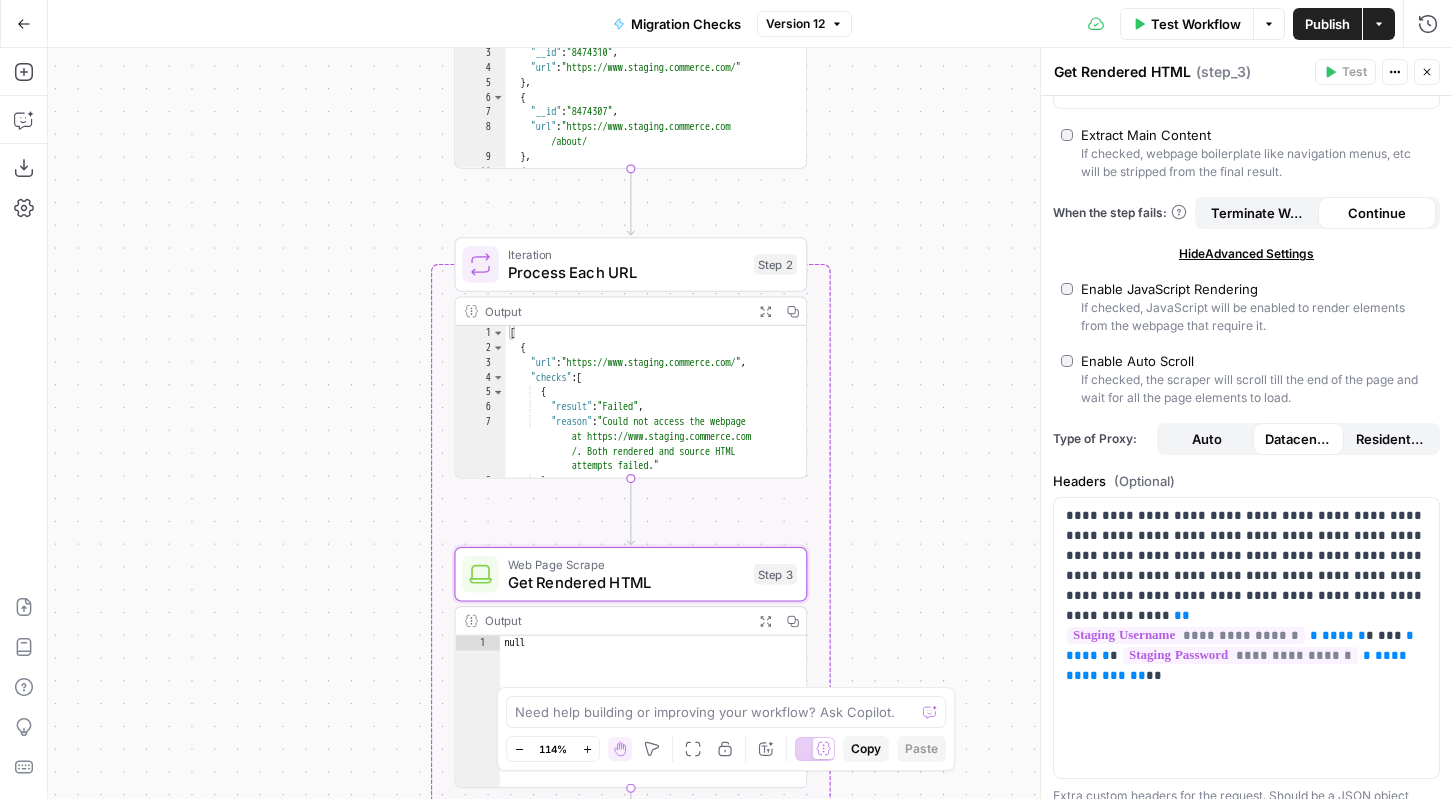 drag, startPoint x: 918, startPoint y: 151, endPoint x: 924, endPoint y: 651, distance: 500.036 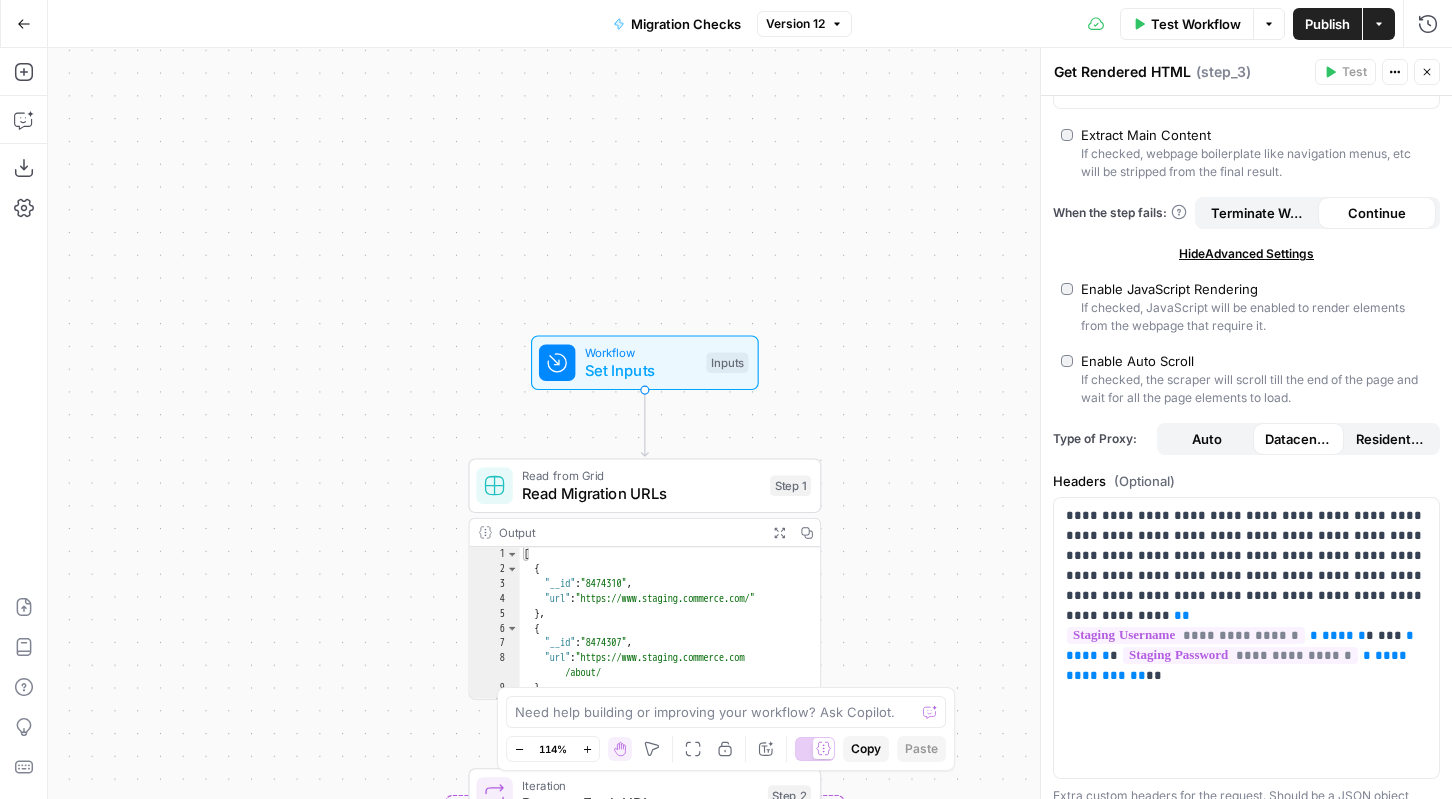 click on "Workflow Set Inputs Inputs" at bounding box center [645, 362] 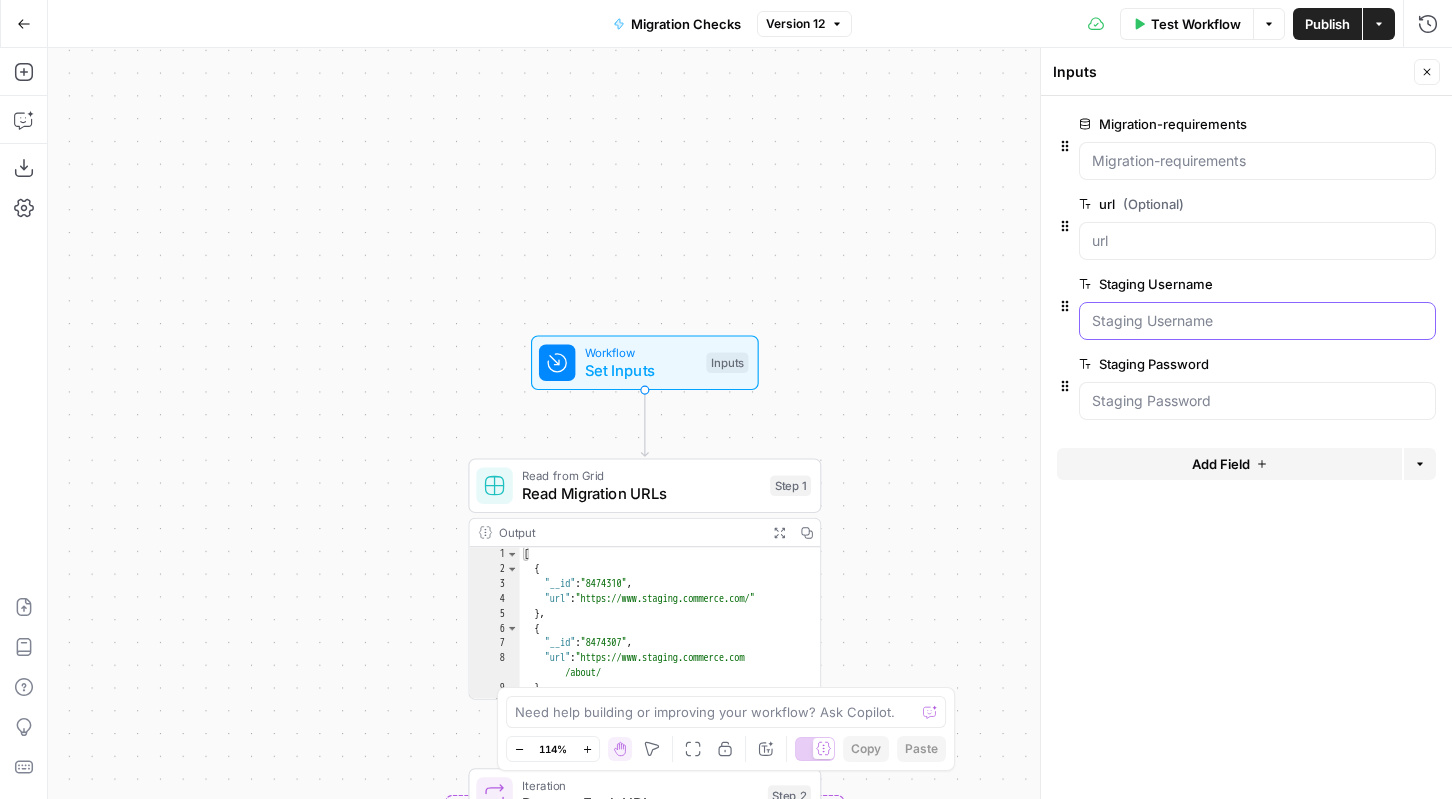click on "Staging Username" at bounding box center [1257, 321] 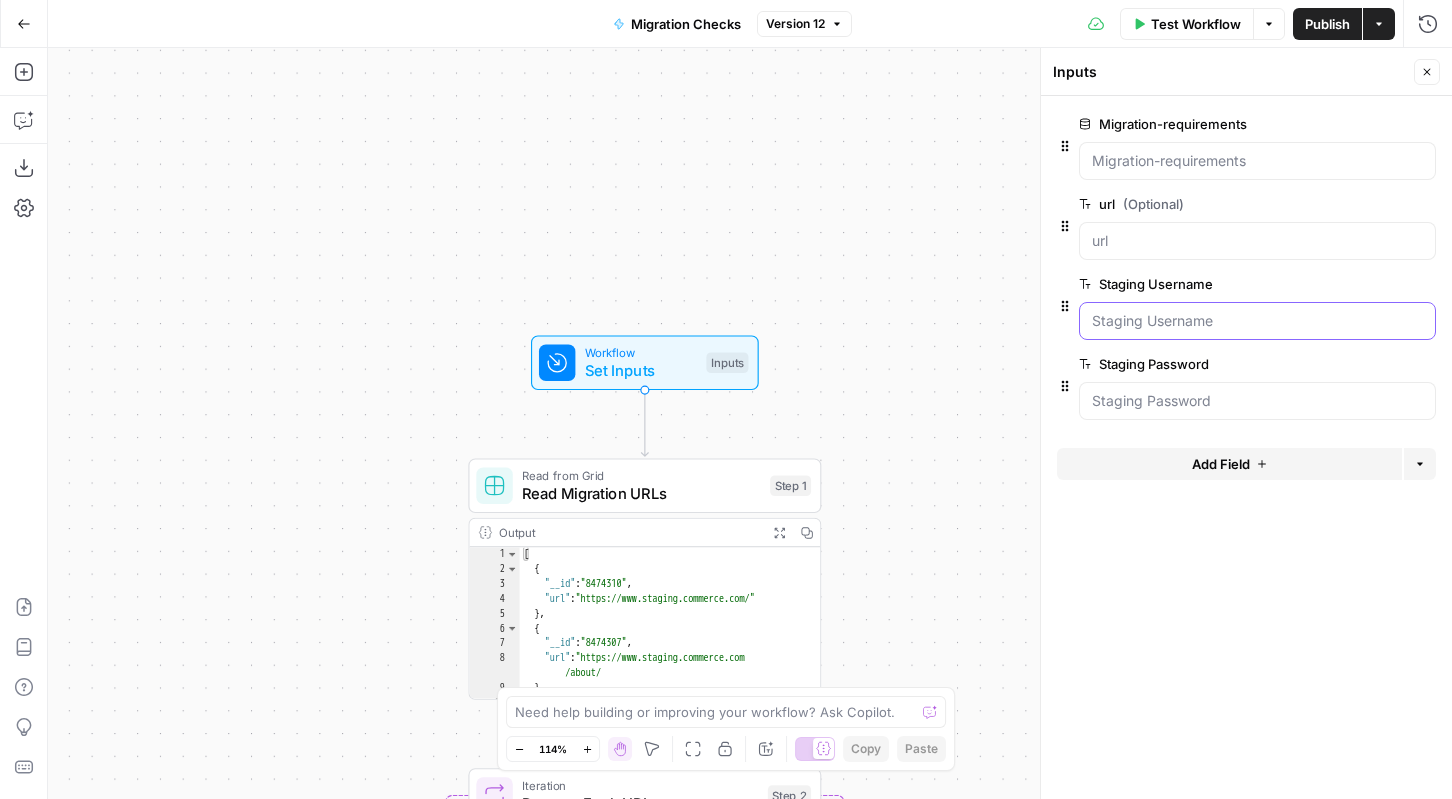 click on "Staging Username" at bounding box center (1257, 321) 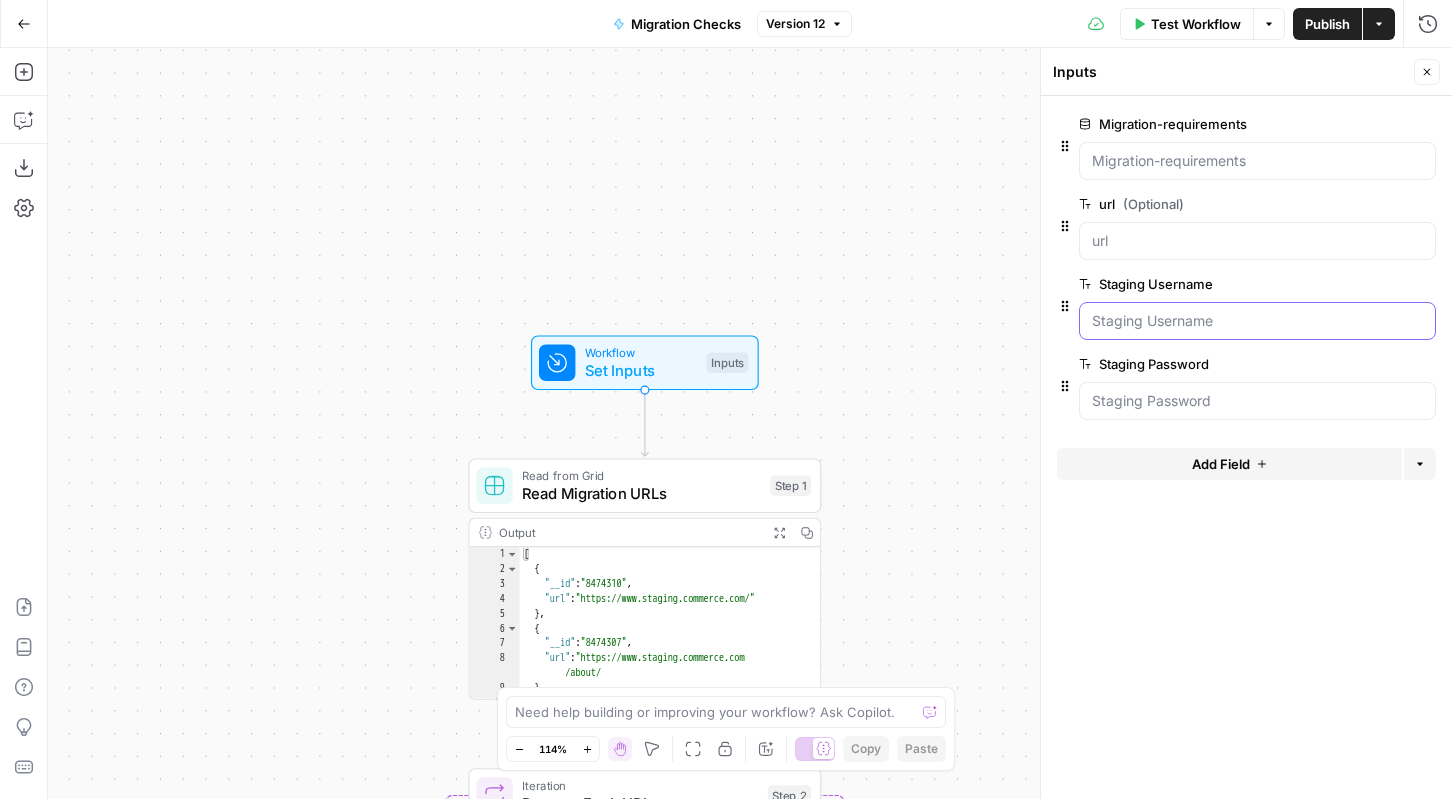 click on "Staging Username" at bounding box center (1257, 321) 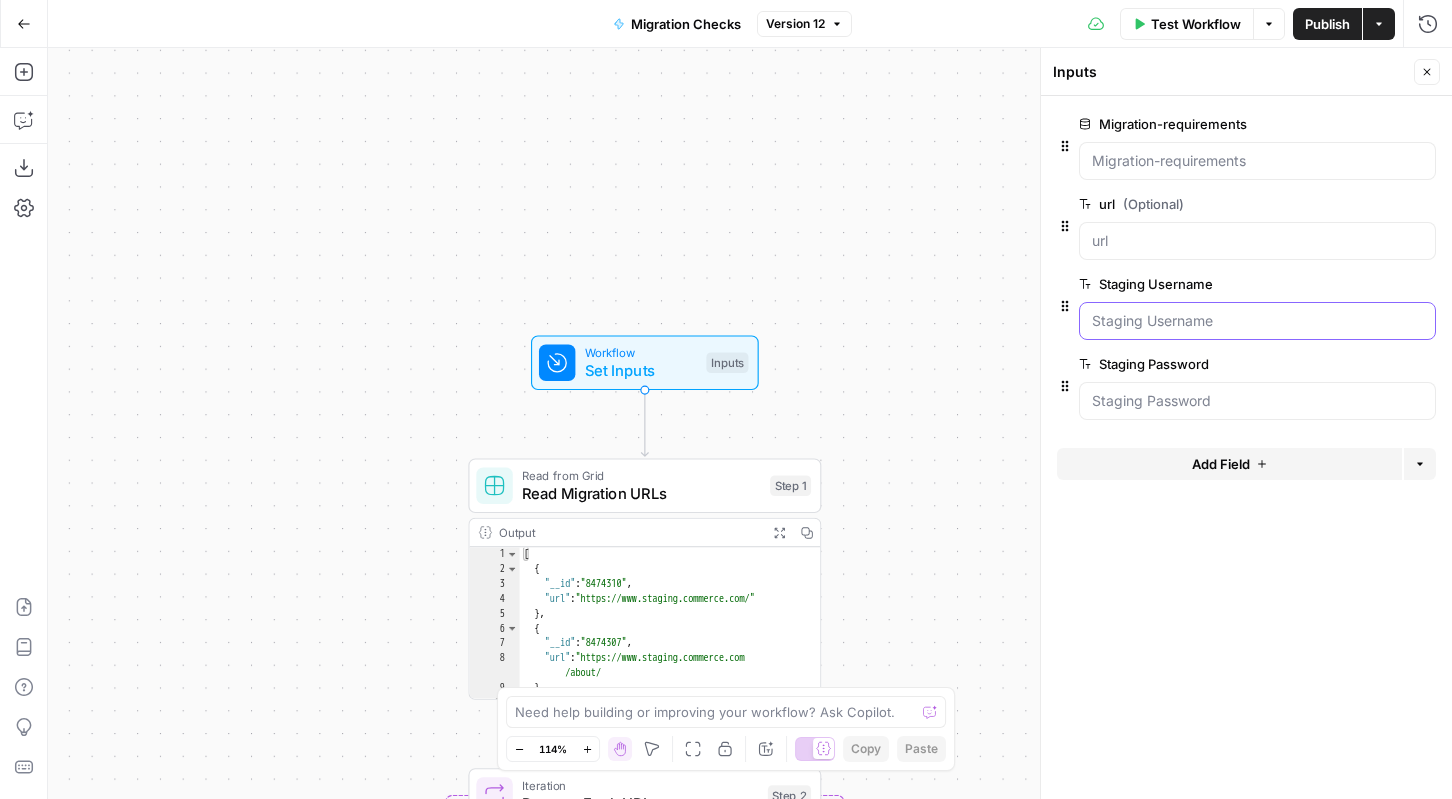 click on "Staging Username" at bounding box center [1257, 321] 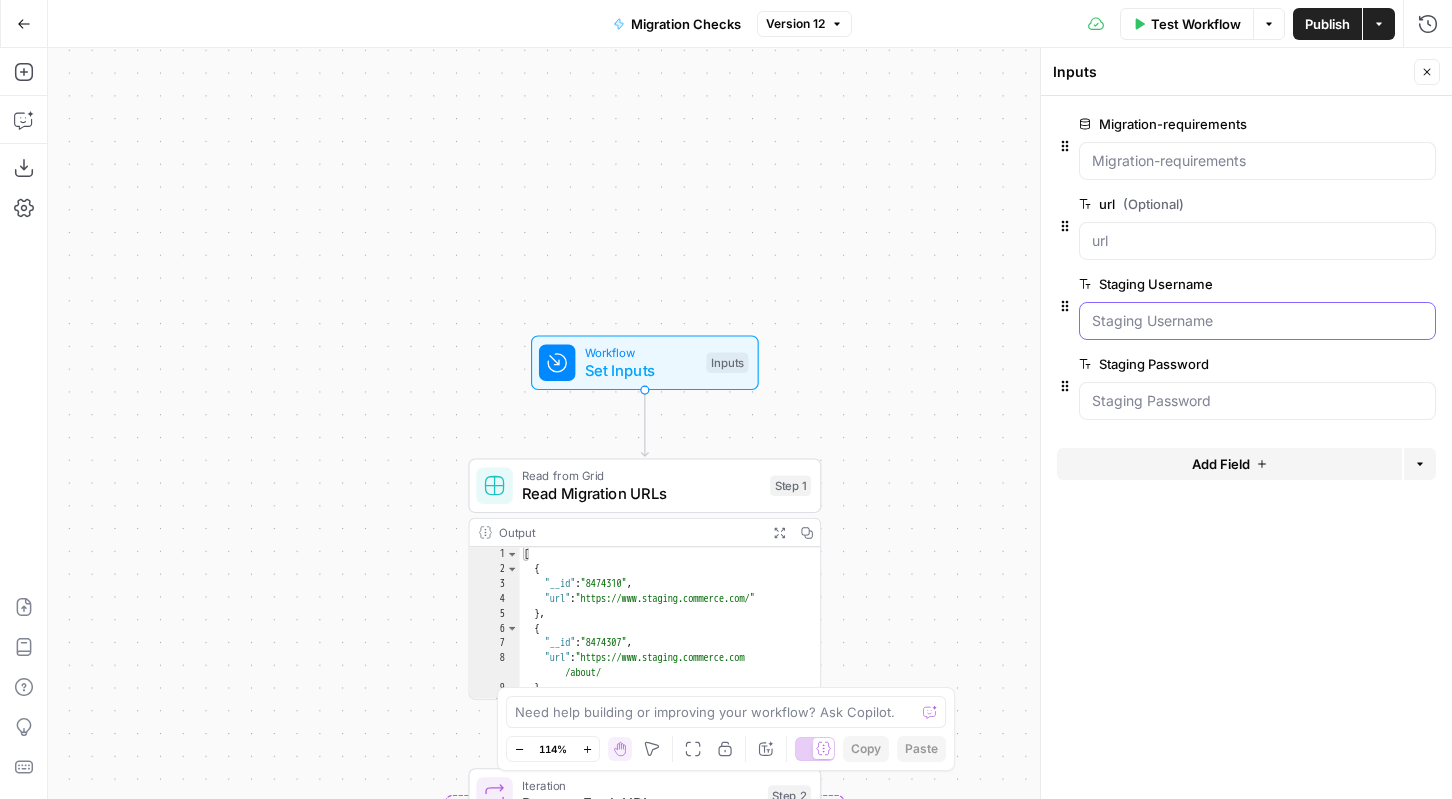 click on "Staging Username" at bounding box center (1257, 321) 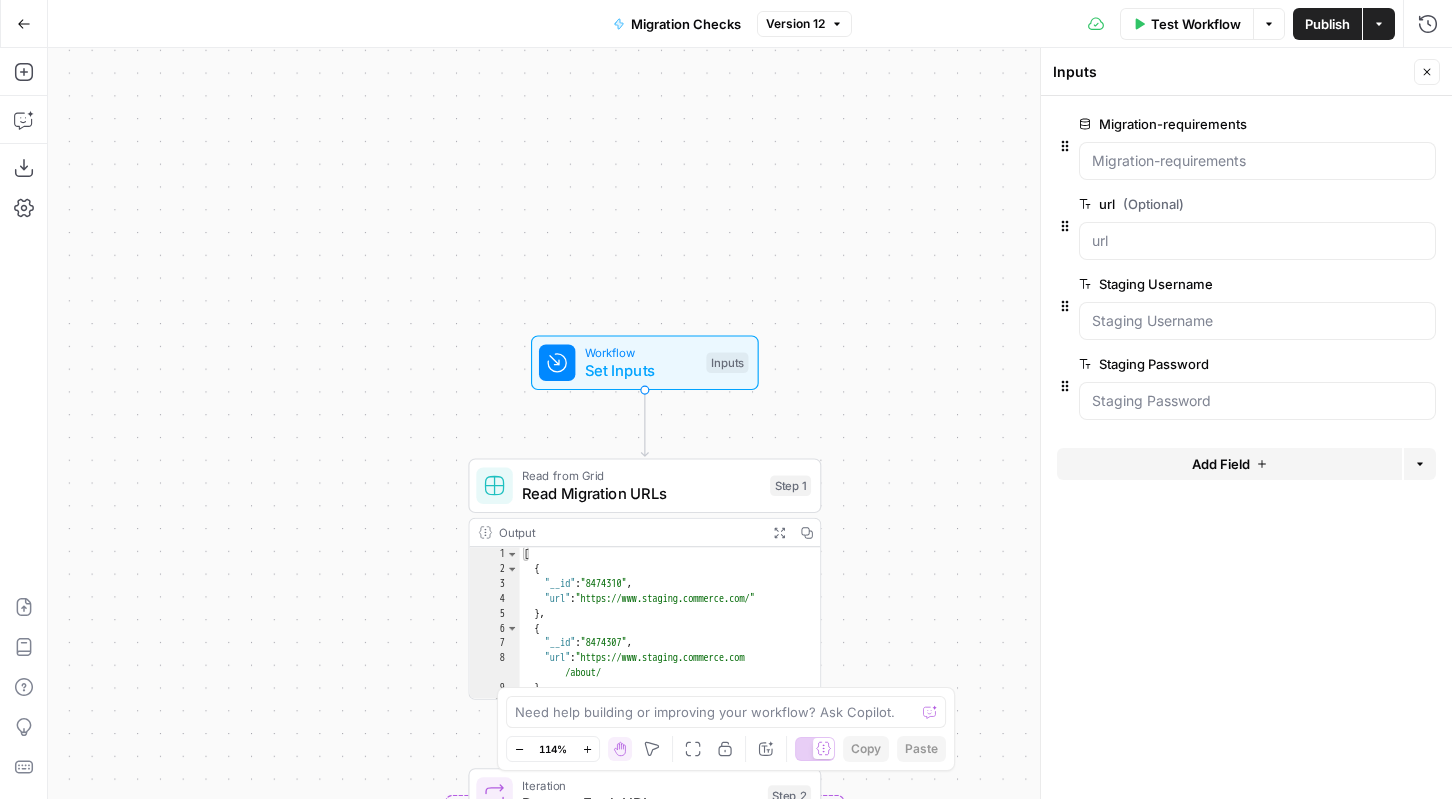 click at bounding box center (1257, 321) 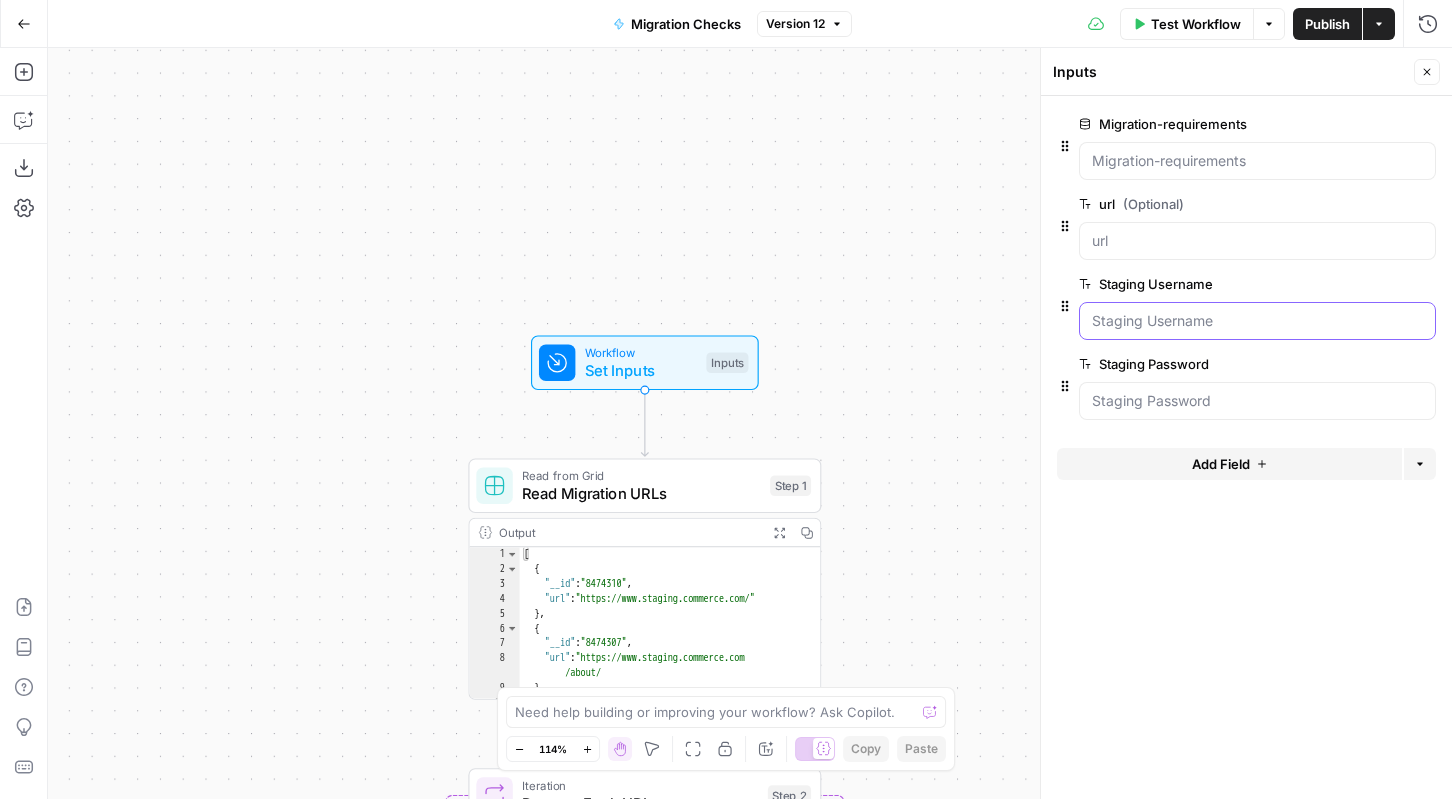click on "Staging Username" at bounding box center [1257, 321] 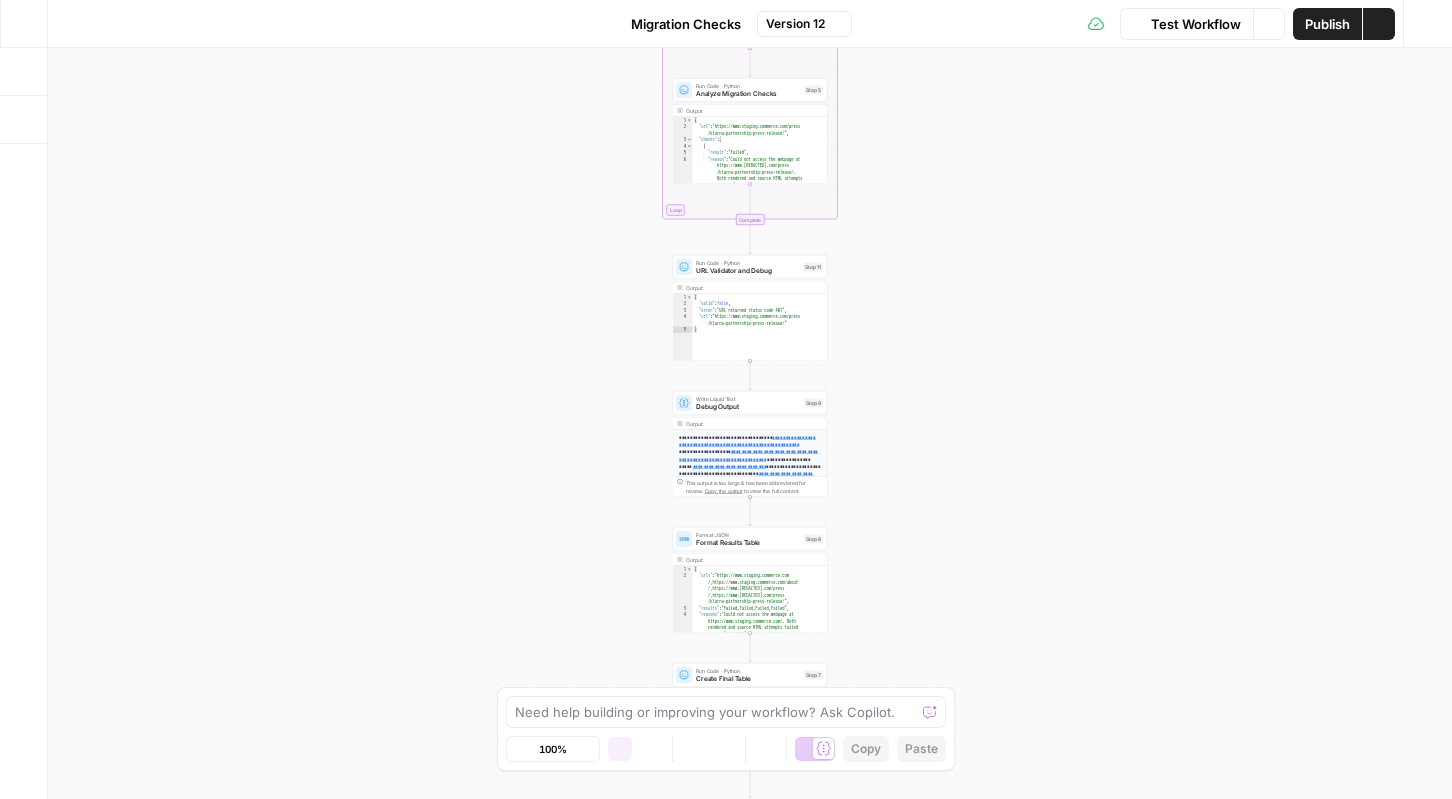 scroll, scrollTop: 0, scrollLeft: 0, axis: both 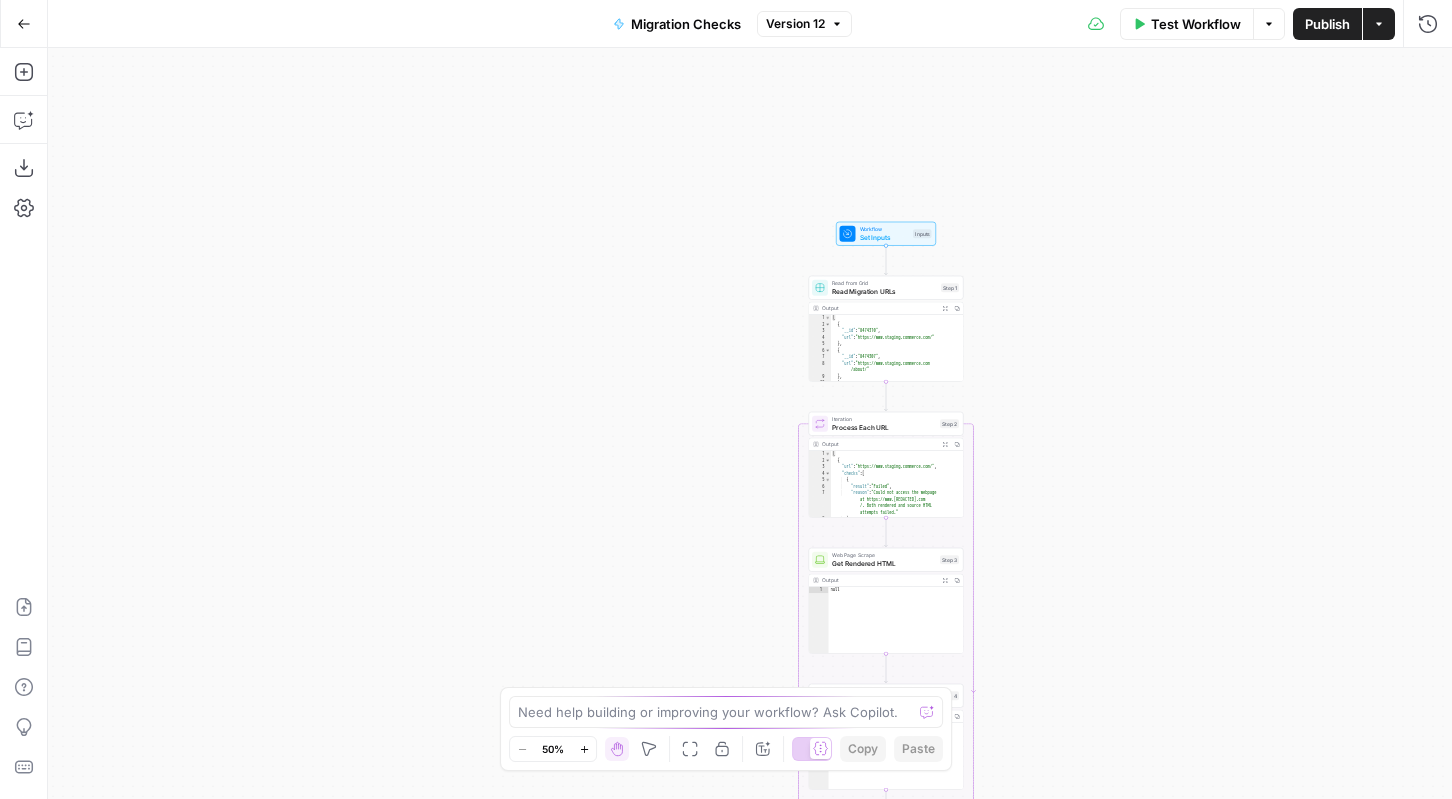 drag, startPoint x: 933, startPoint y: 189, endPoint x: 902, endPoint y: 465, distance: 277.73547 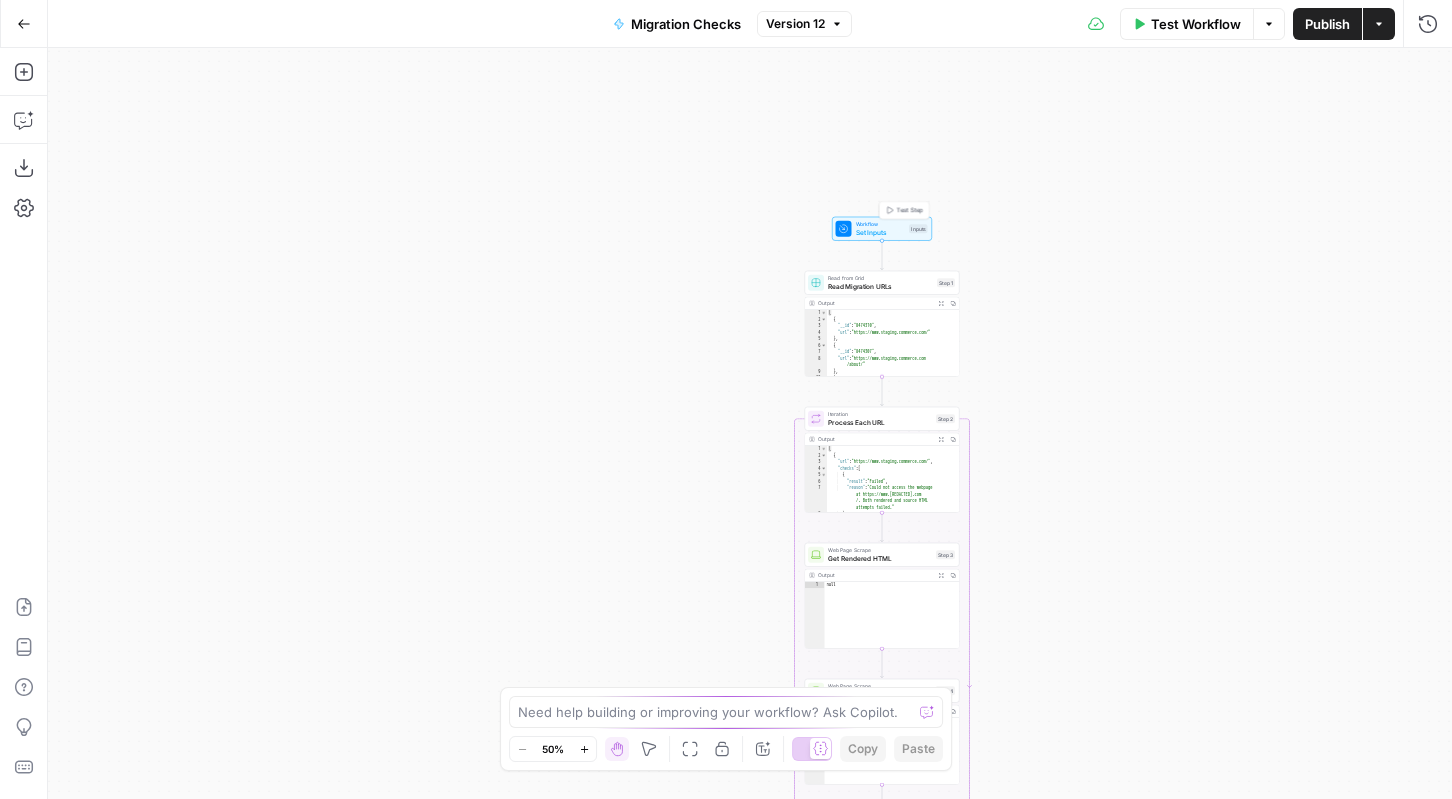click on "Set Inputs" at bounding box center [881, 232] 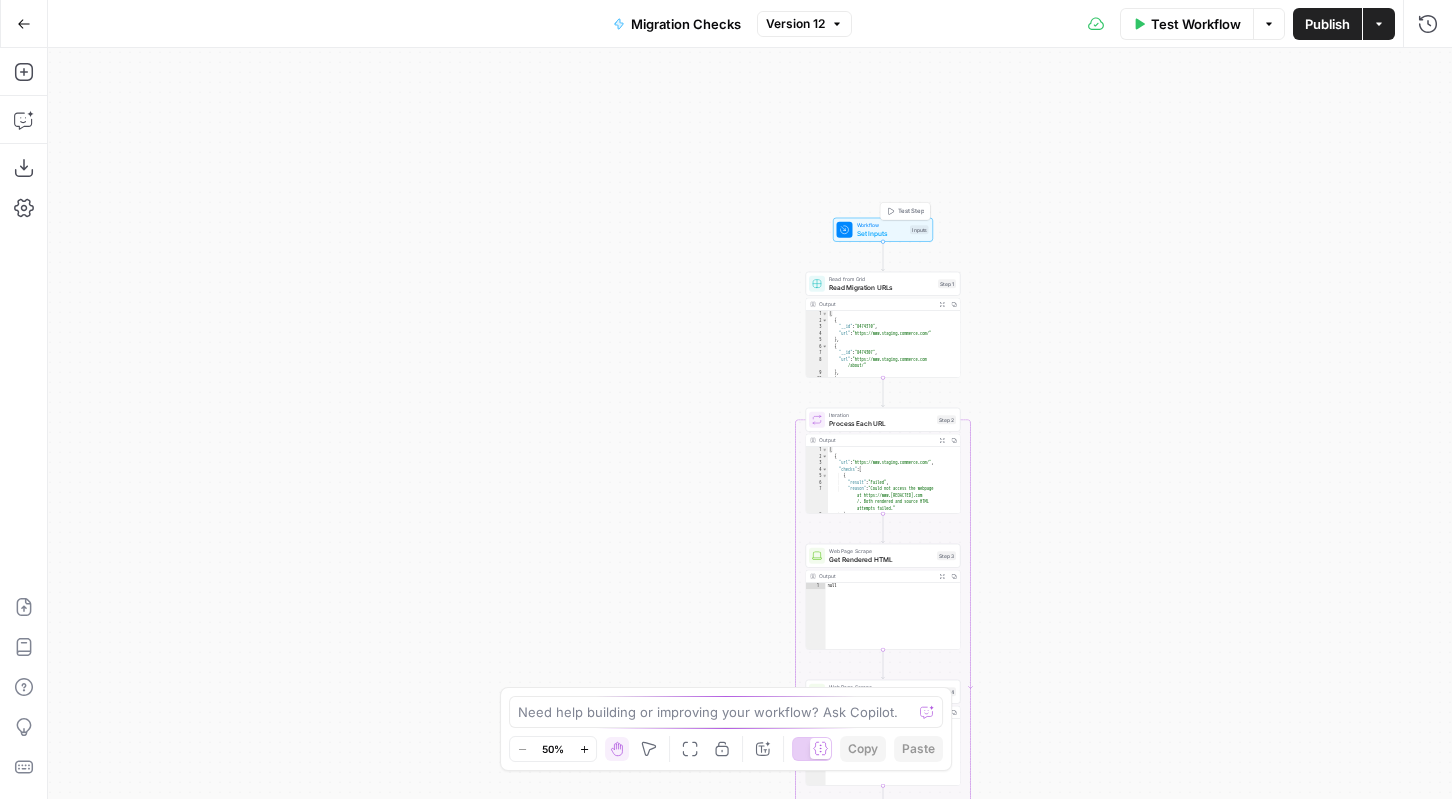 click on "Workflow" at bounding box center [882, 225] 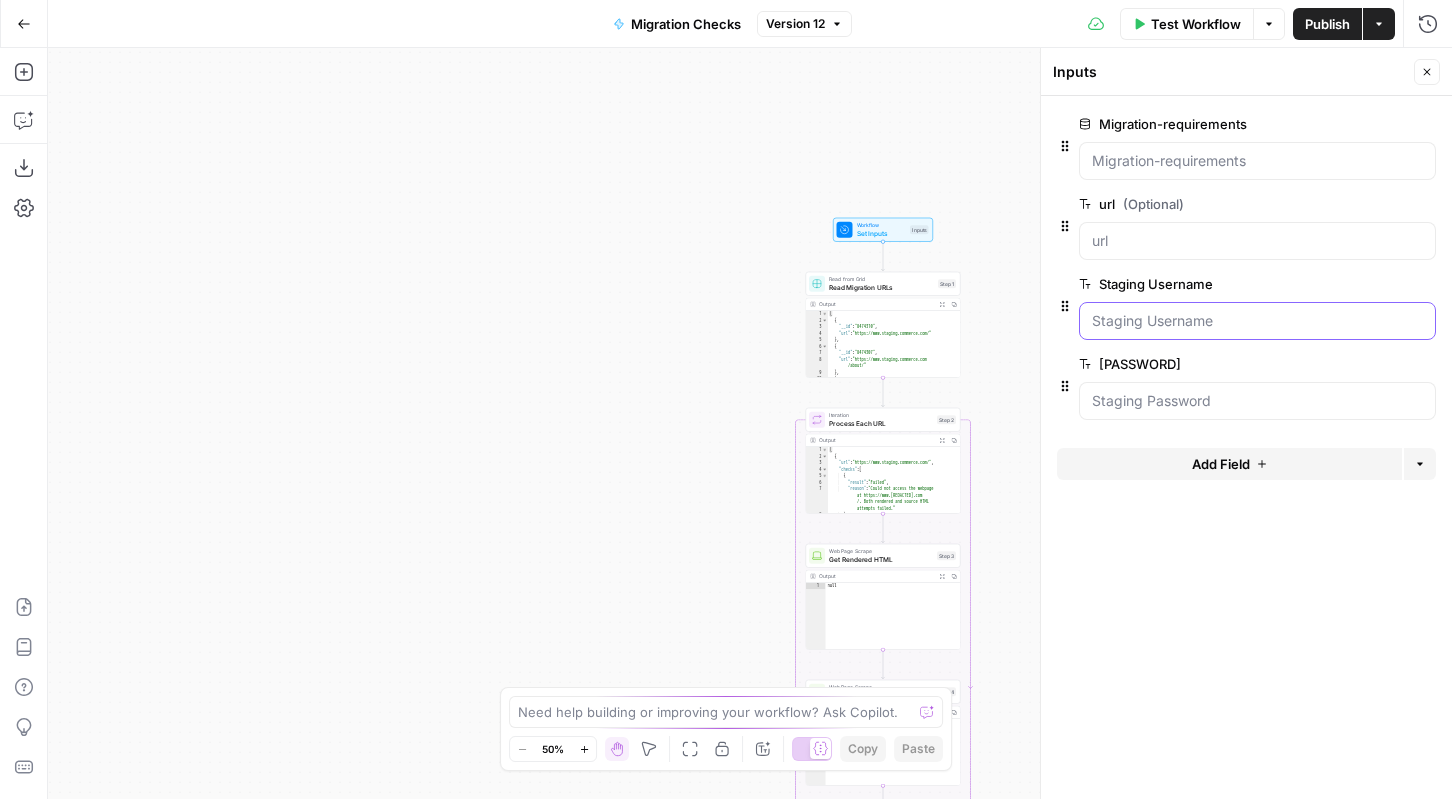 click on "Staging Username" at bounding box center (1257, 321) 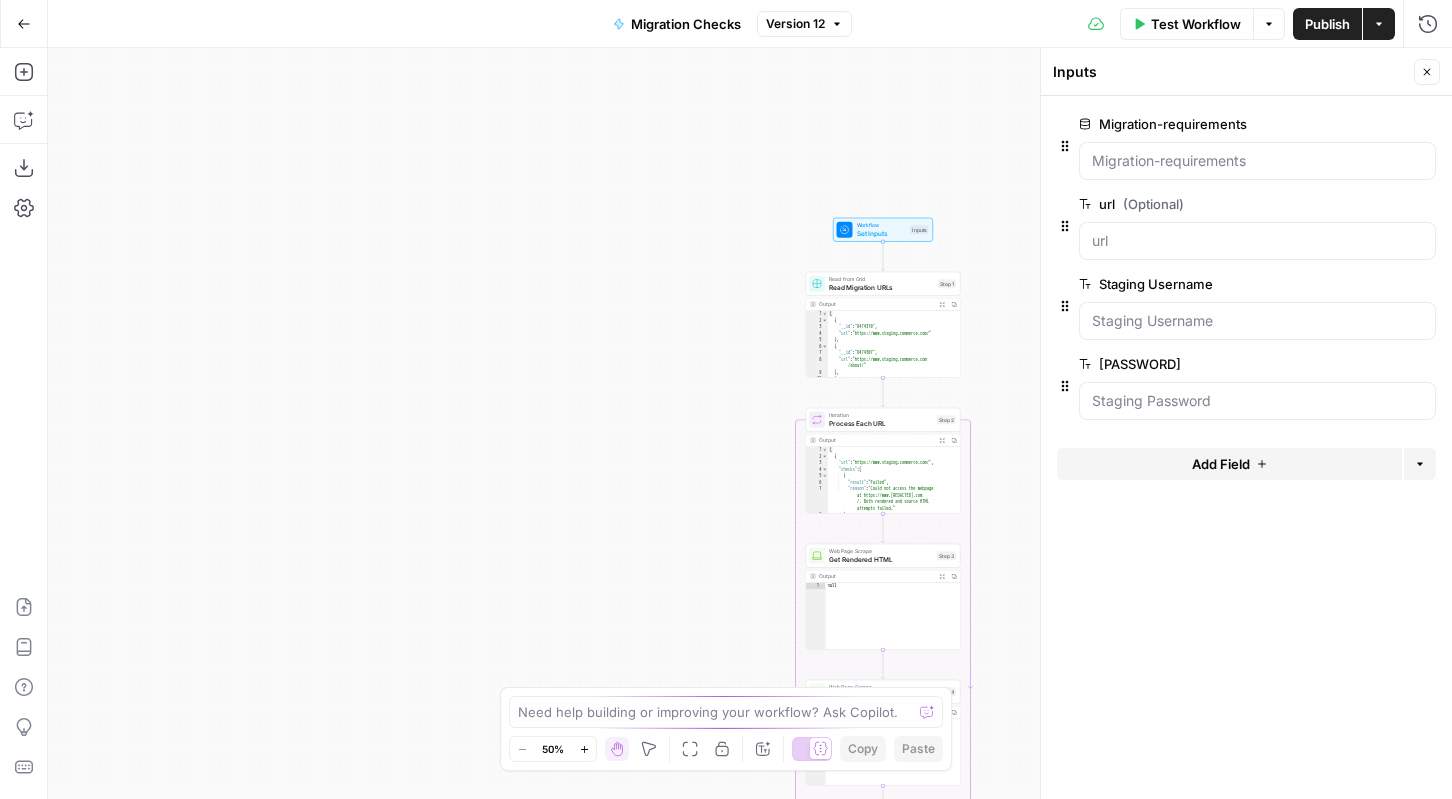 click on "edit field" at bounding box center [1361, 284] 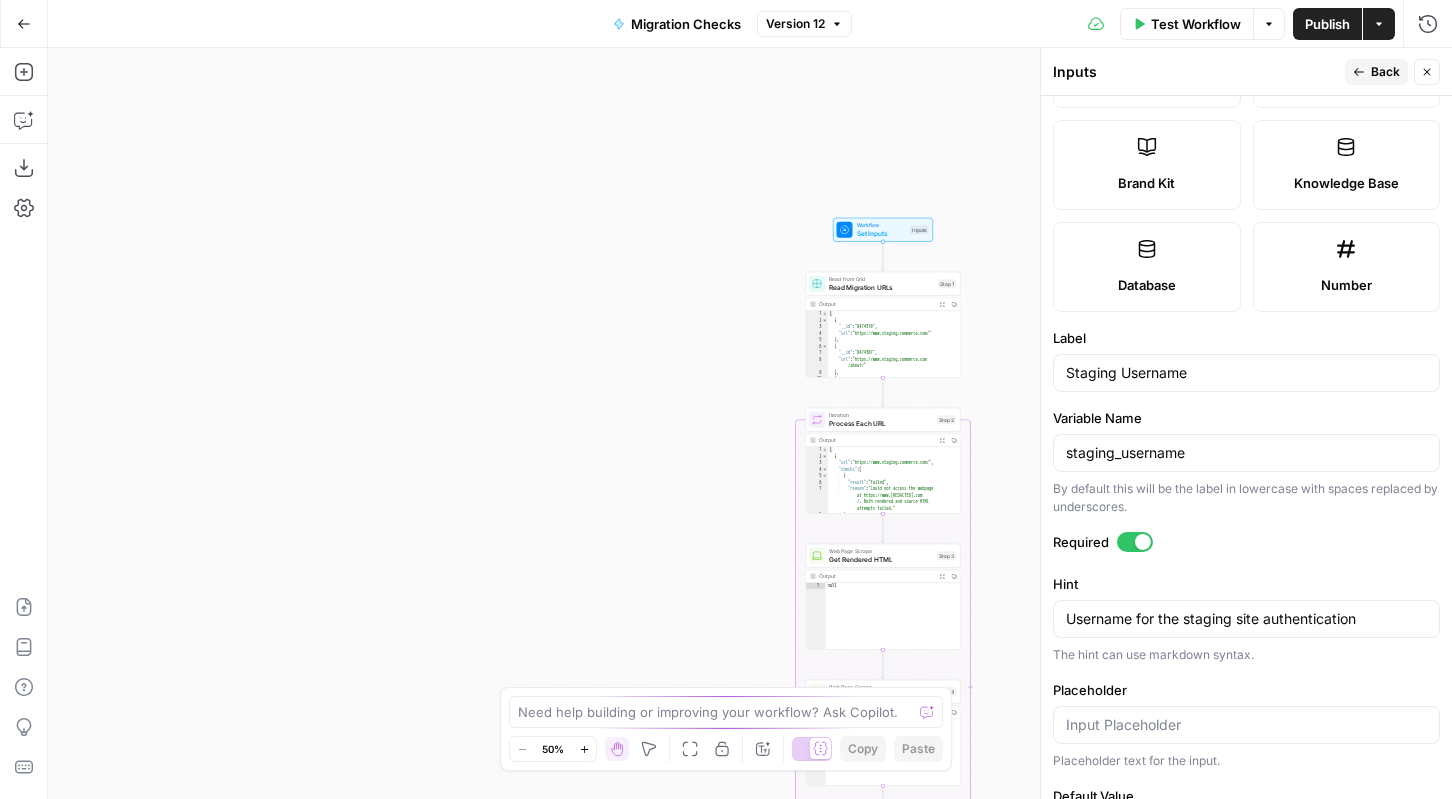 scroll, scrollTop: 512, scrollLeft: 0, axis: vertical 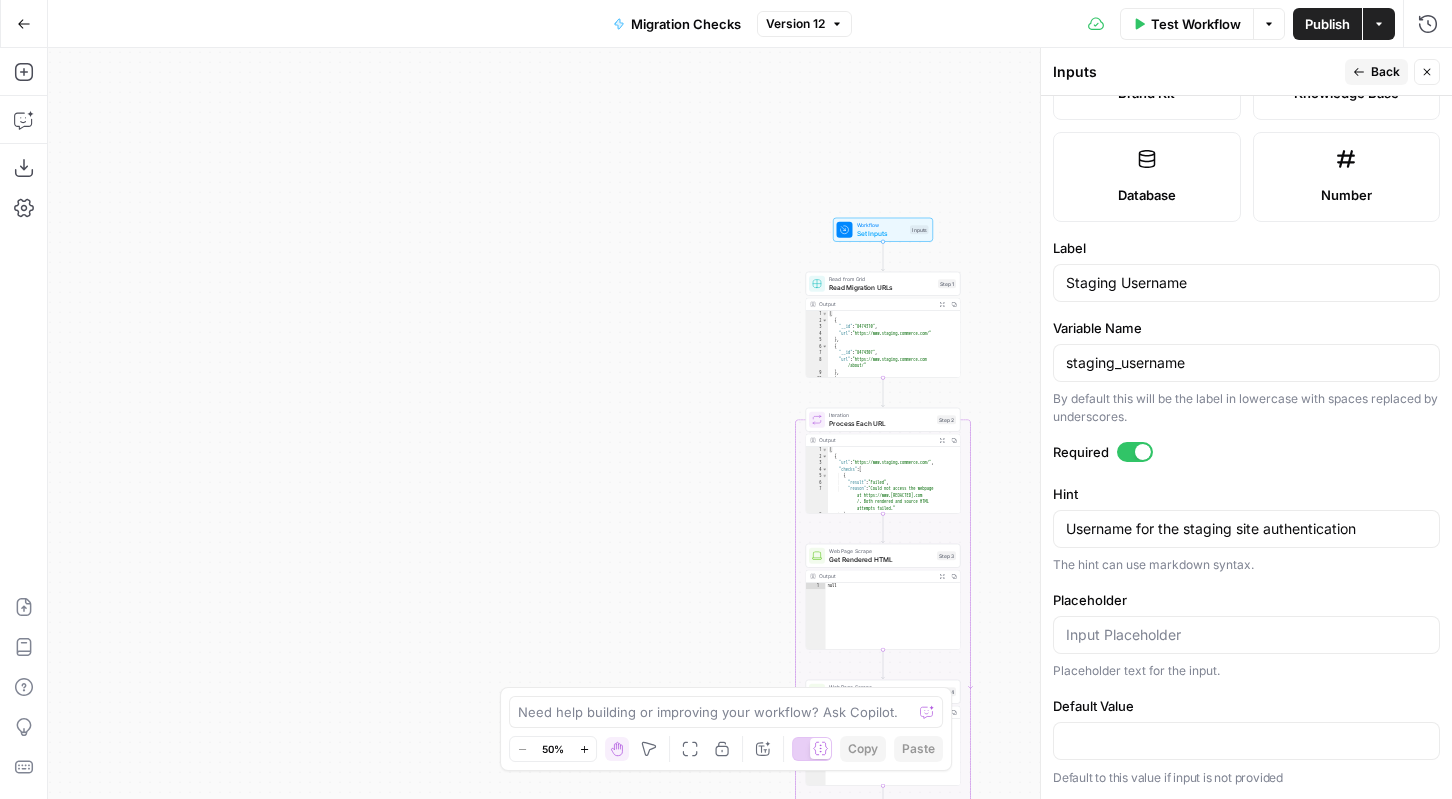 click at bounding box center (1246, 635) 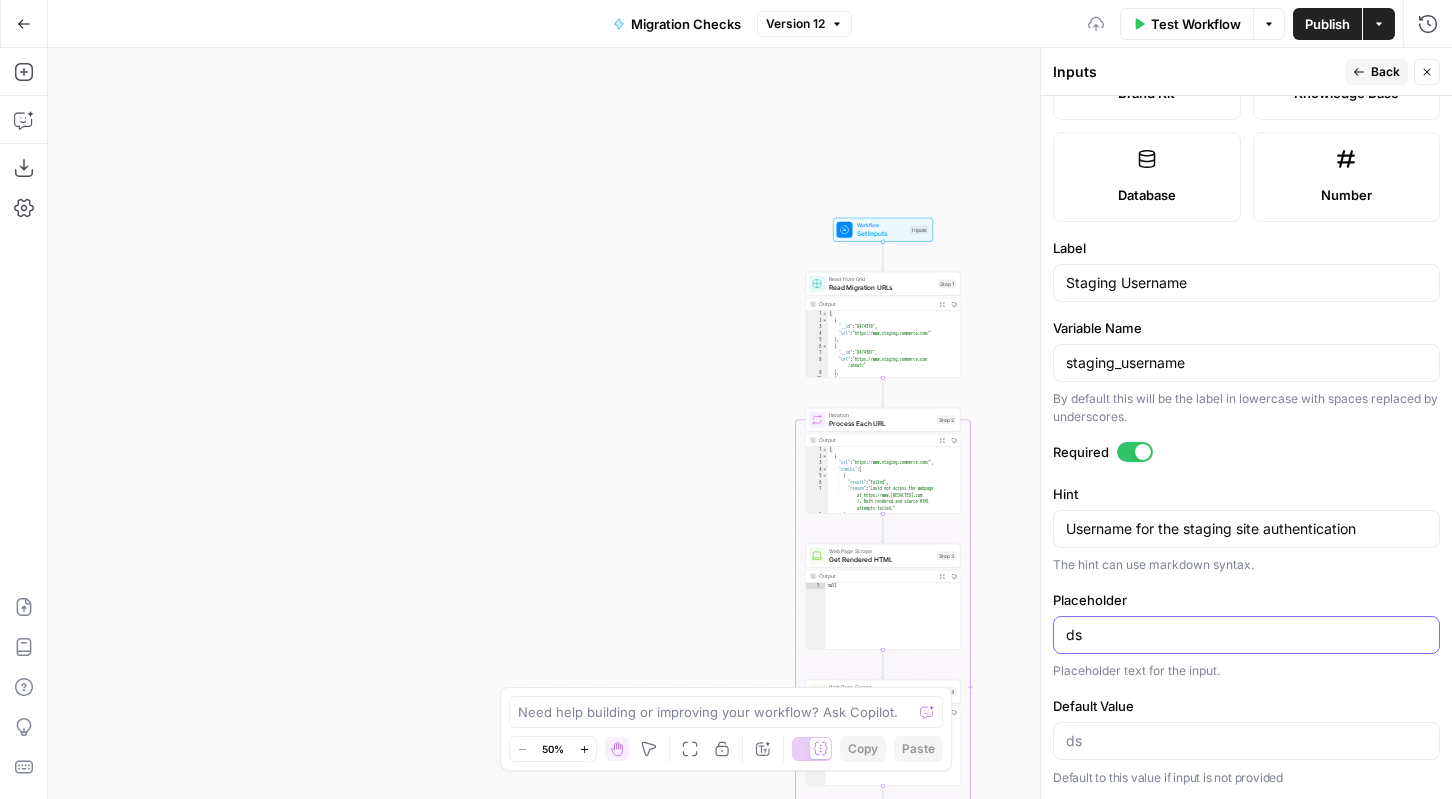type on "d" 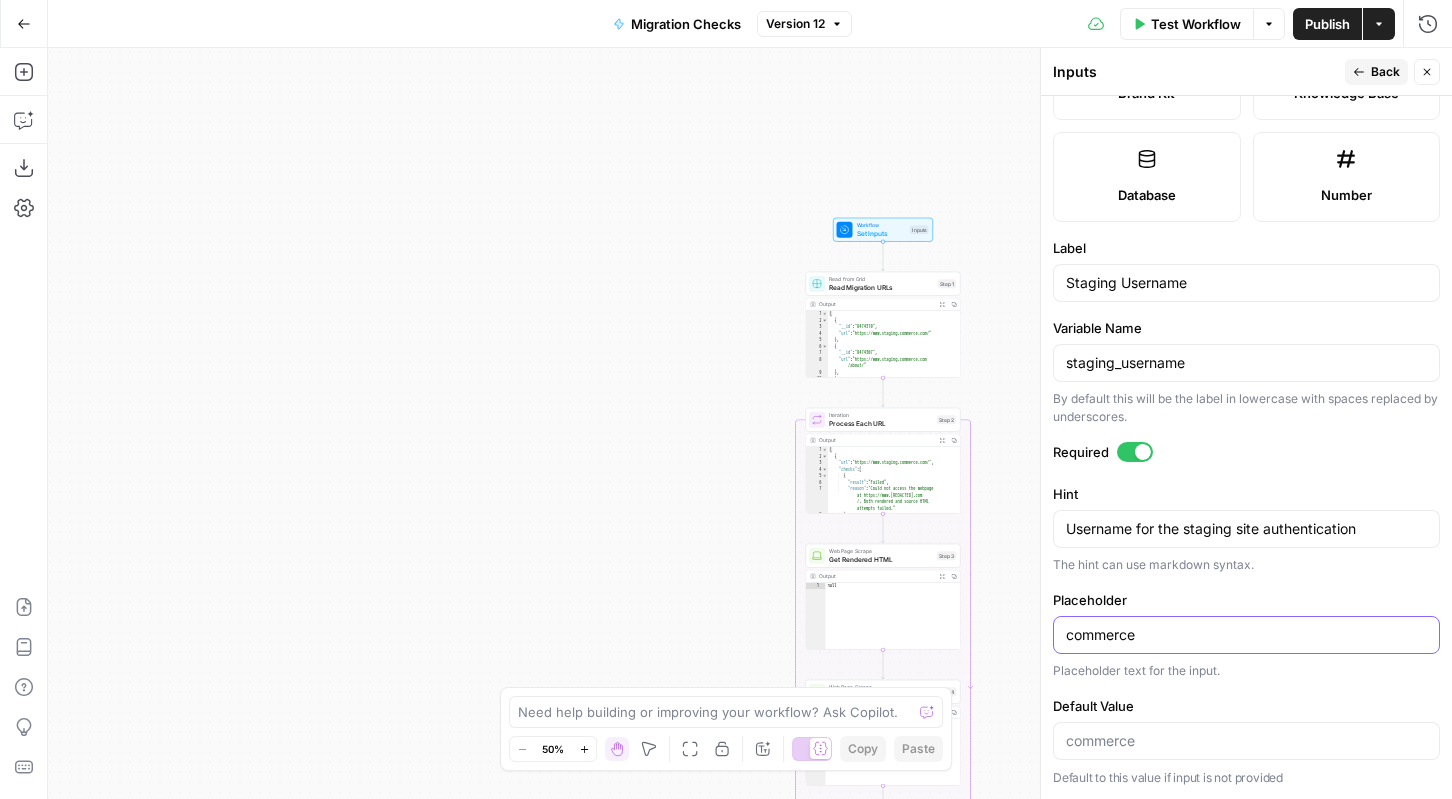 type on "commerce" 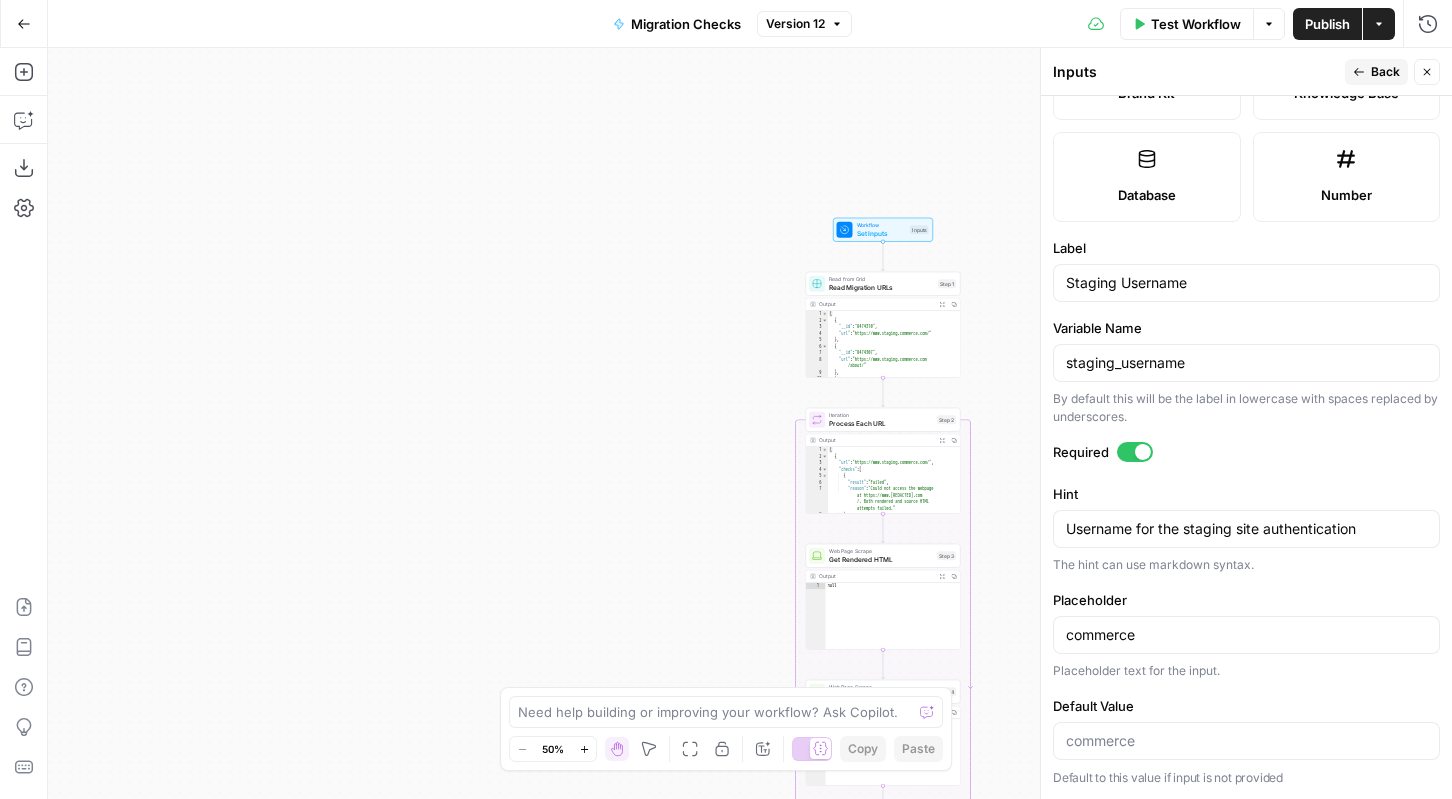 click 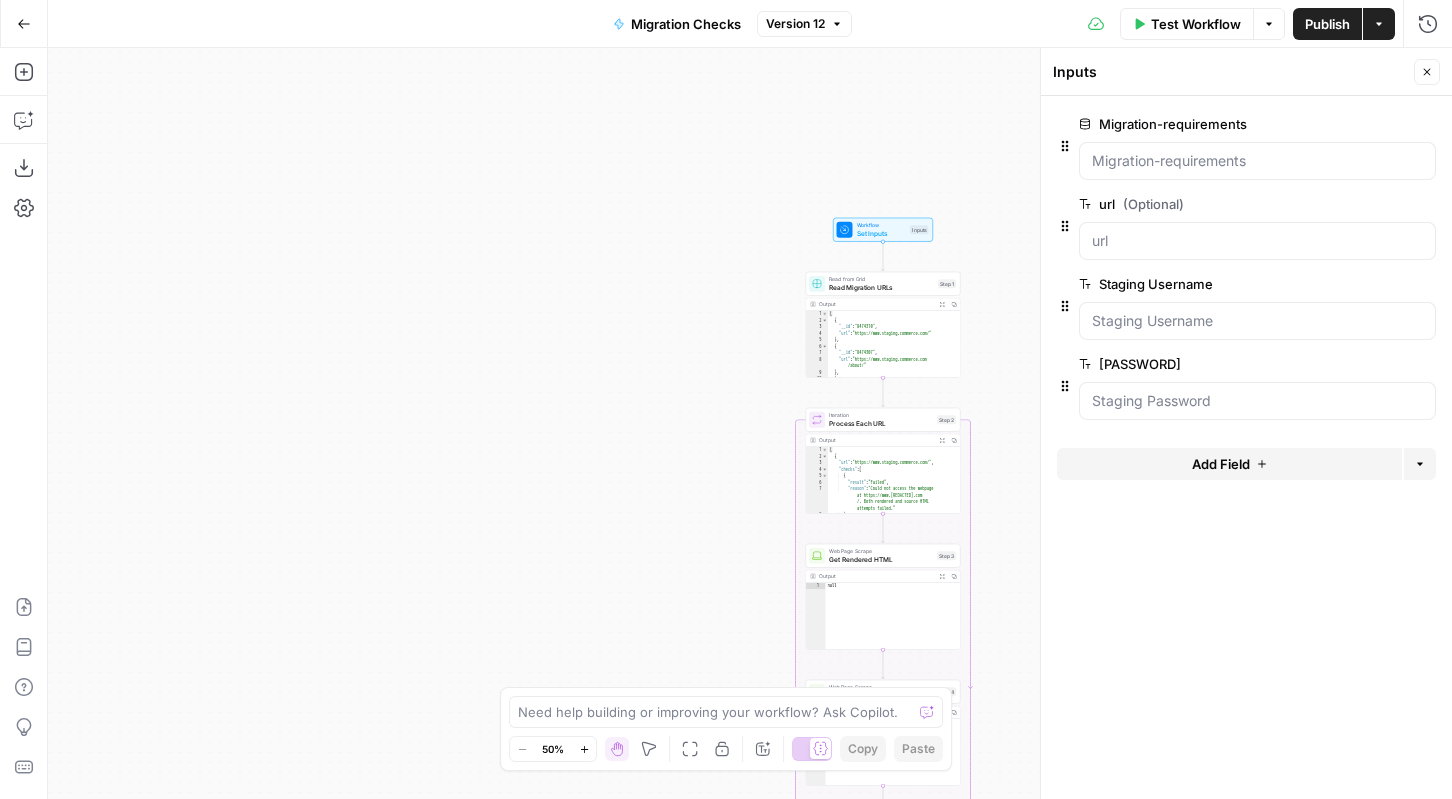 click 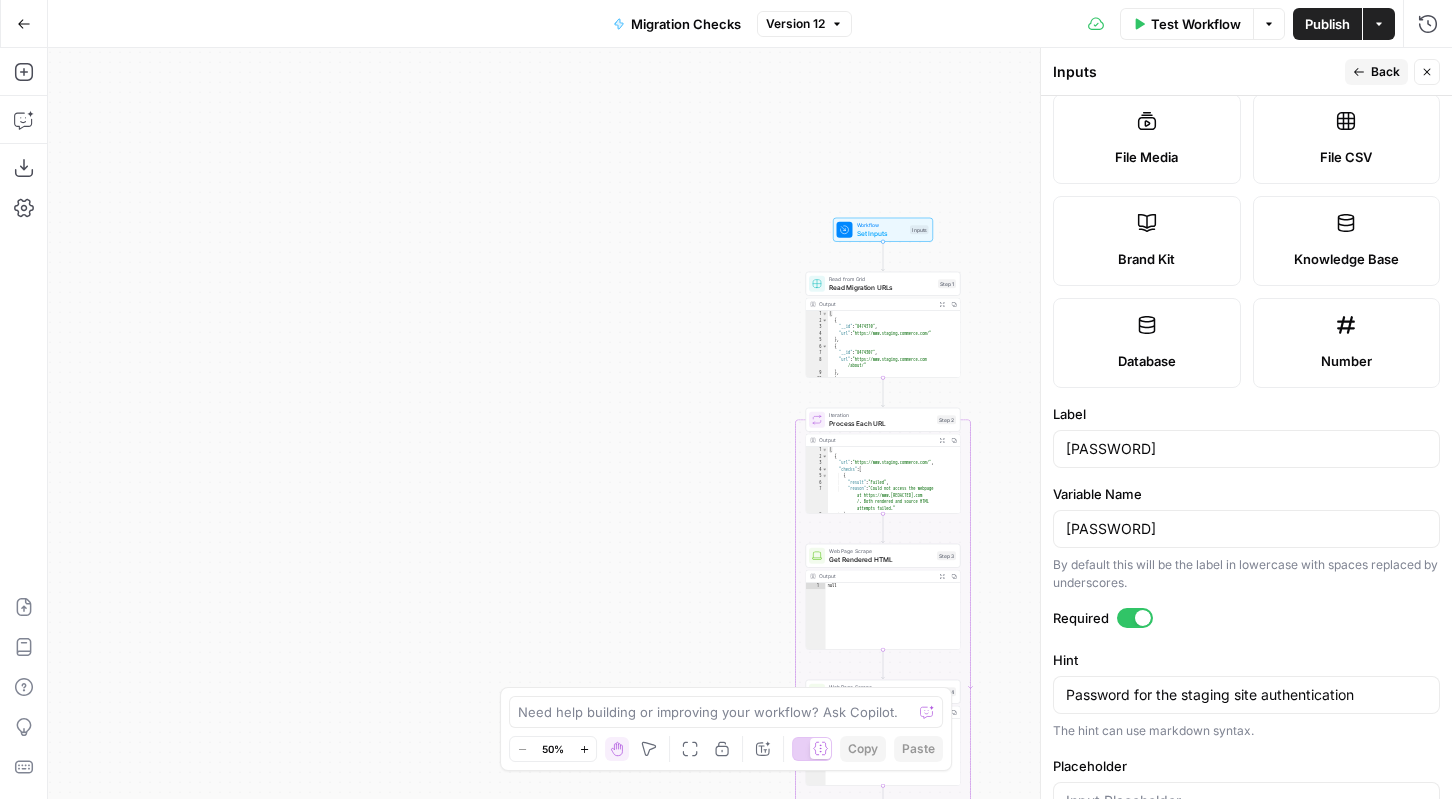 scroll, scrollTop: 512, scrollLeft: 0, axis: vertical 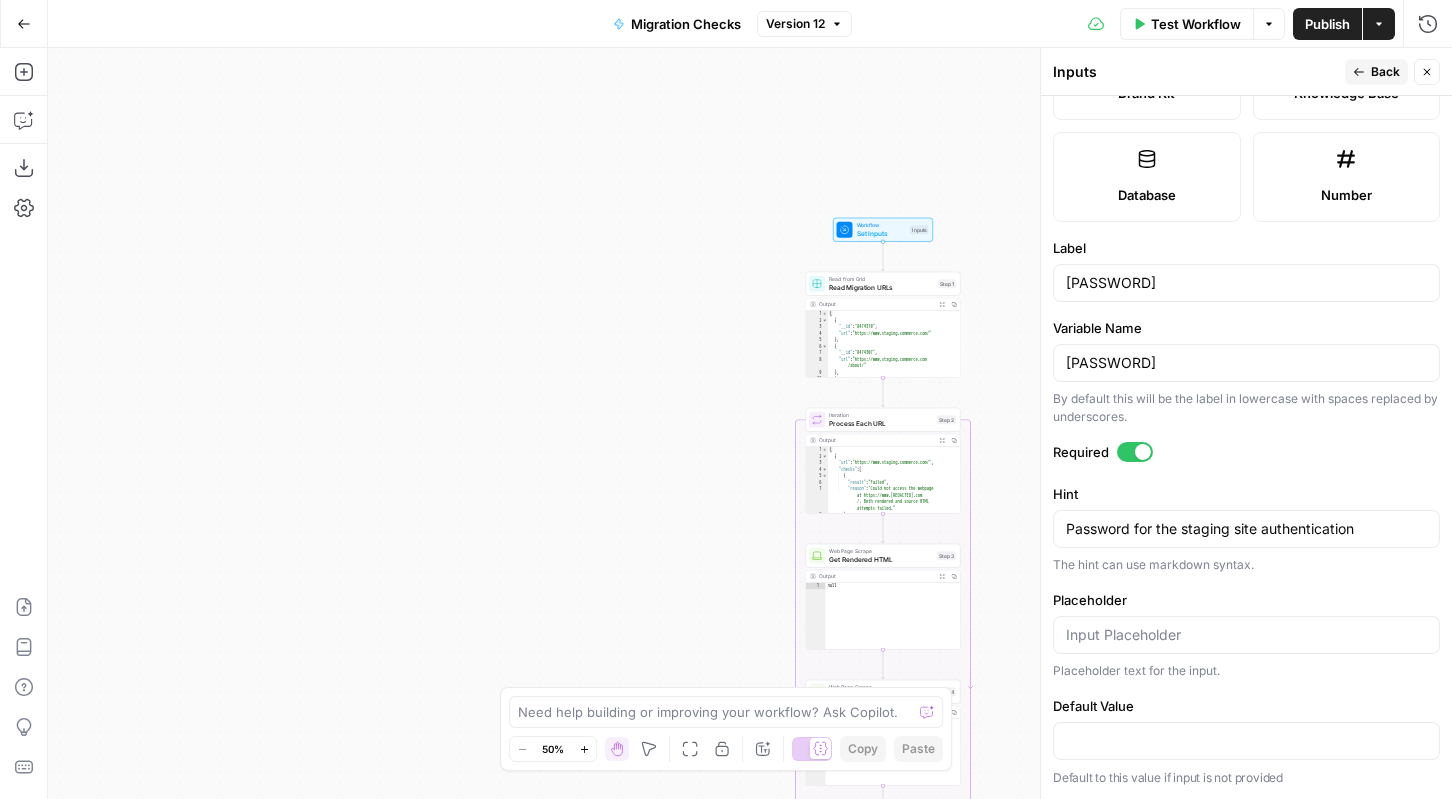click at bounding box center [1246, 635] 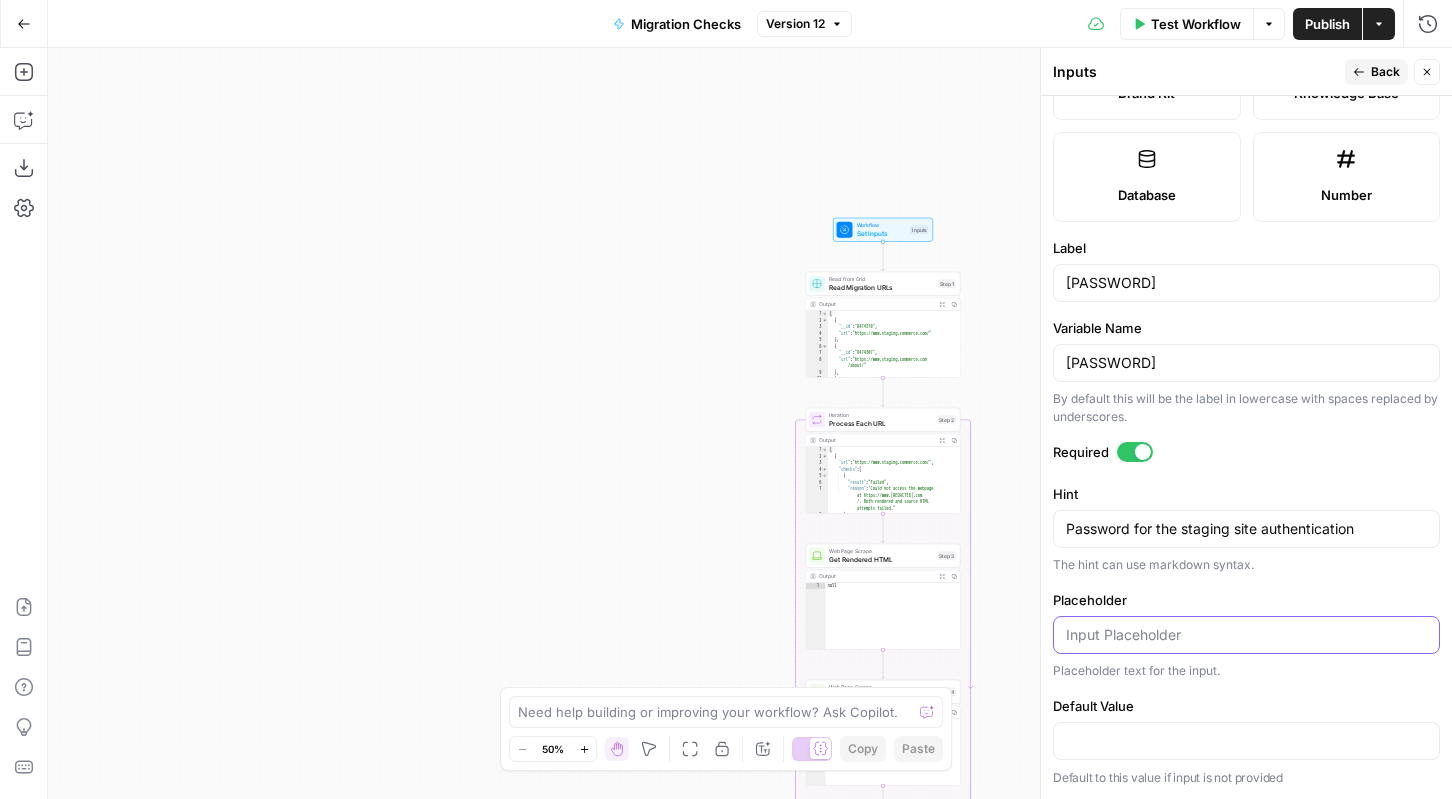 paste on "[REDACTED]" 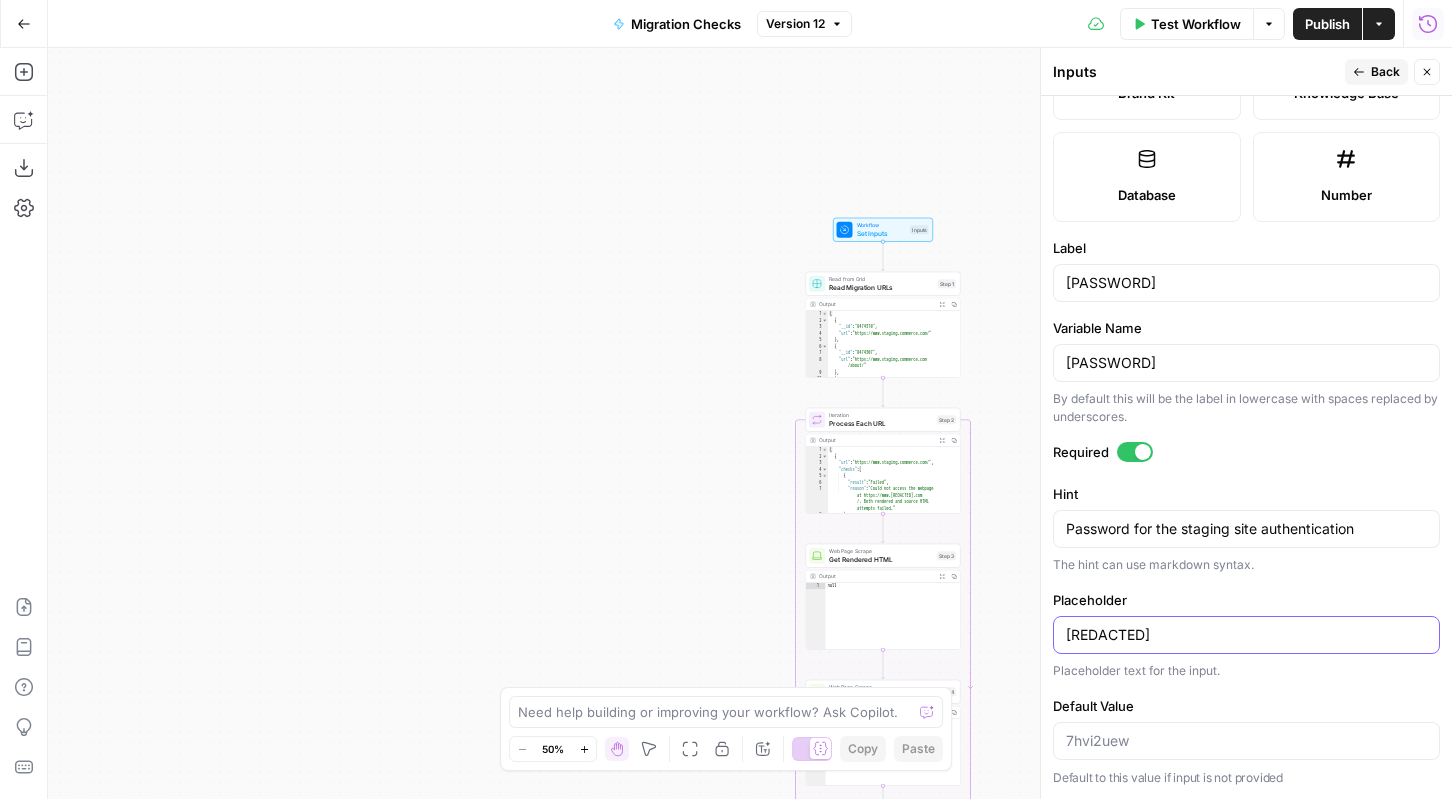 type on "[REDACTED]" 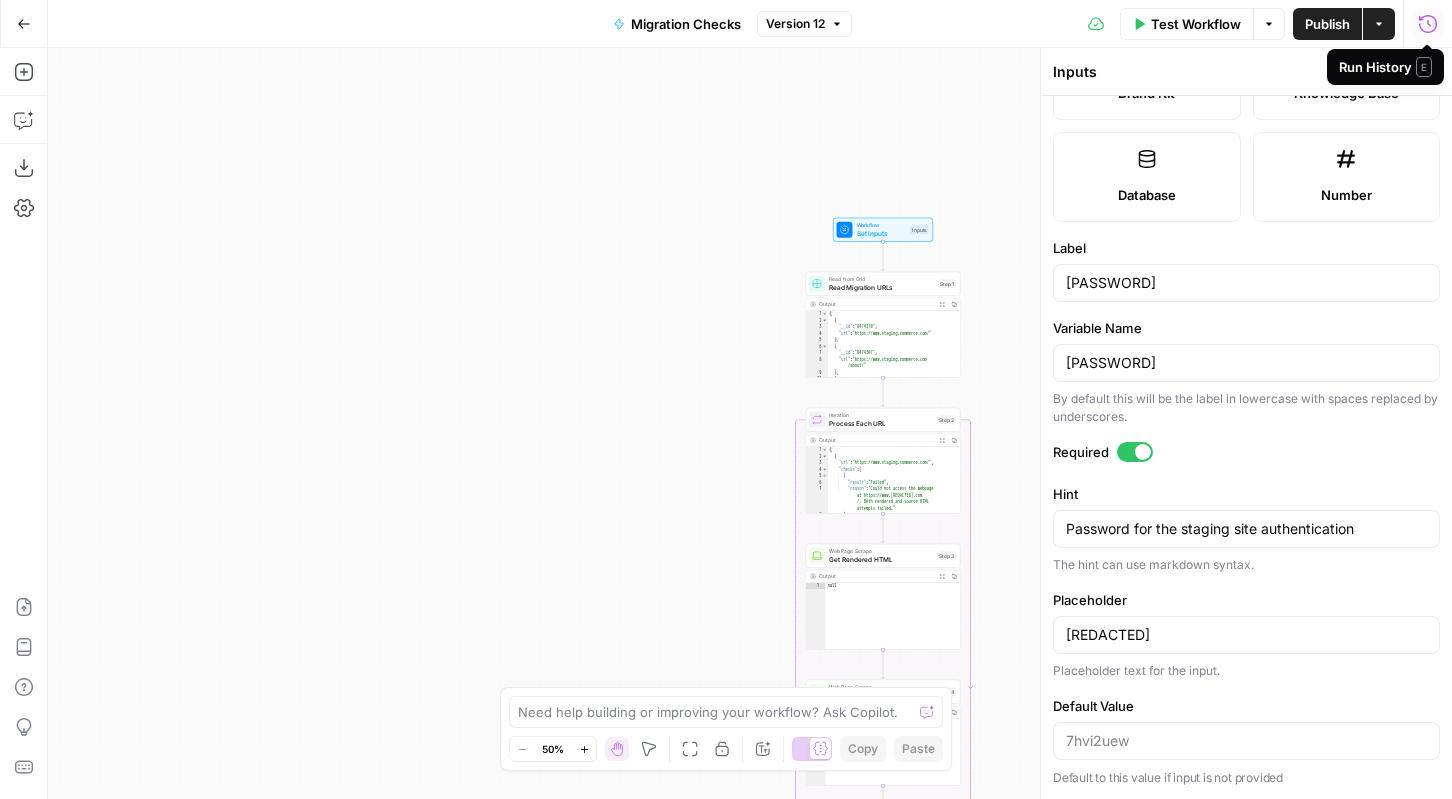 click on "Run History E" at bounding box center [1385, 67] 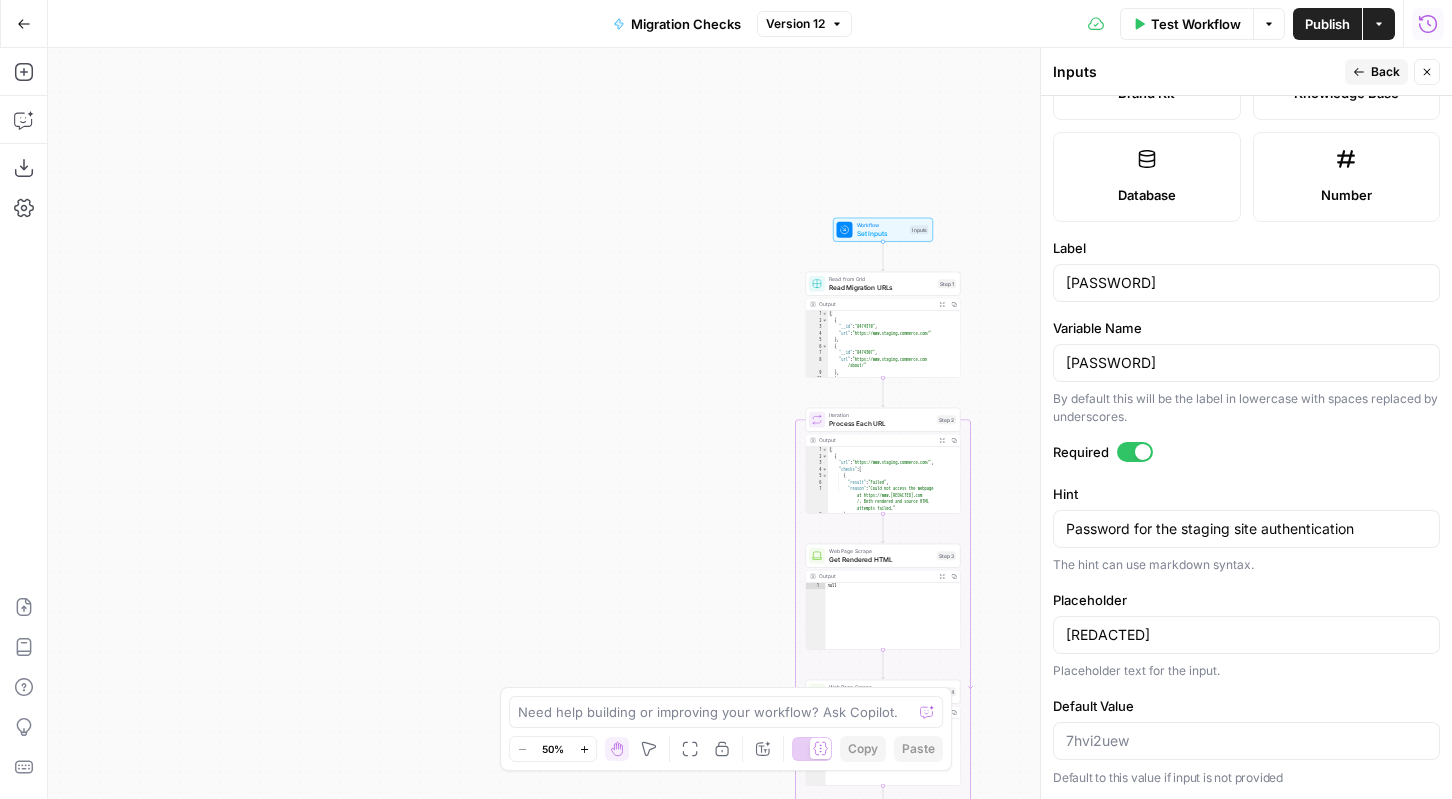 click on "Back" at bounding box center [1376, 72] 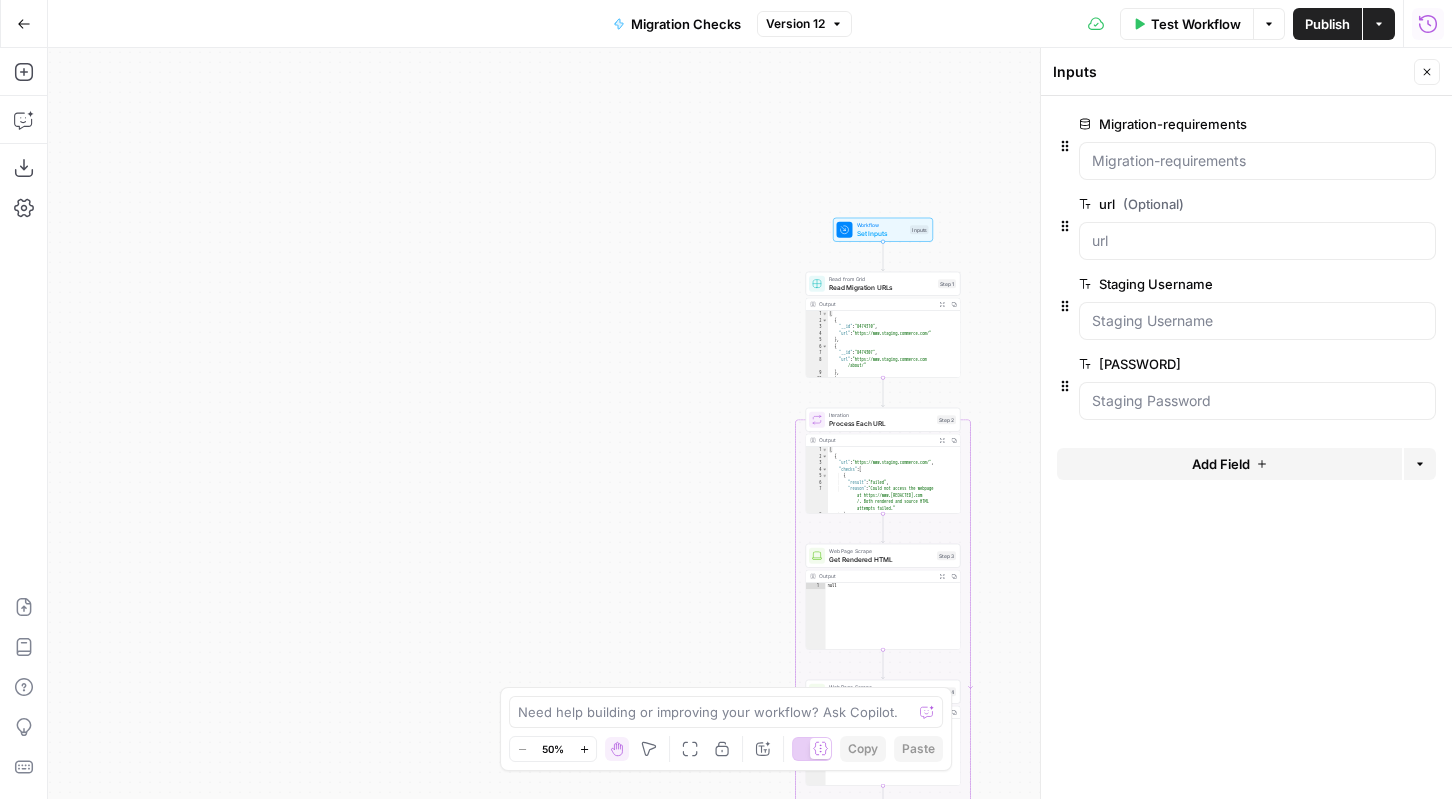 click on "Test Workflow" at bounding box center (1187, 24) 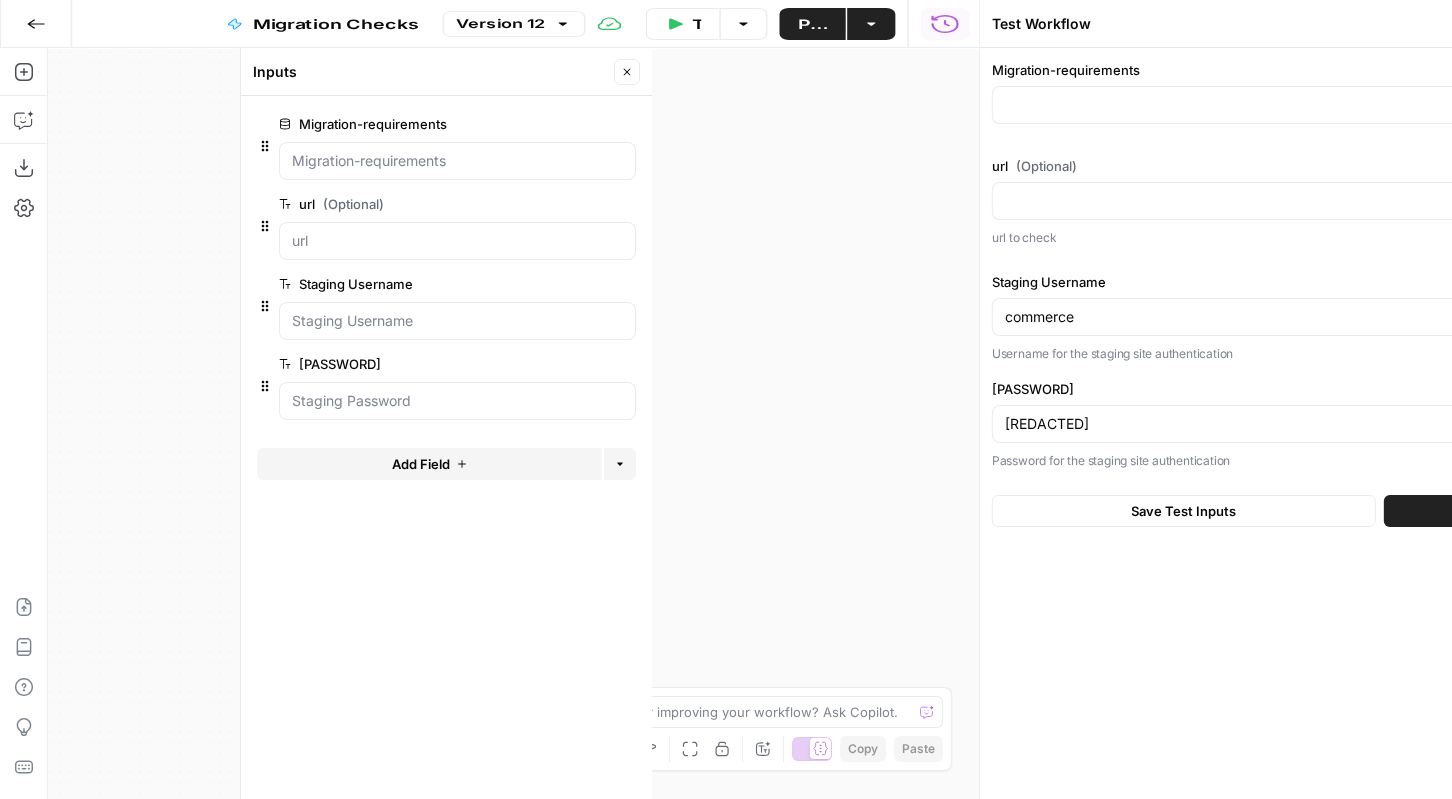 type on "Migration Checks" 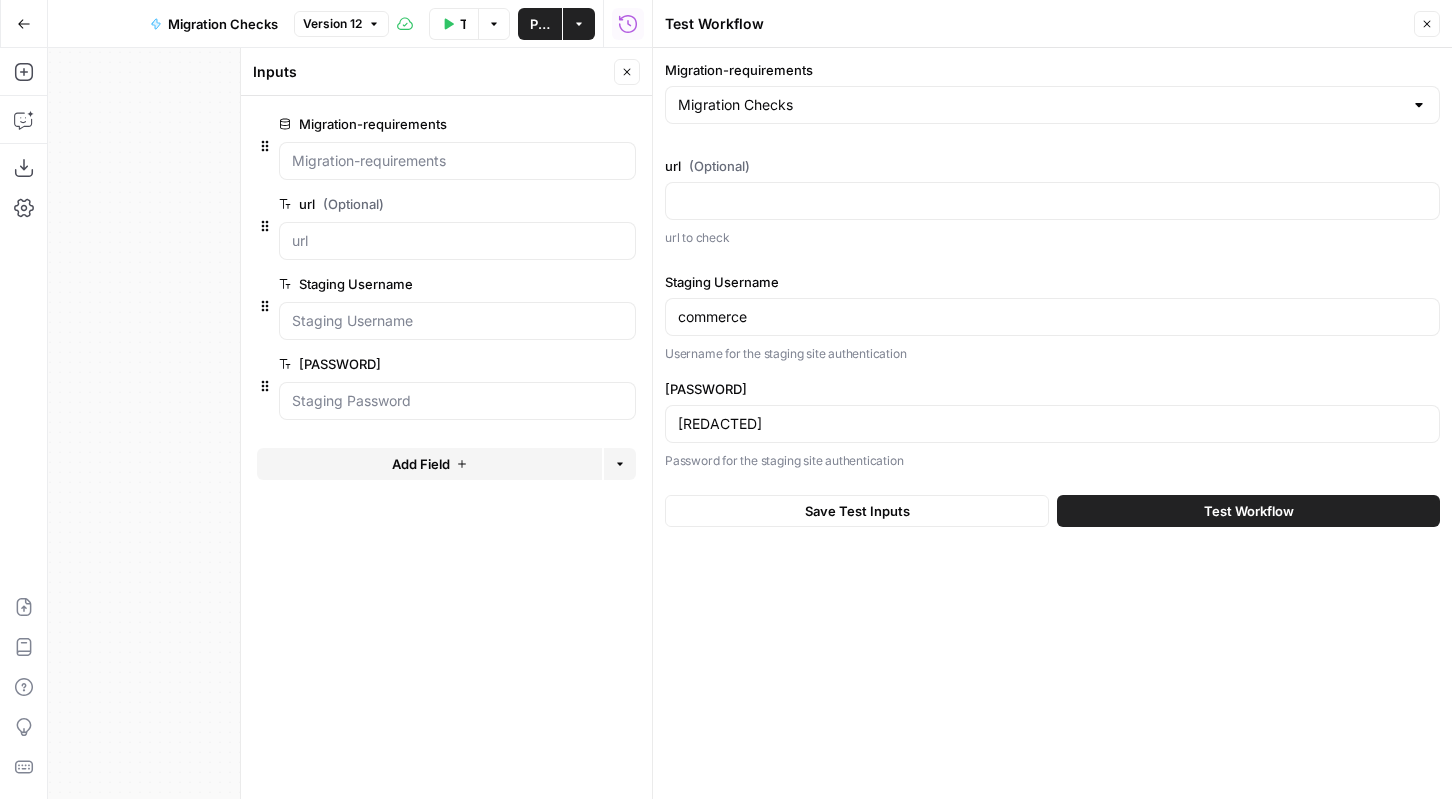click on "Test Workflow" at bounding box center [1249, 511] 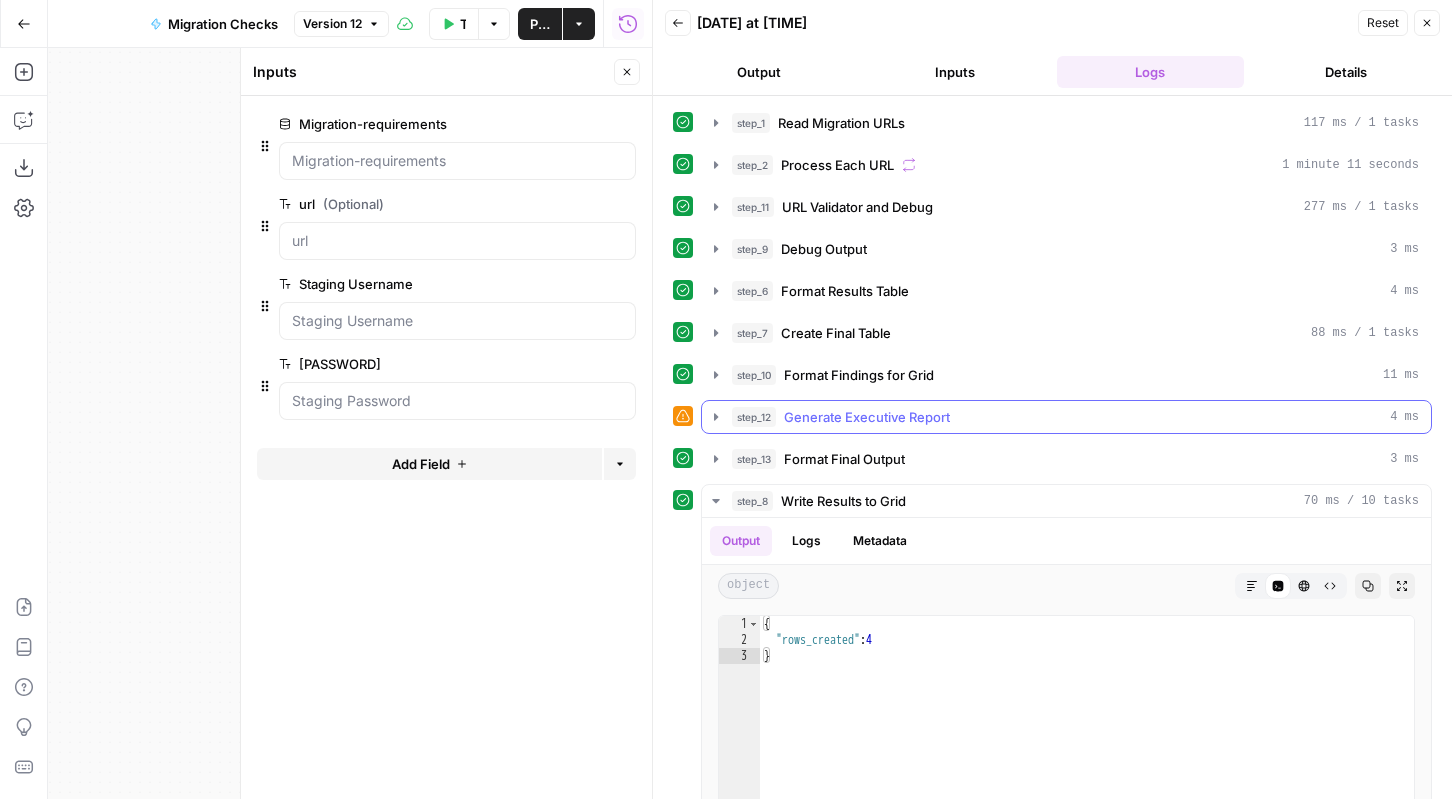 click 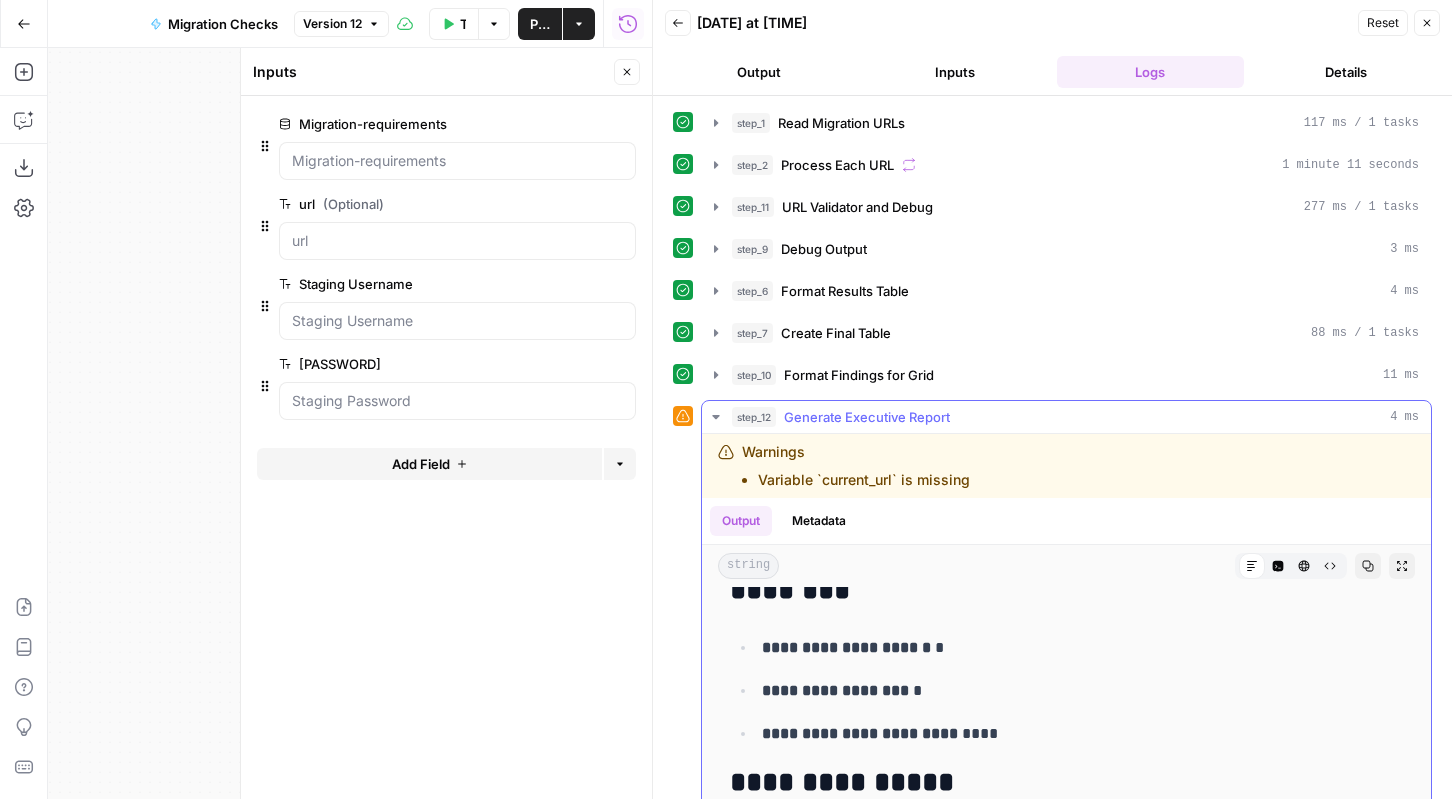 scroll, scrollTop: 132, scrollLeft: 0, axis: vertical 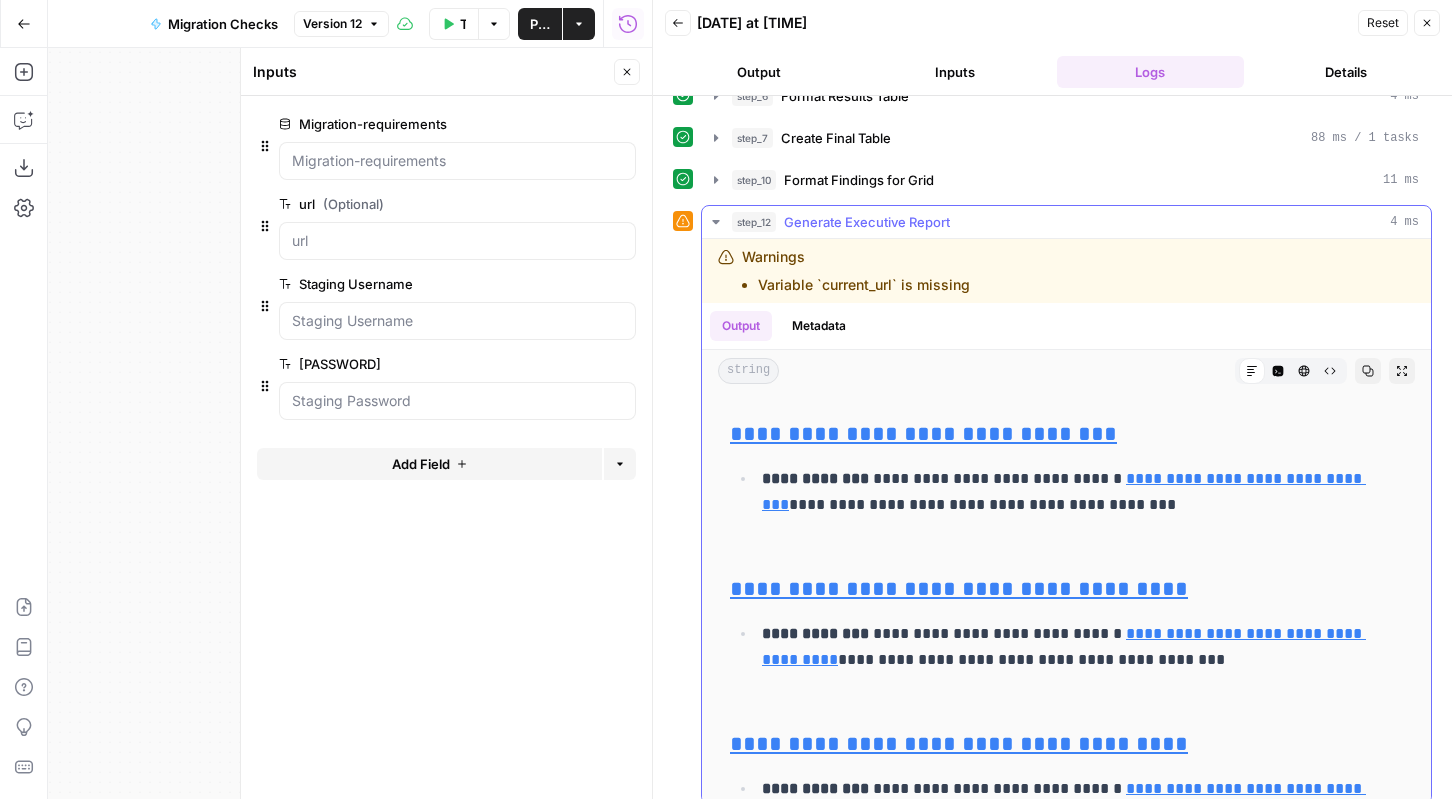 click on "Metadata" at bounding box center (819, 326) 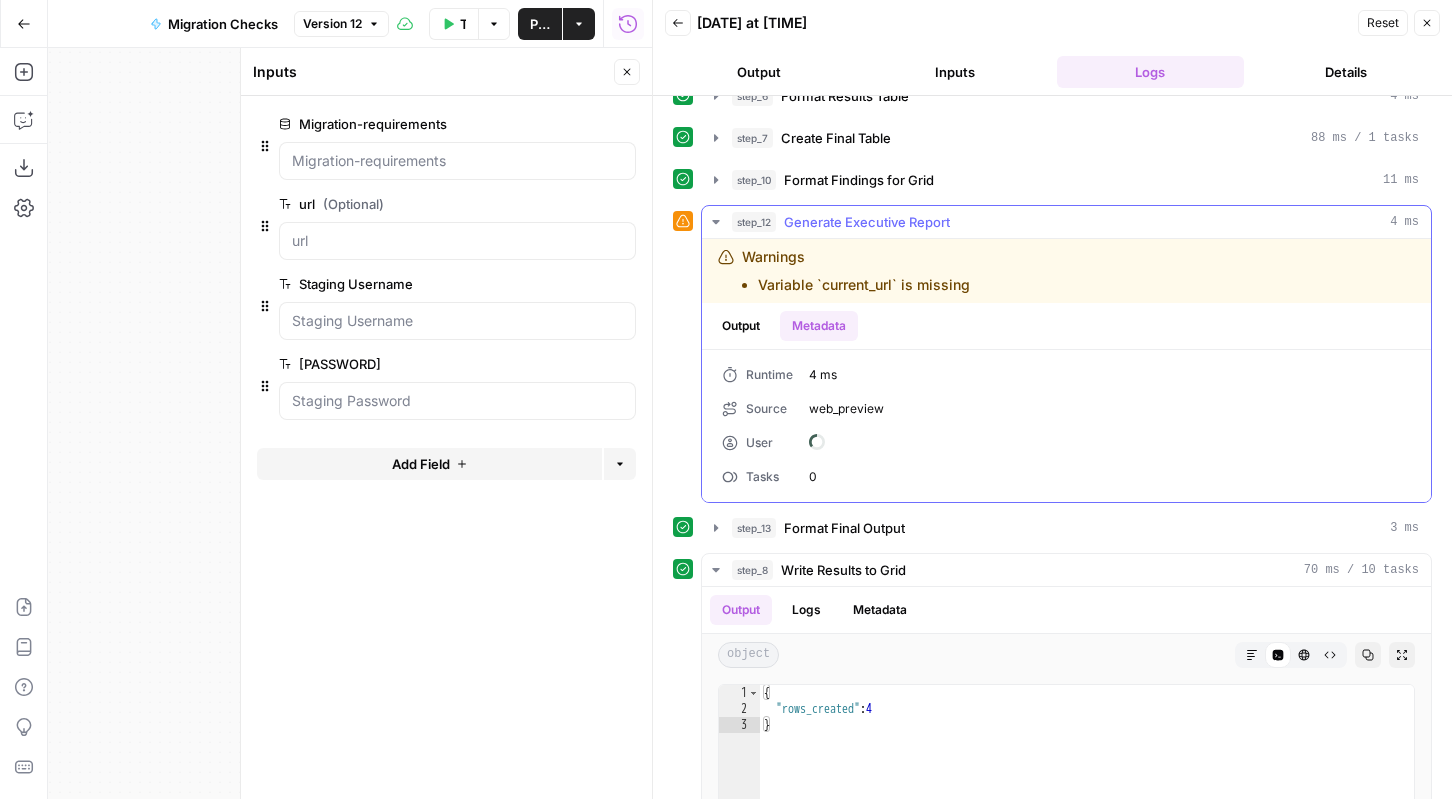 scroll, scrollTop: 0, scrollLeft: 0, axis: both 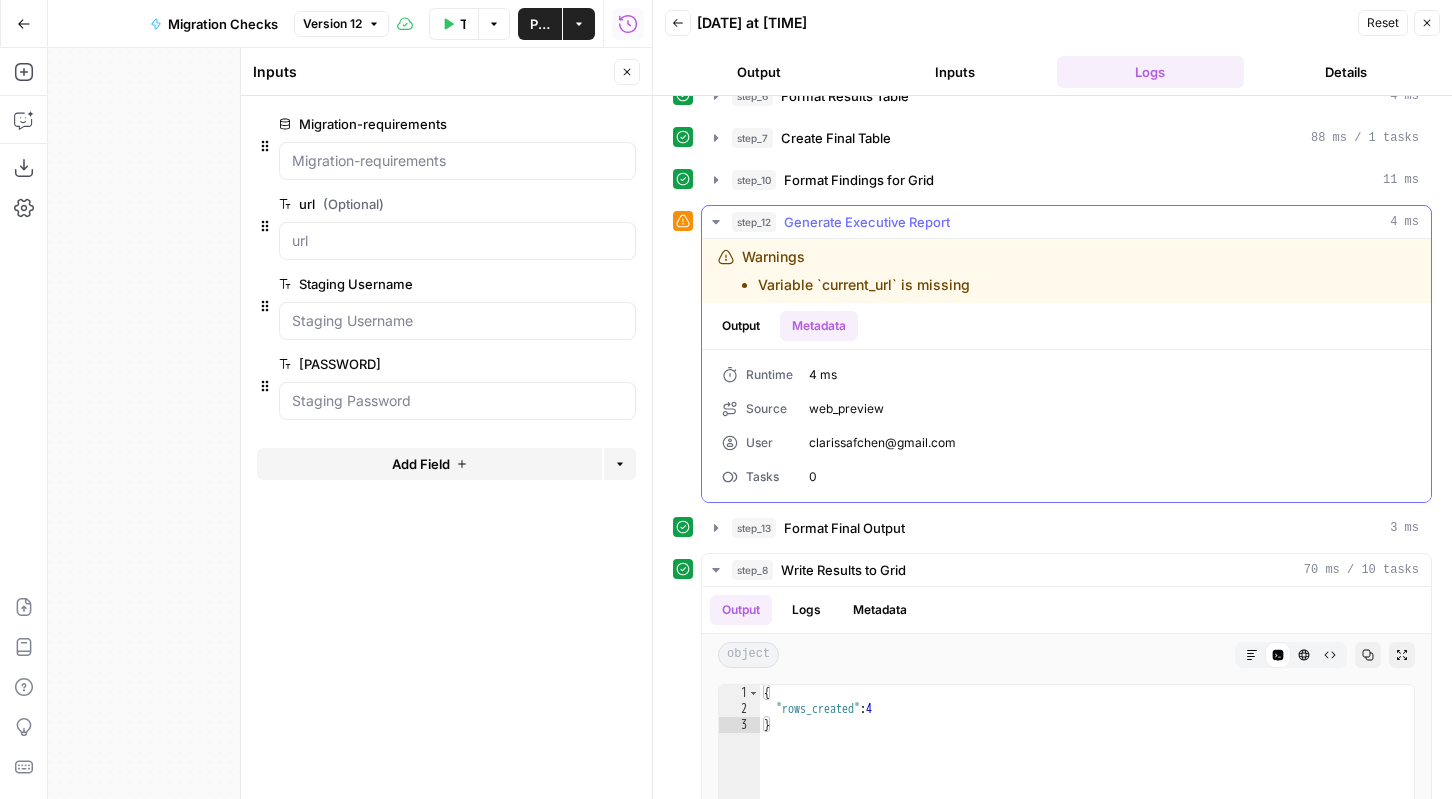 click on "Output" at bounding box center [741, 326] 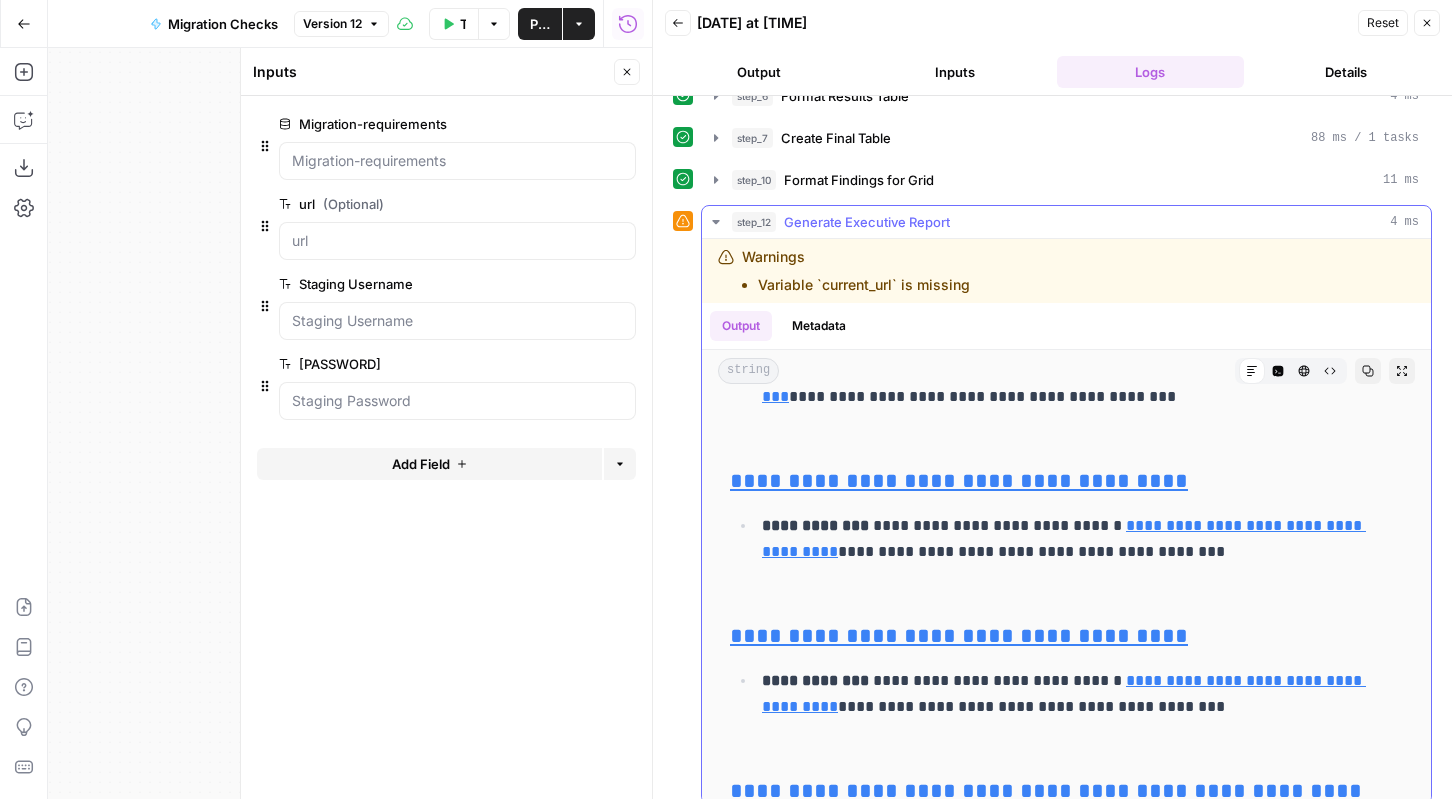 scroll, scrollTop: 1122, scrollLeft: 0, axis: vertical 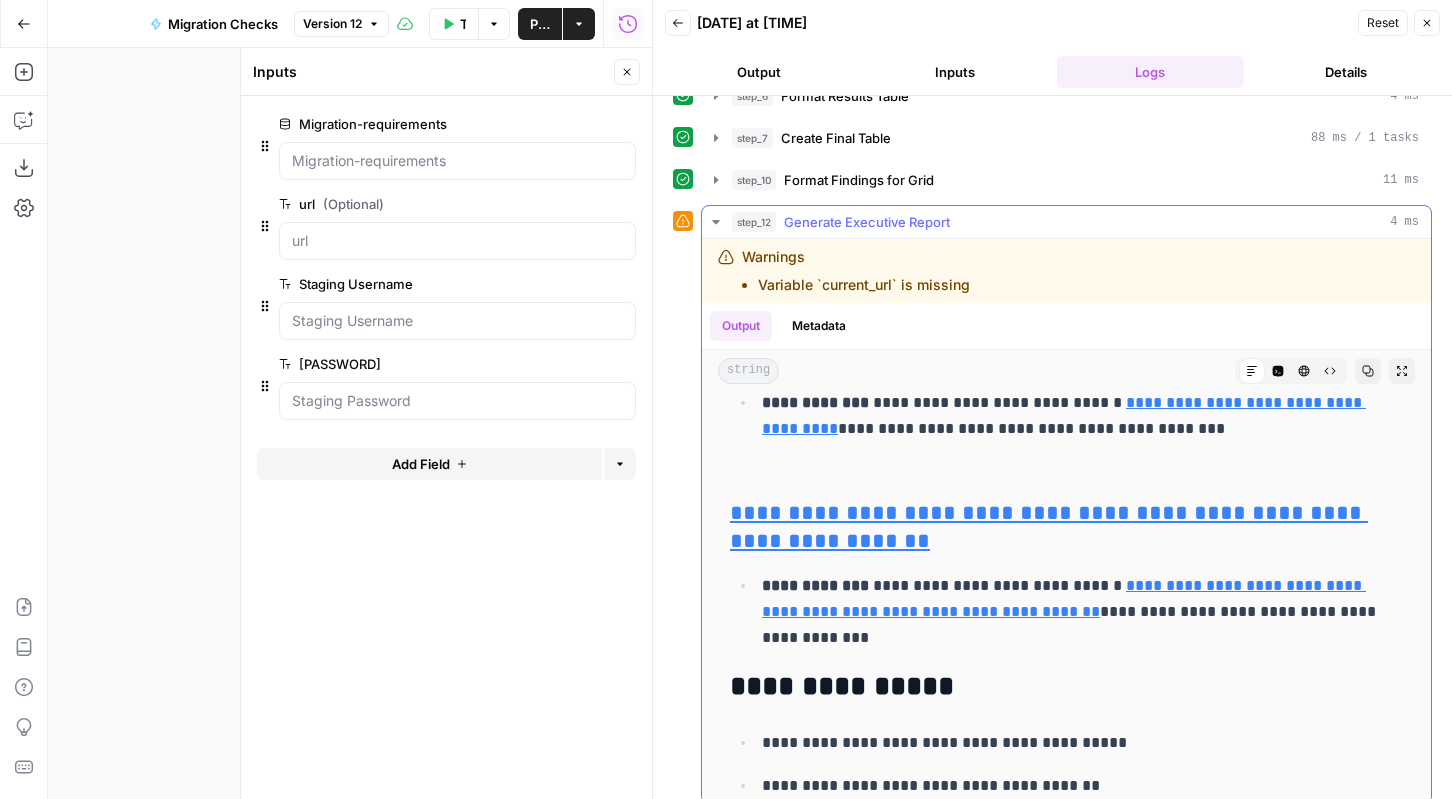 drag, startPoint x: 876, startPoint y: 586, endPoint x: 1187, endPoint y: 612, distance: 312.08493 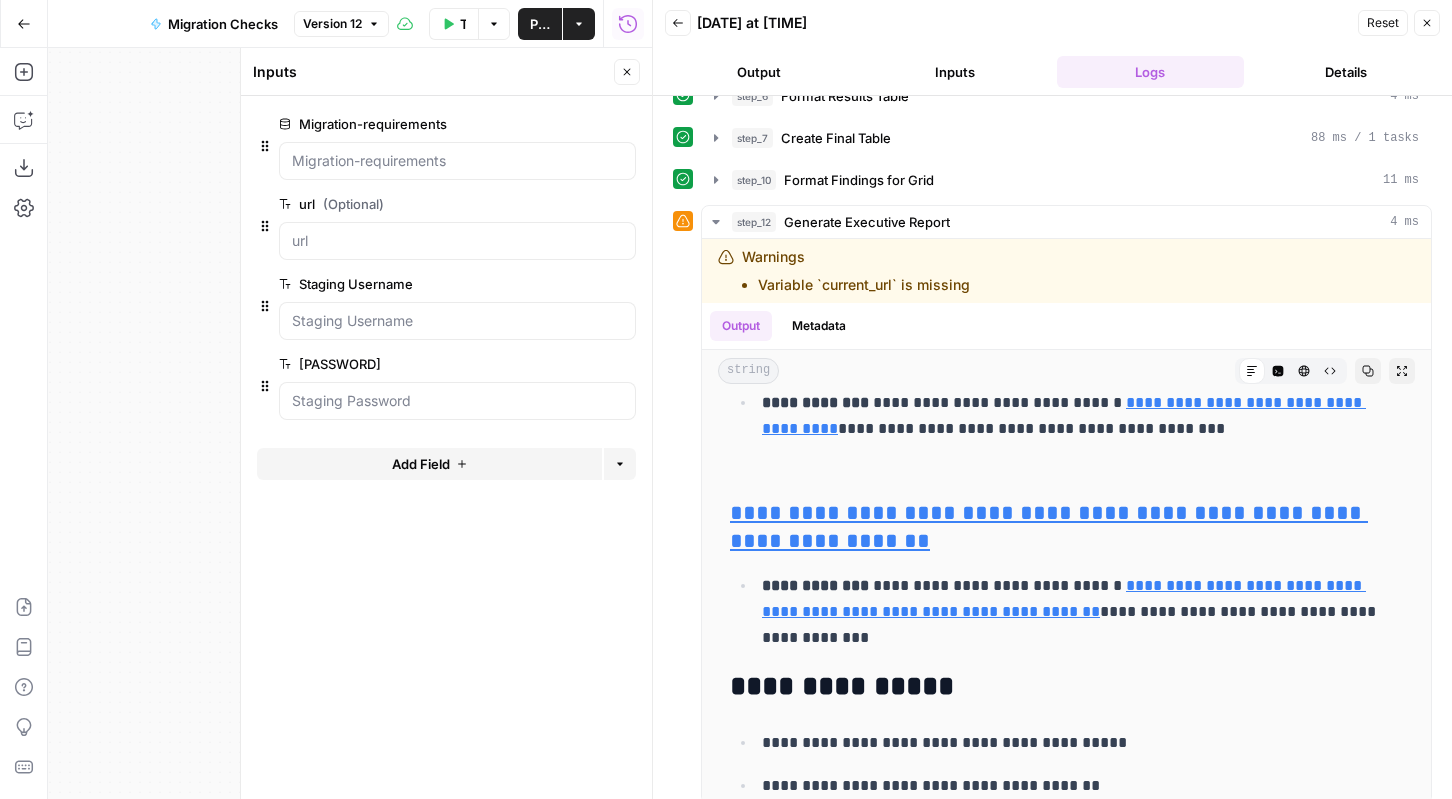 click on "Add Steps Copilot Download as JSON Settings Import JSON AirOps Academy Help Give Feedback Shortcuts" at bounding box center [24, 423] 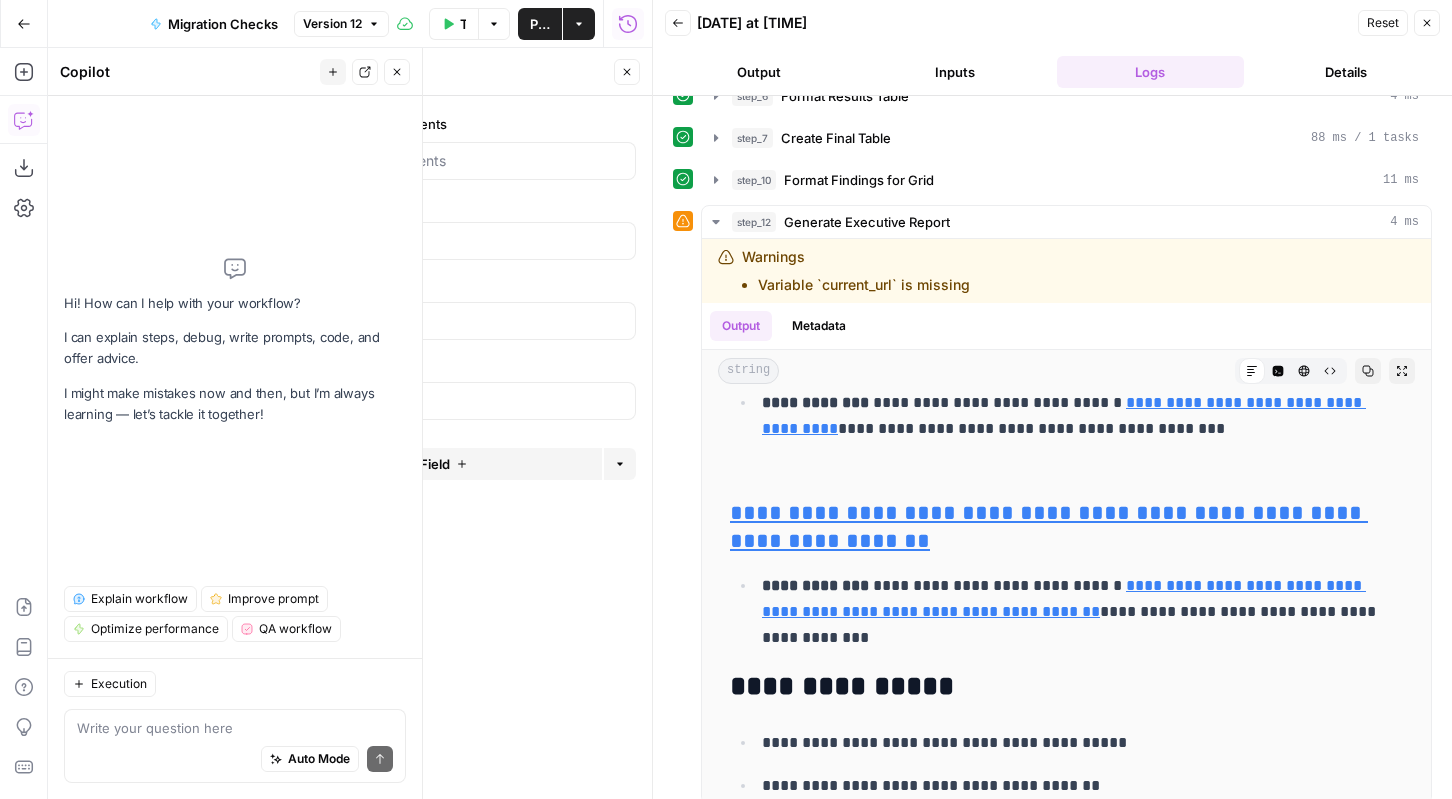 click 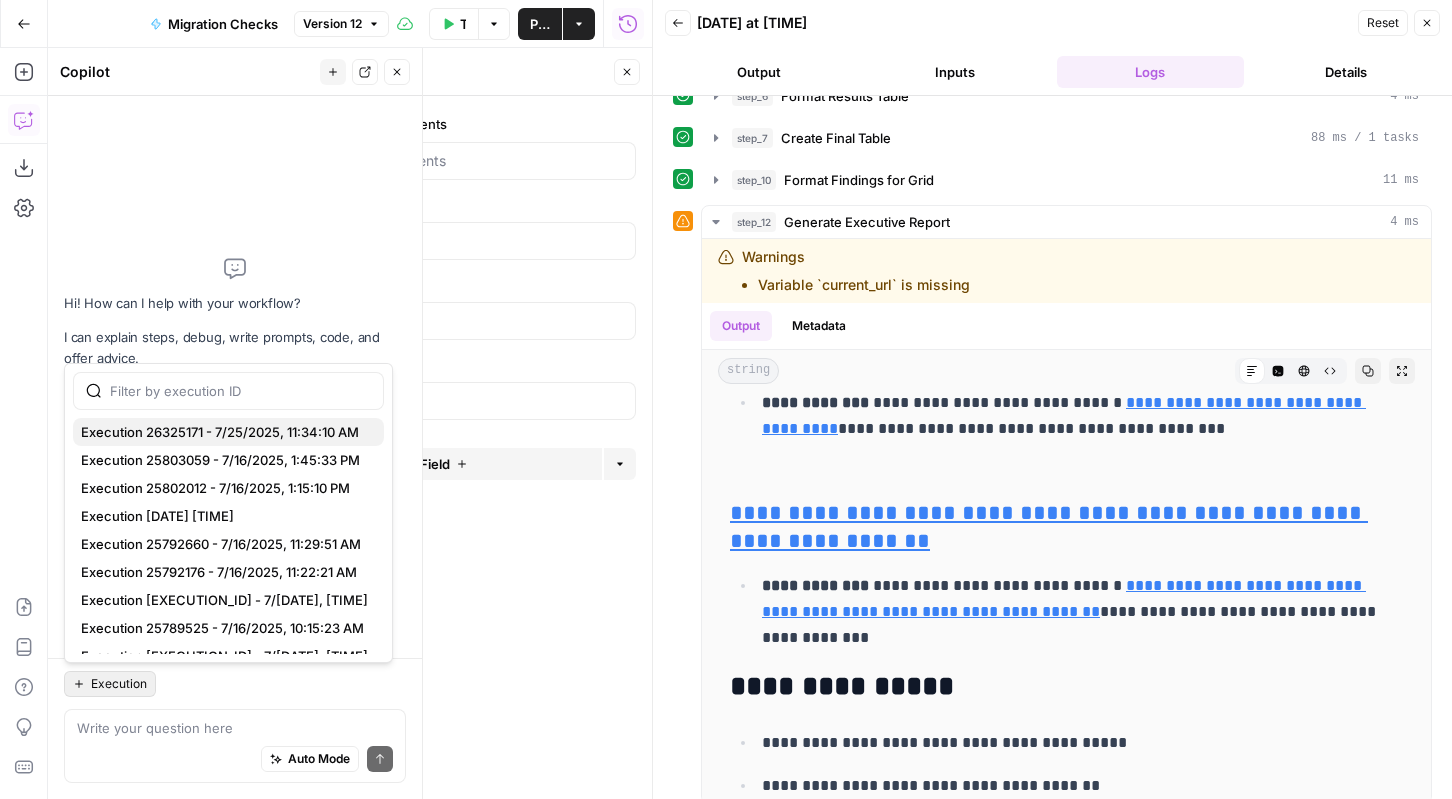 click on "Execution 26325171 - 7/25/2025, 11:34:10 AM" at bounding box center [224, 432] 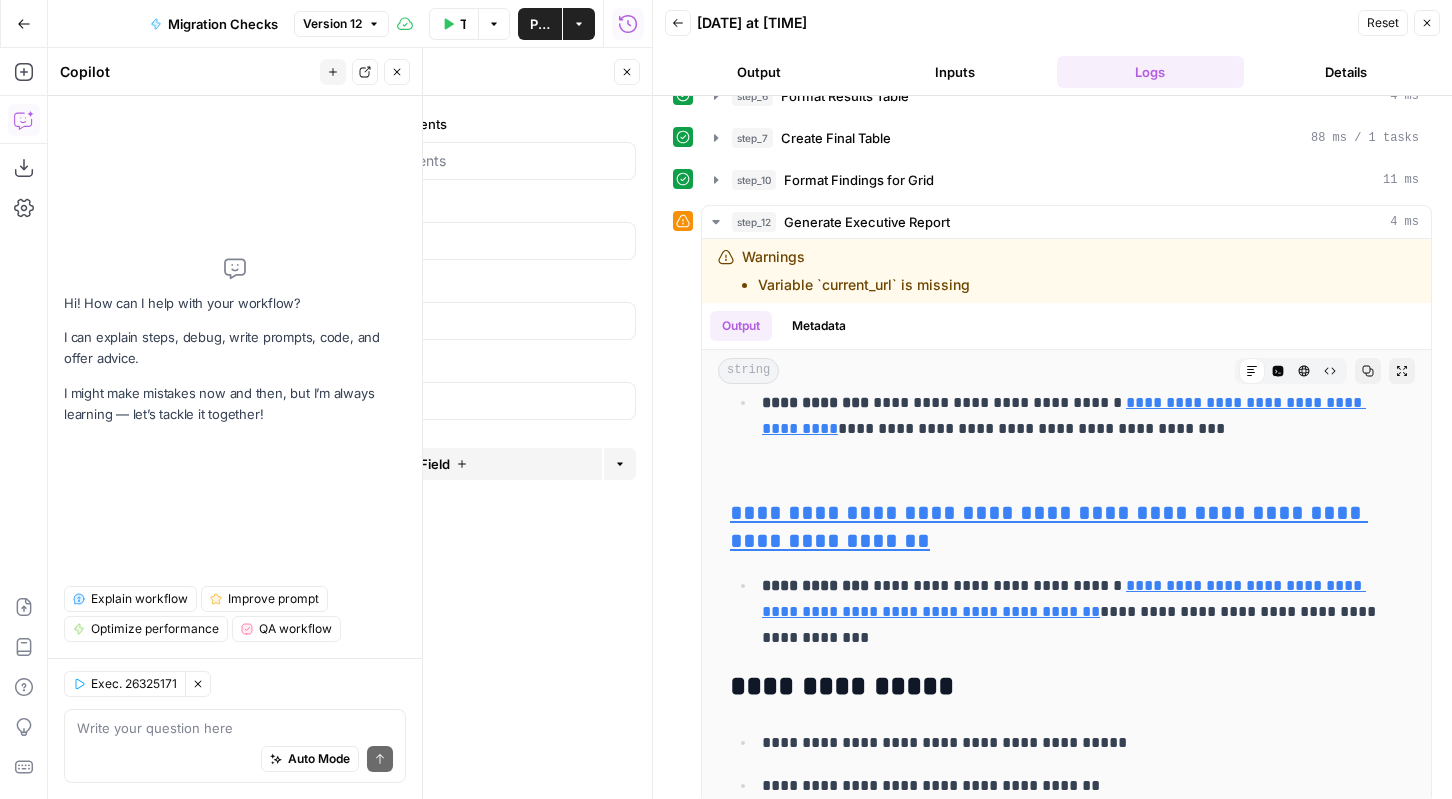 click on "Auto Mode Send" at bounding box center [235, 760] 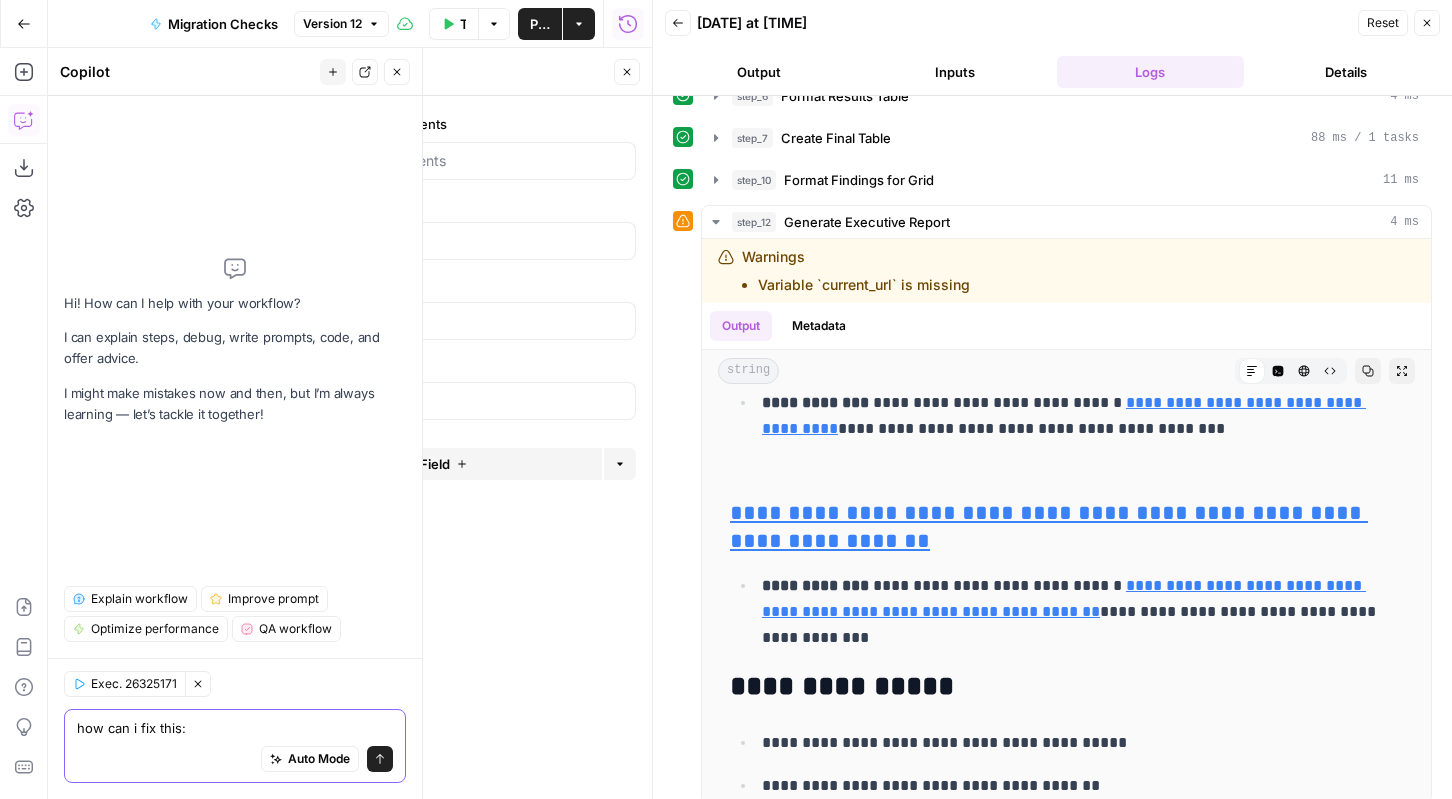 paste on "Could not access the webpage at https://www.staging.commerce.com/press/klarna-partnership-press-release/. Both rendered and source HTML attempts failed." 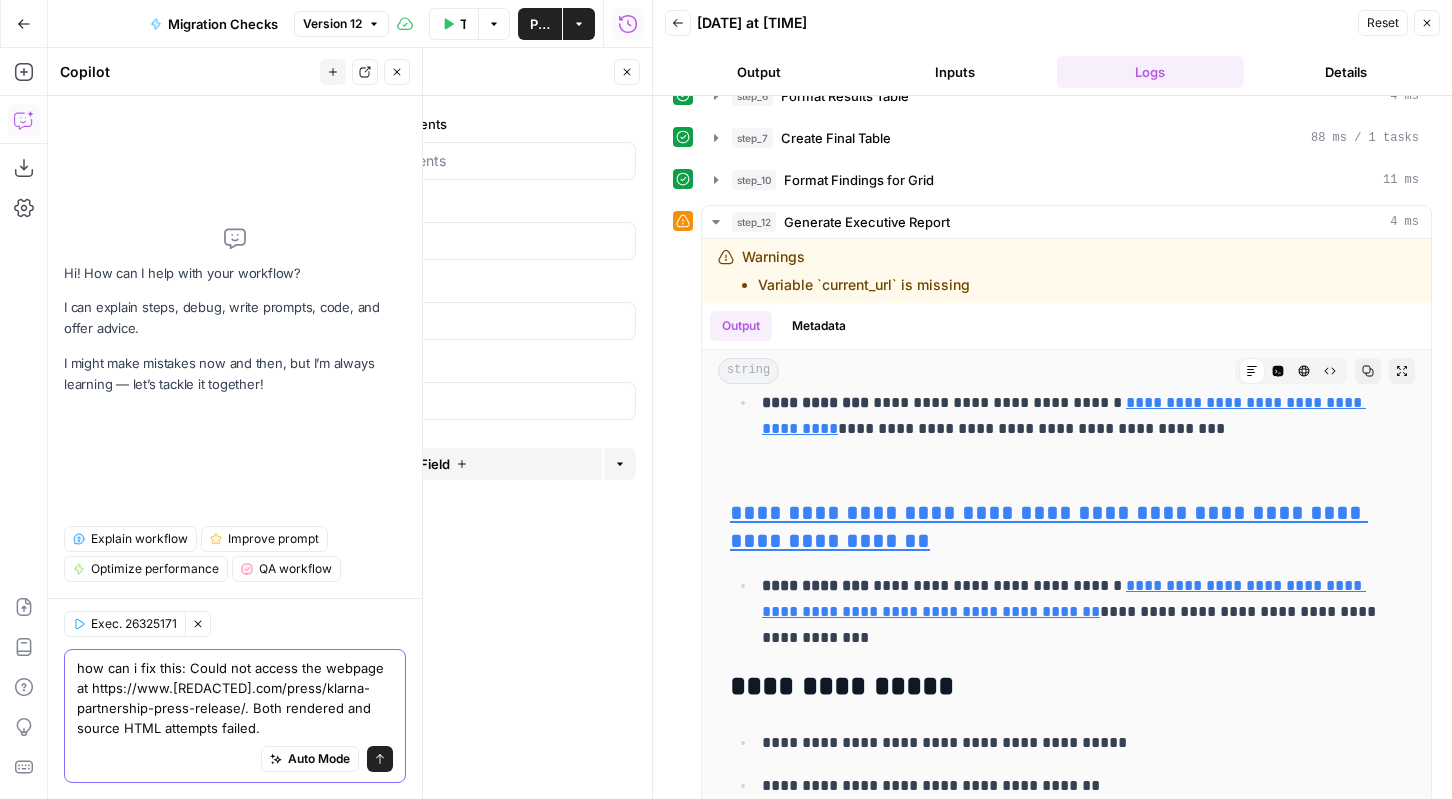 type 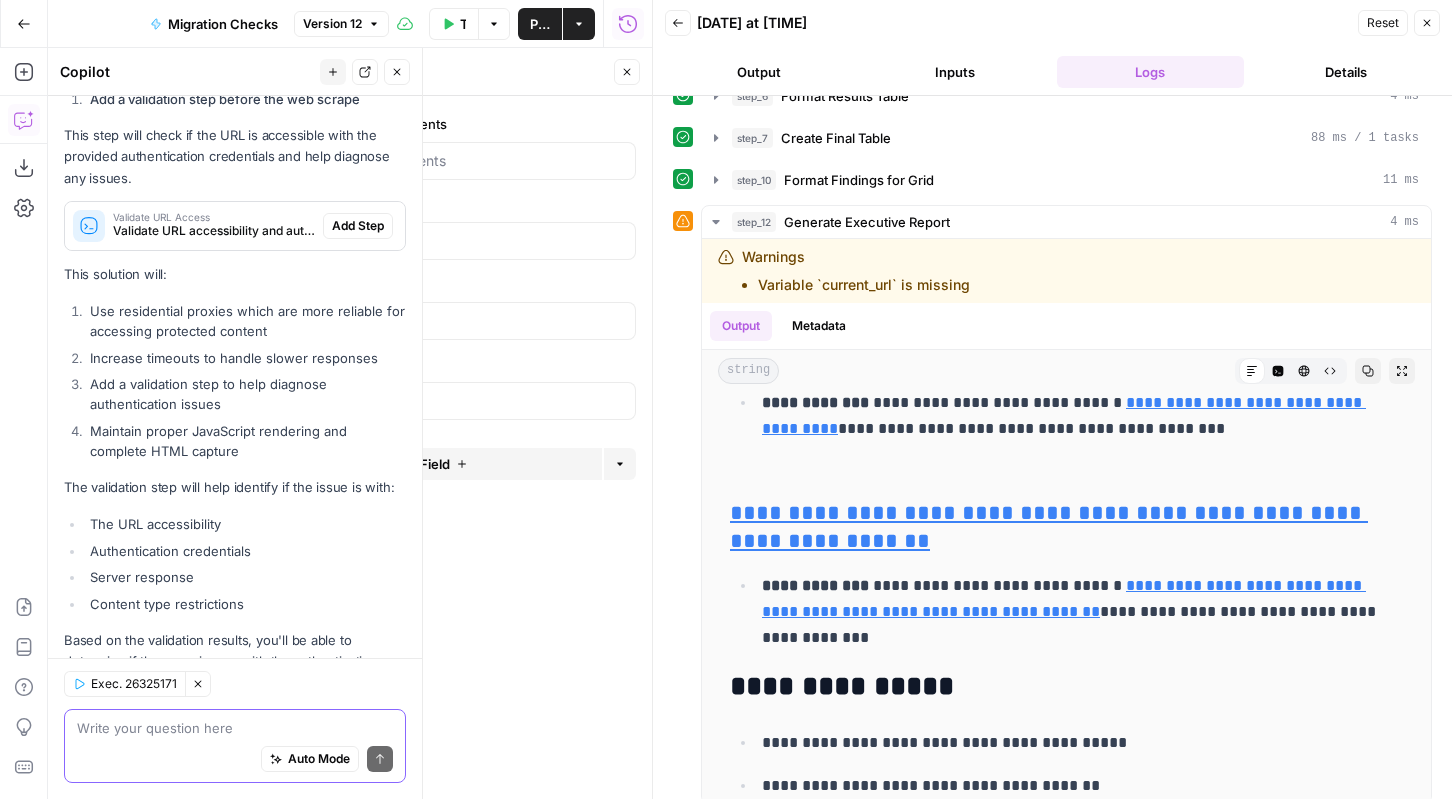 scroll, scrollTop: 667, scrollLeft: 0, axis: vertical 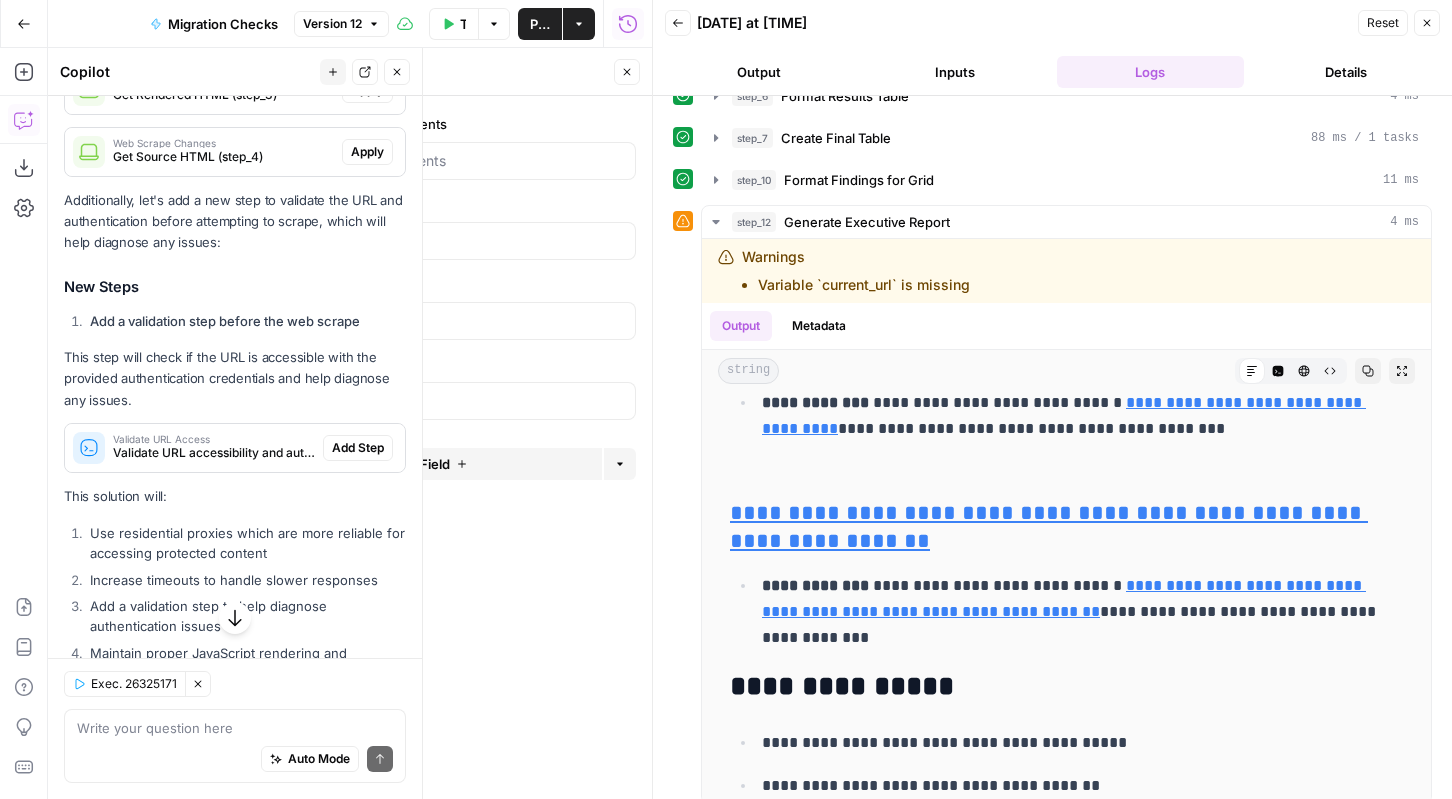 click on "Validate URL accessibility and authentication" at bounding box center (214, 453) 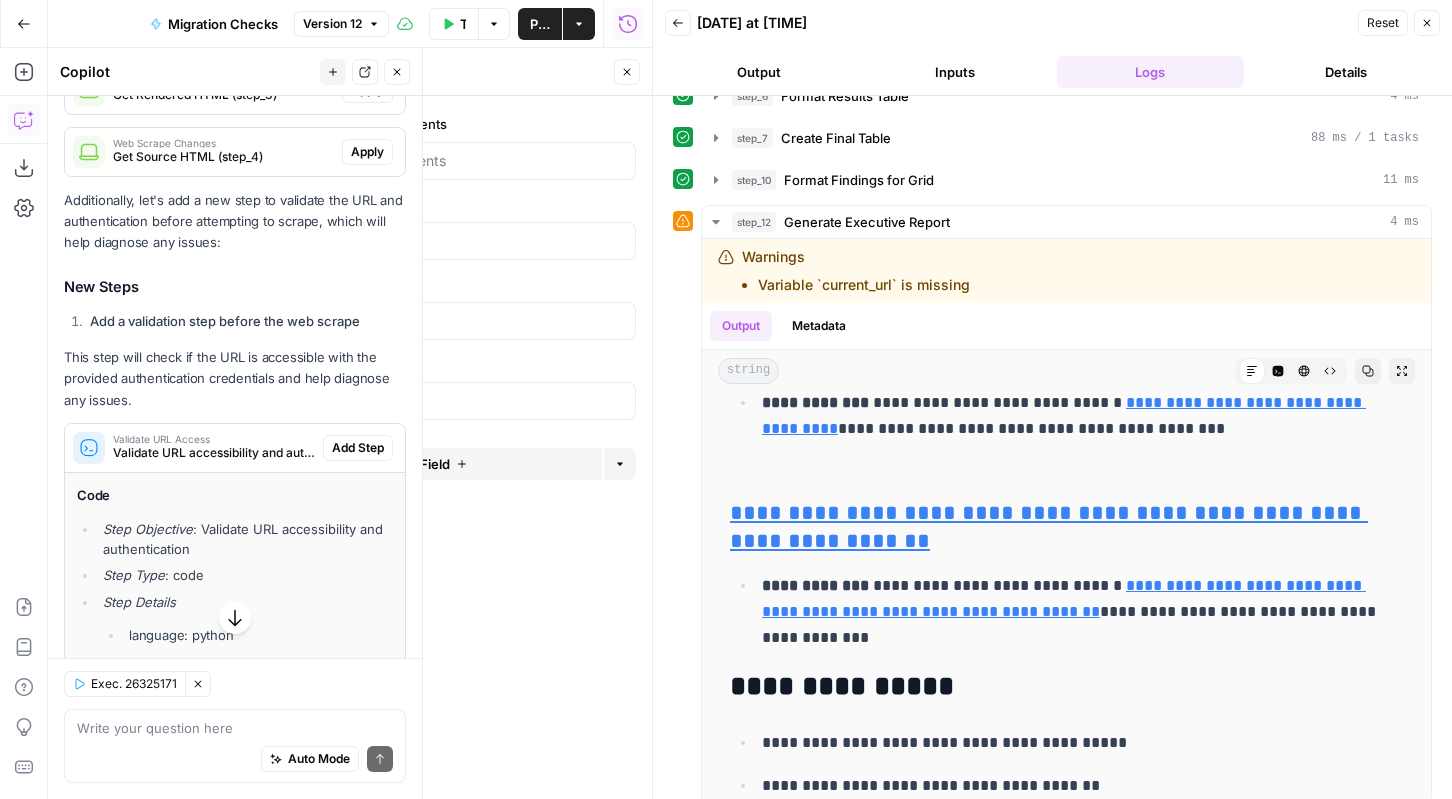click on "Add Step" at bounding box center [358, 448] 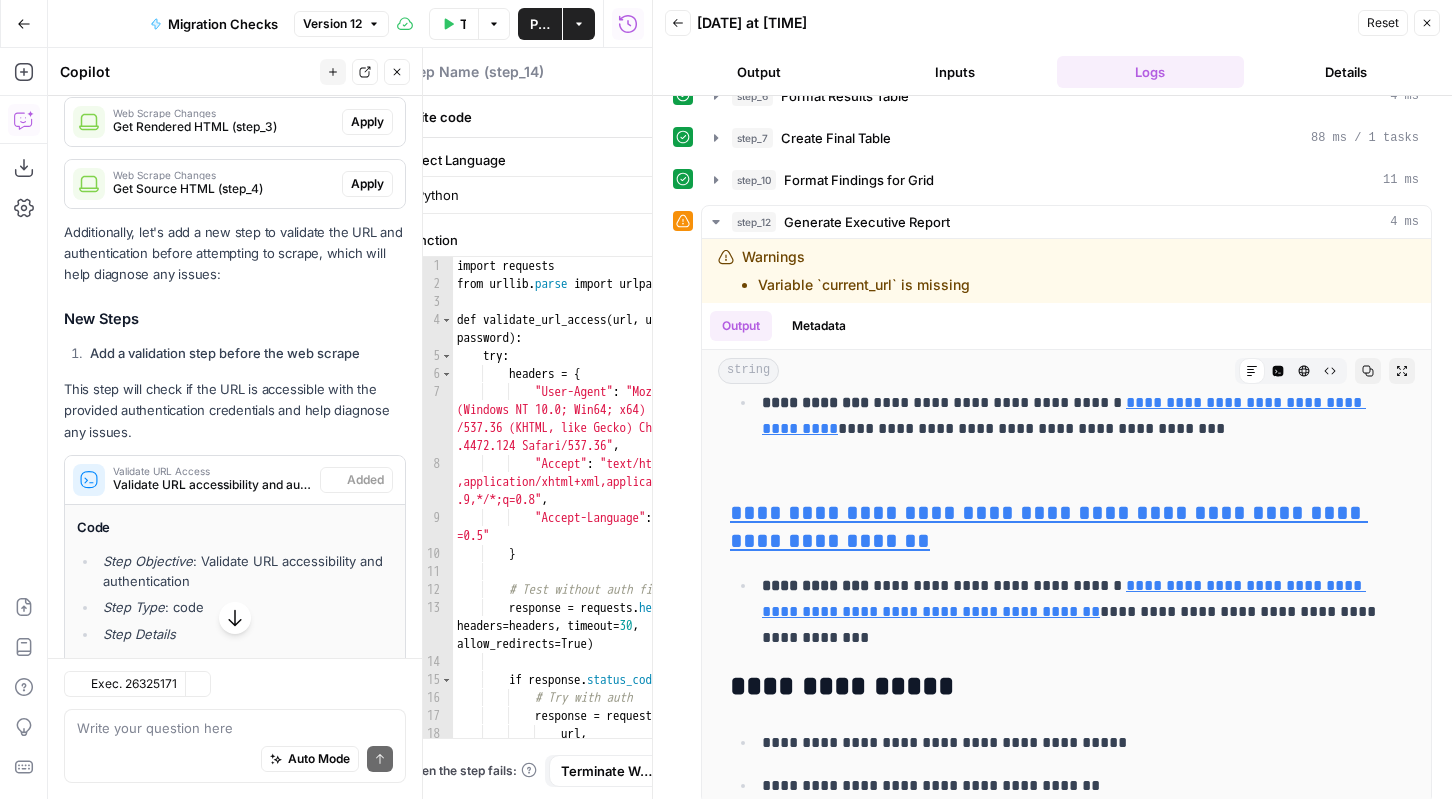 type on "Validate URL Access" 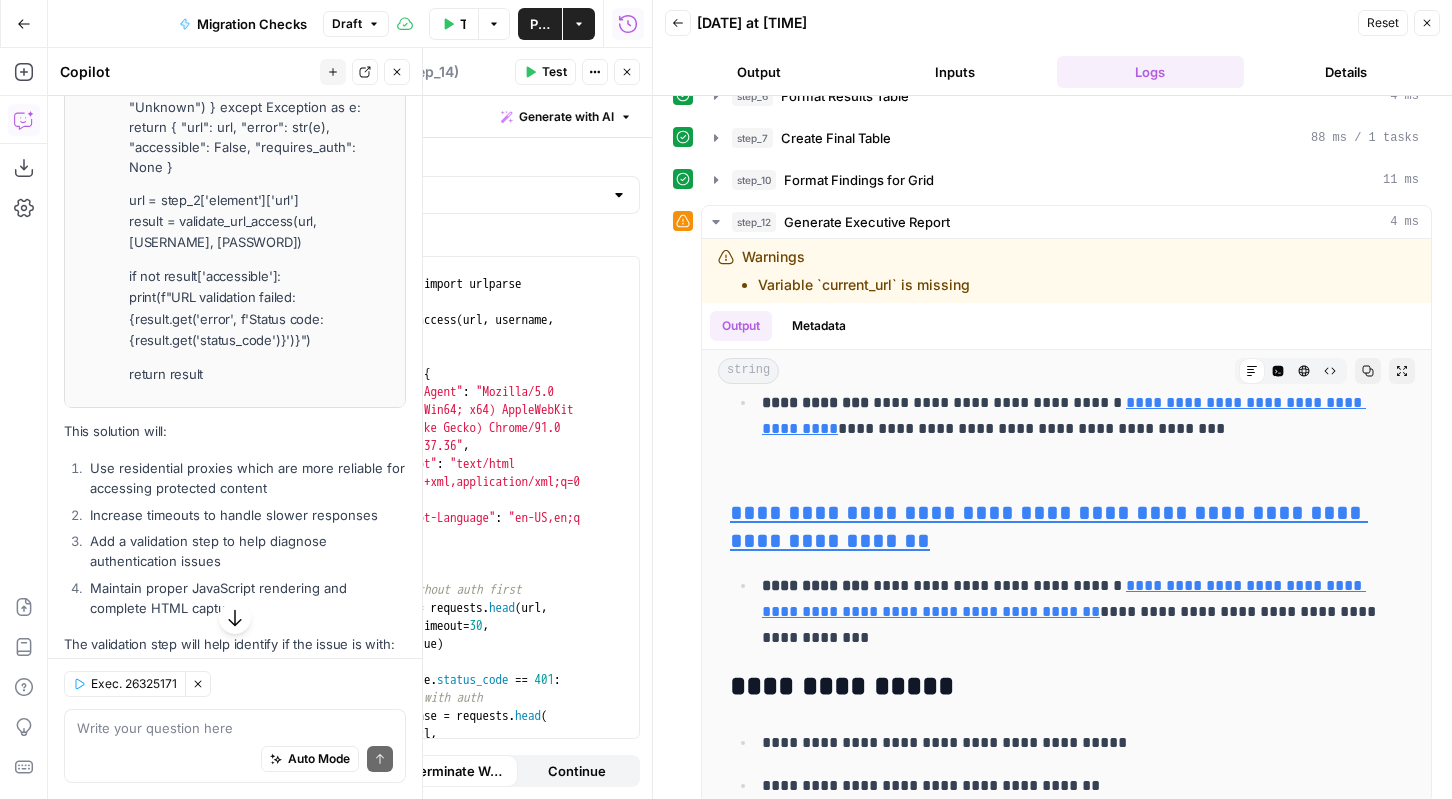 scroll, scrollTop: 2069, scrollLeft: 0, axis: vertical 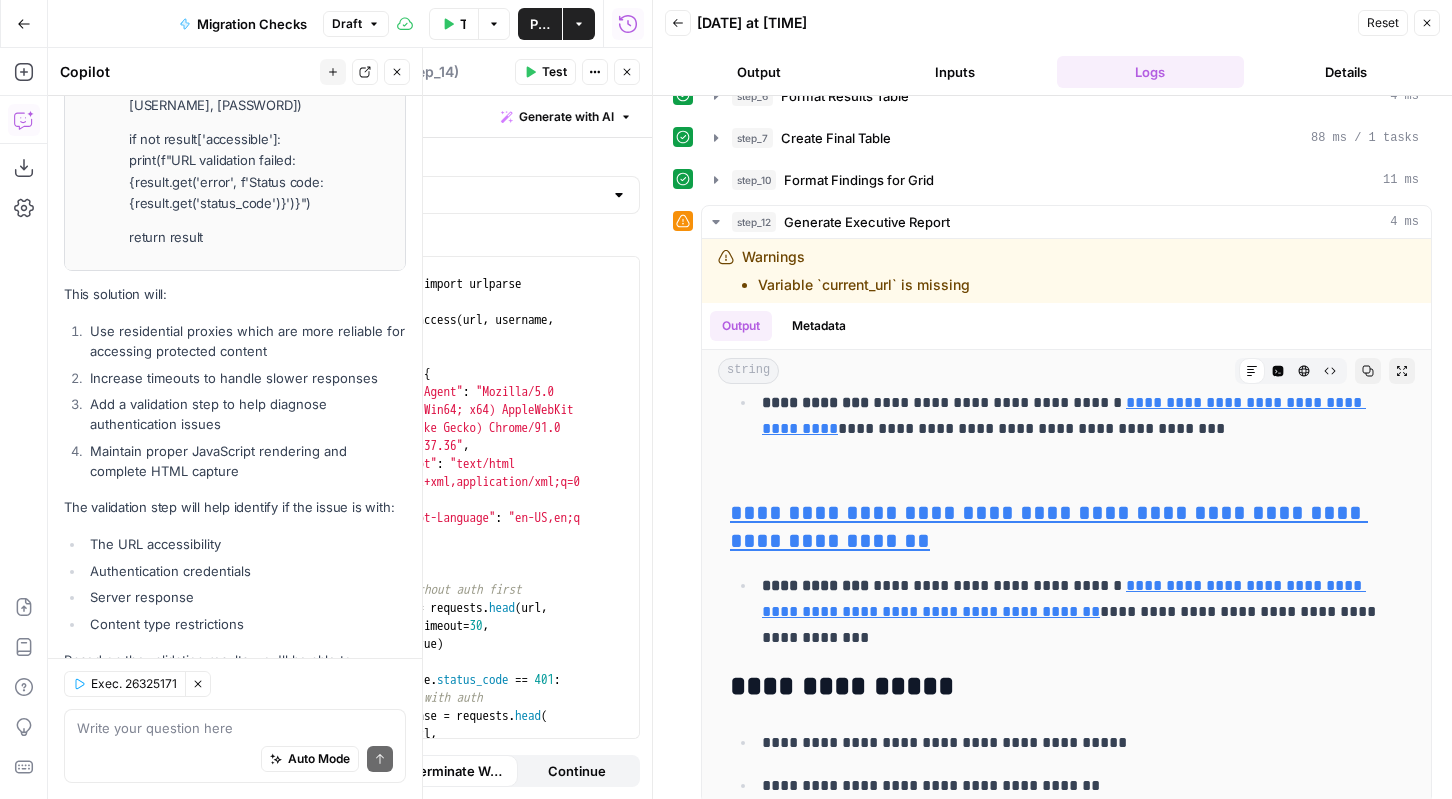 click on "Test" at bounding box center (554, 72) 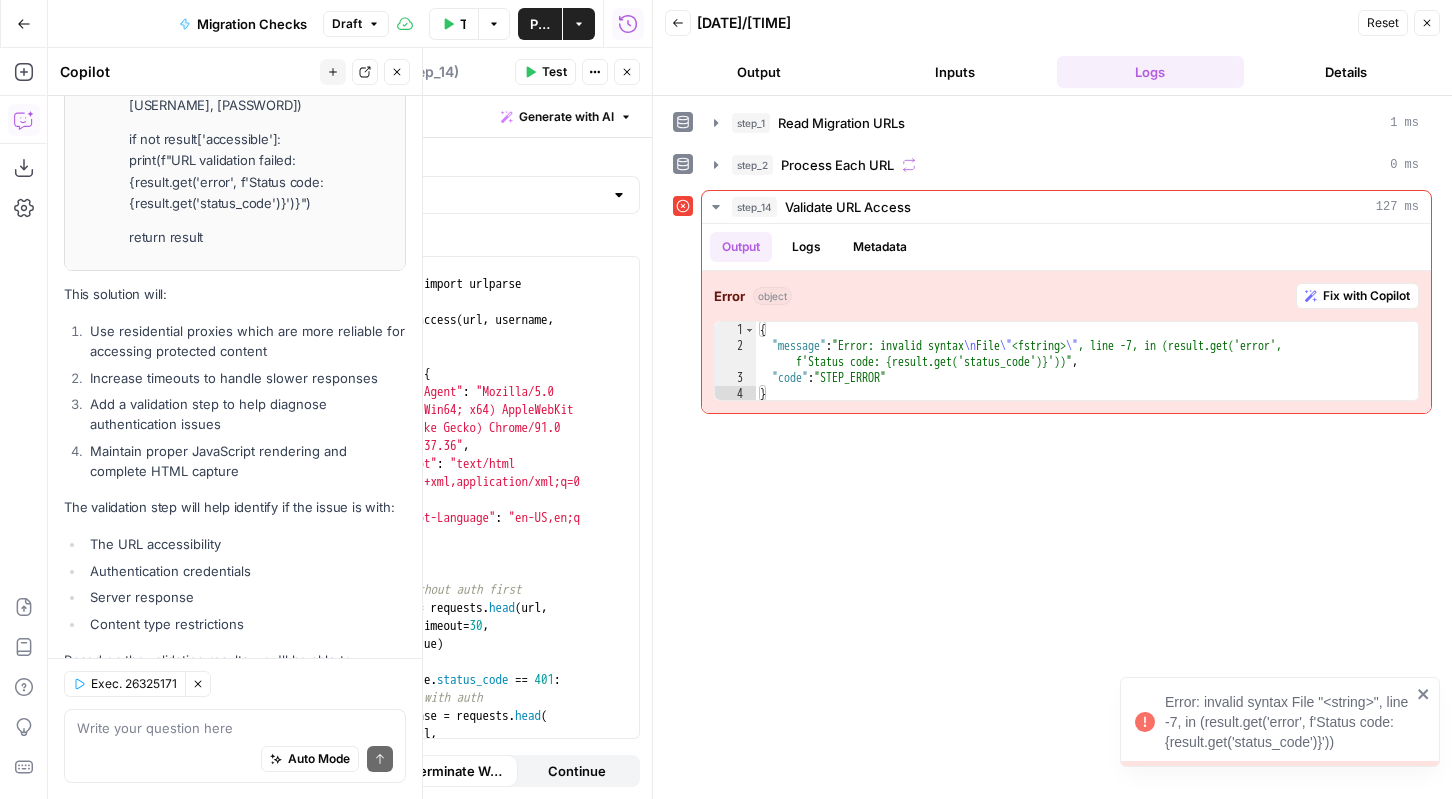 click 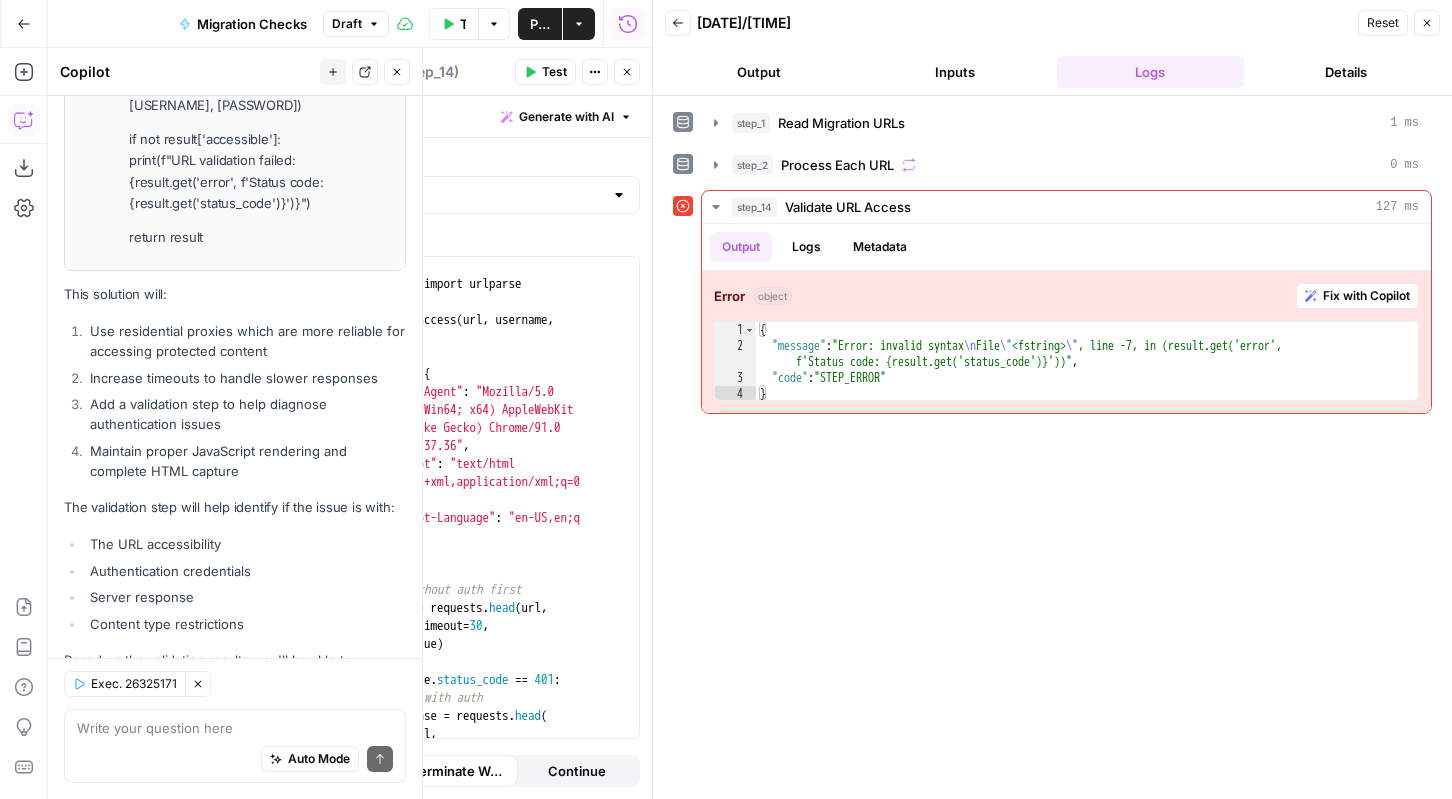 click 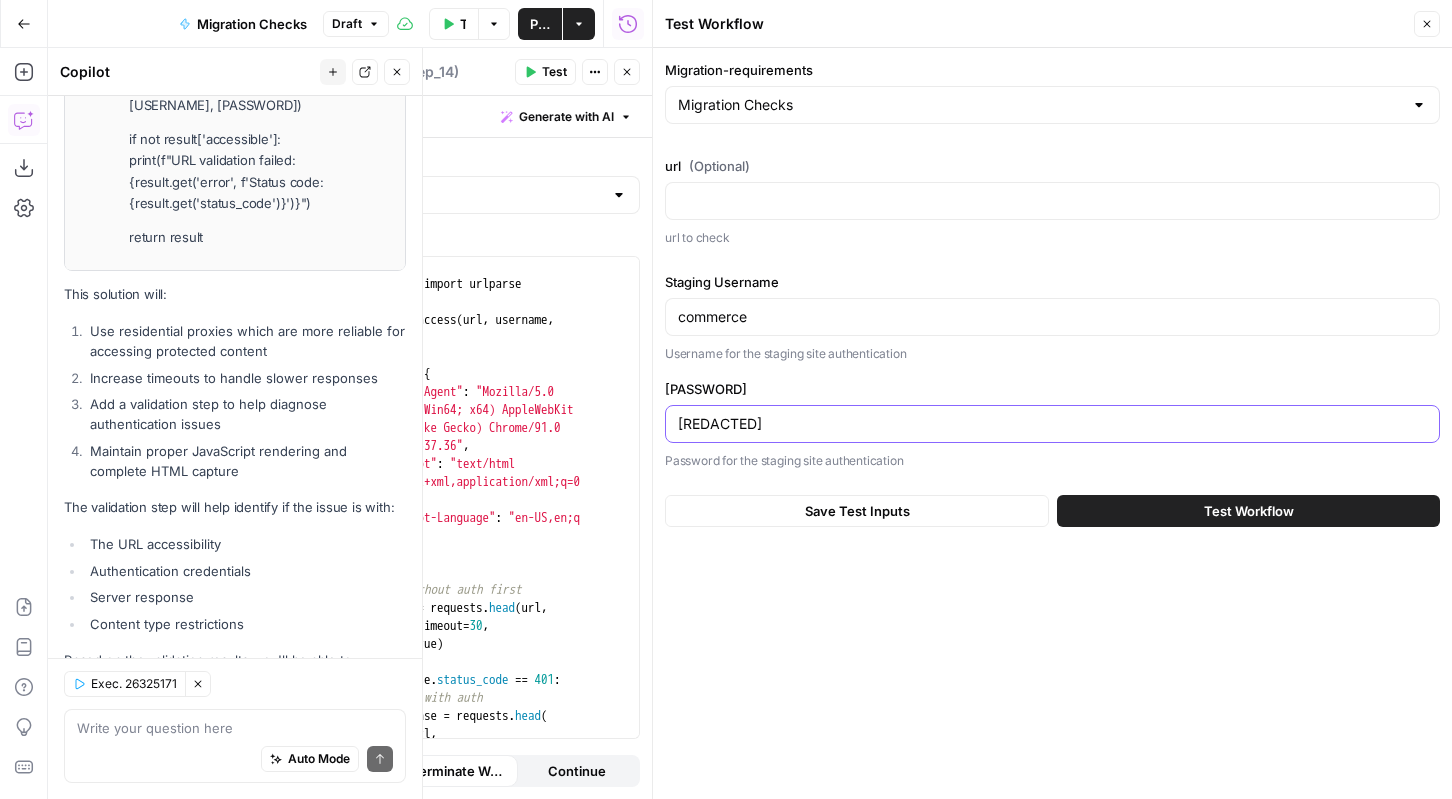 click on "[REDACTED]" at bounding box center (1052, 424) 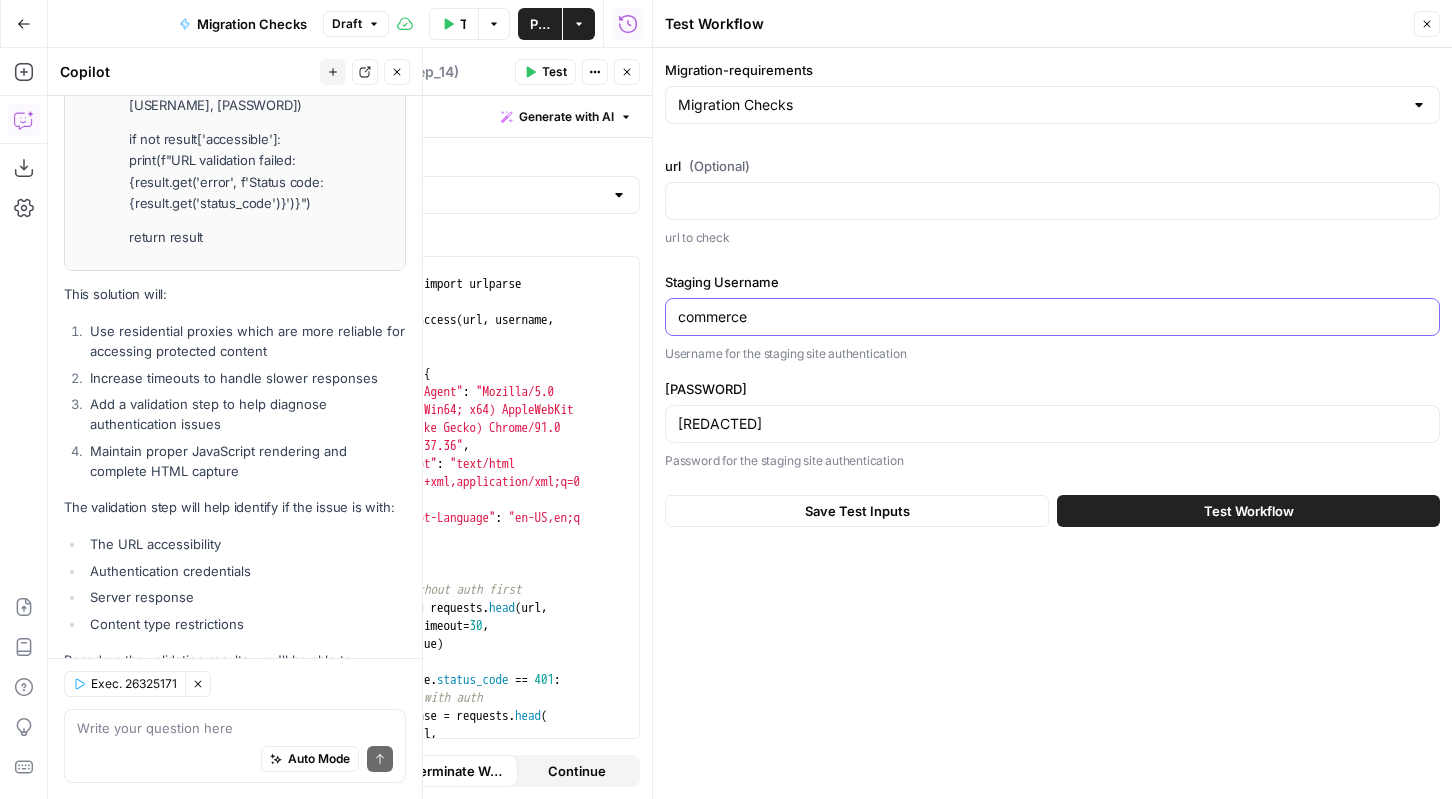 click on "commerce" at bounding box center [1052, 317] 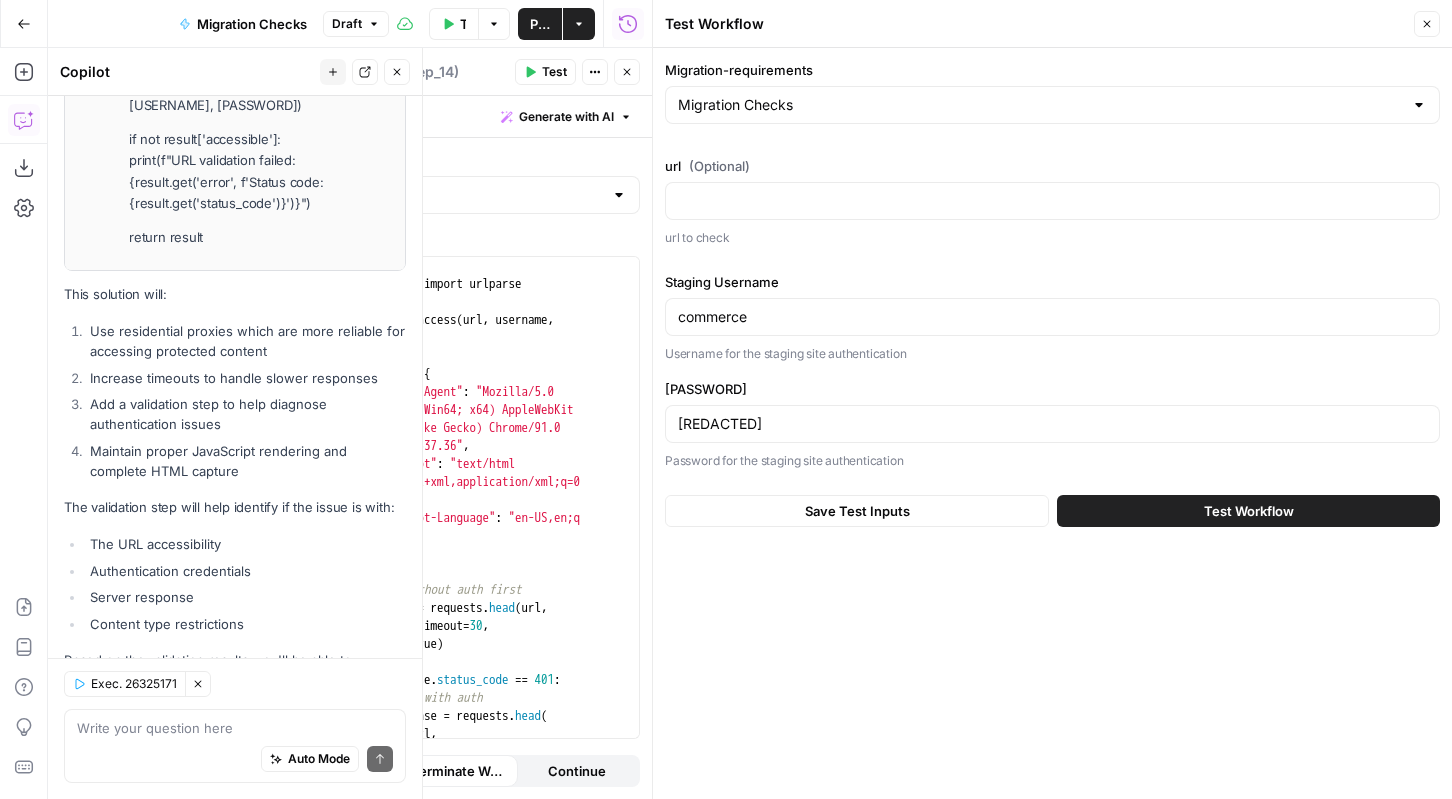 click on "Test Workflow" at bounding box center (1248, 511) 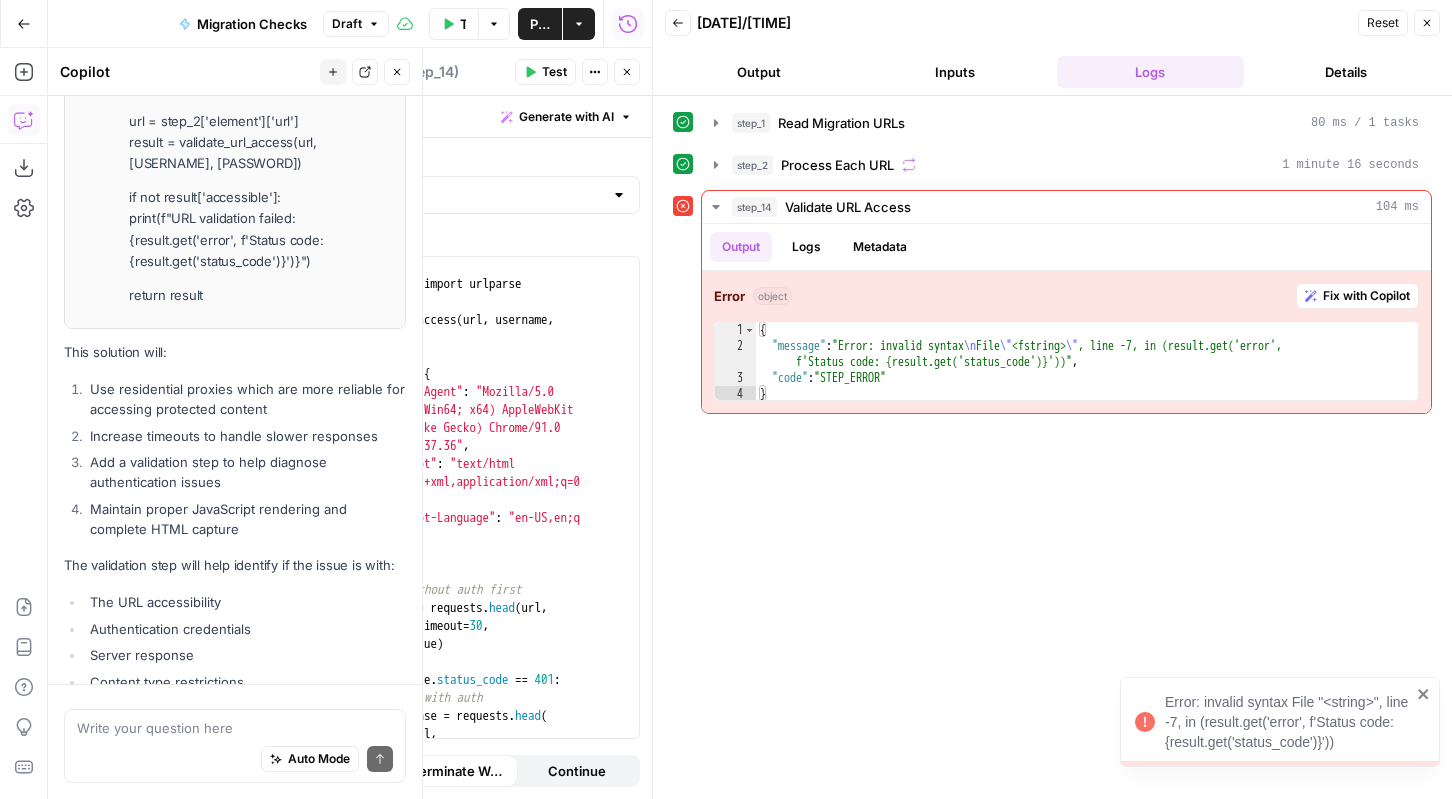 scroll, scrollTop: 2069, scrollLeft: 0, axis: vertical 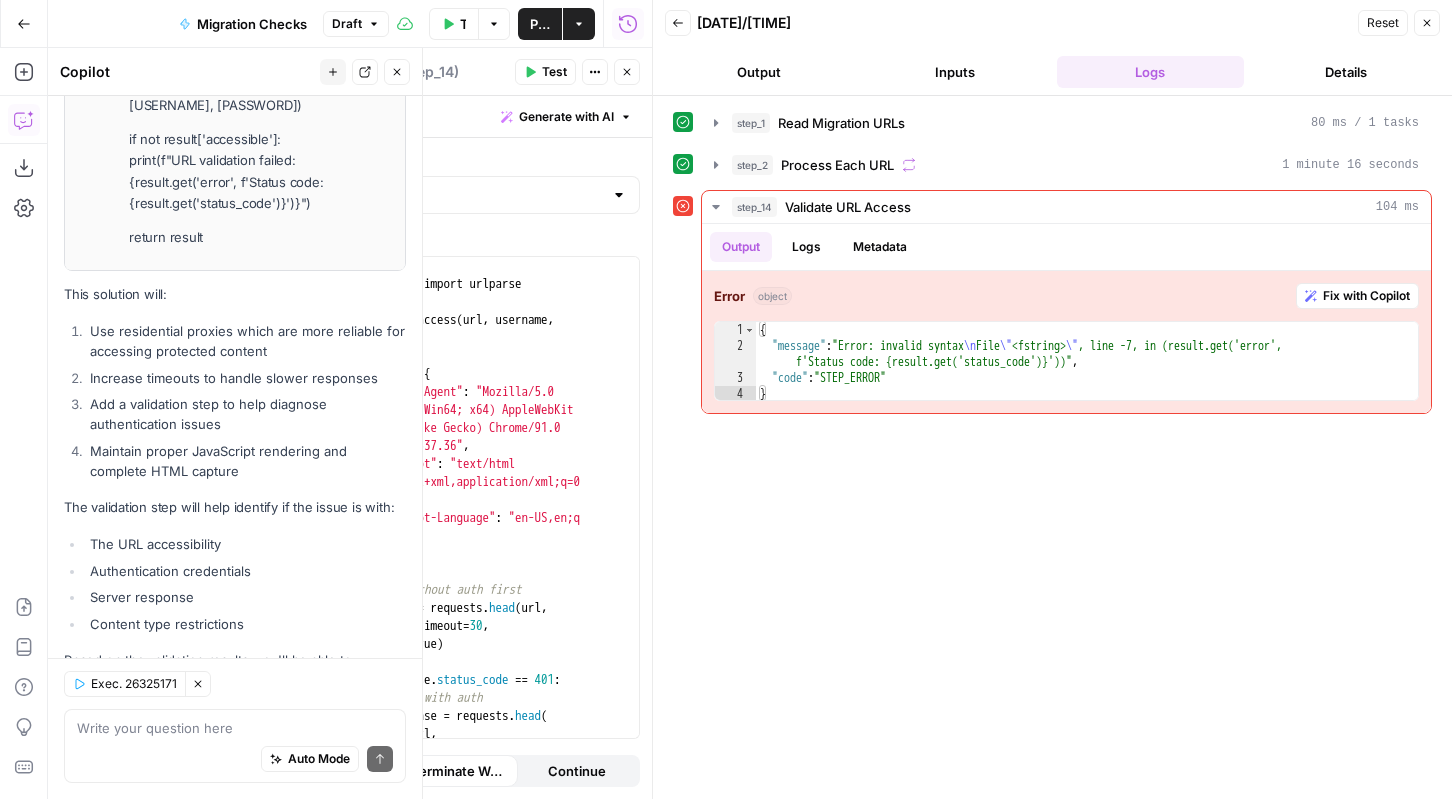 click 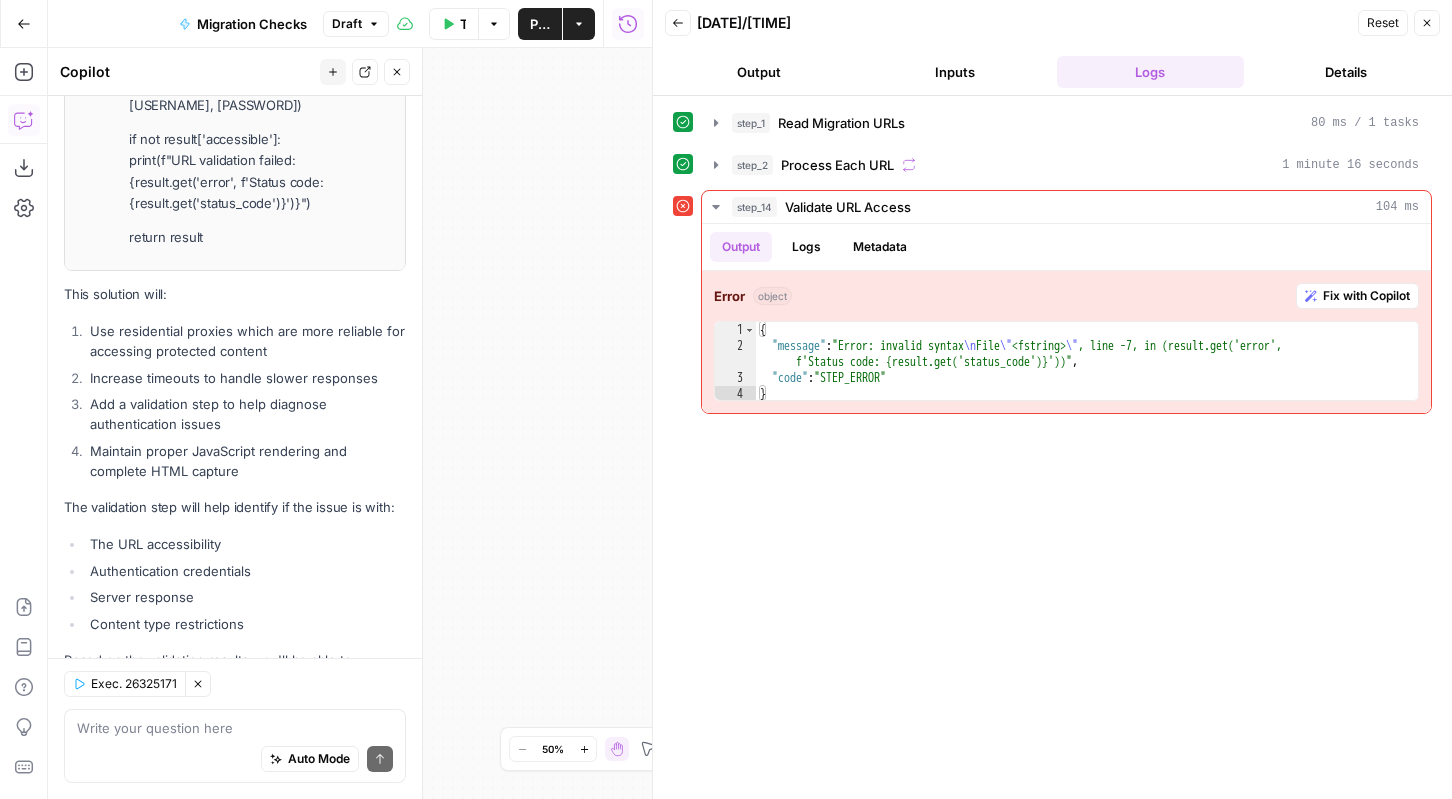 drag, startPoint x: 557, startPoint y: 210, endPoint x: 479, endPoint y: 495, distance: 295.48096 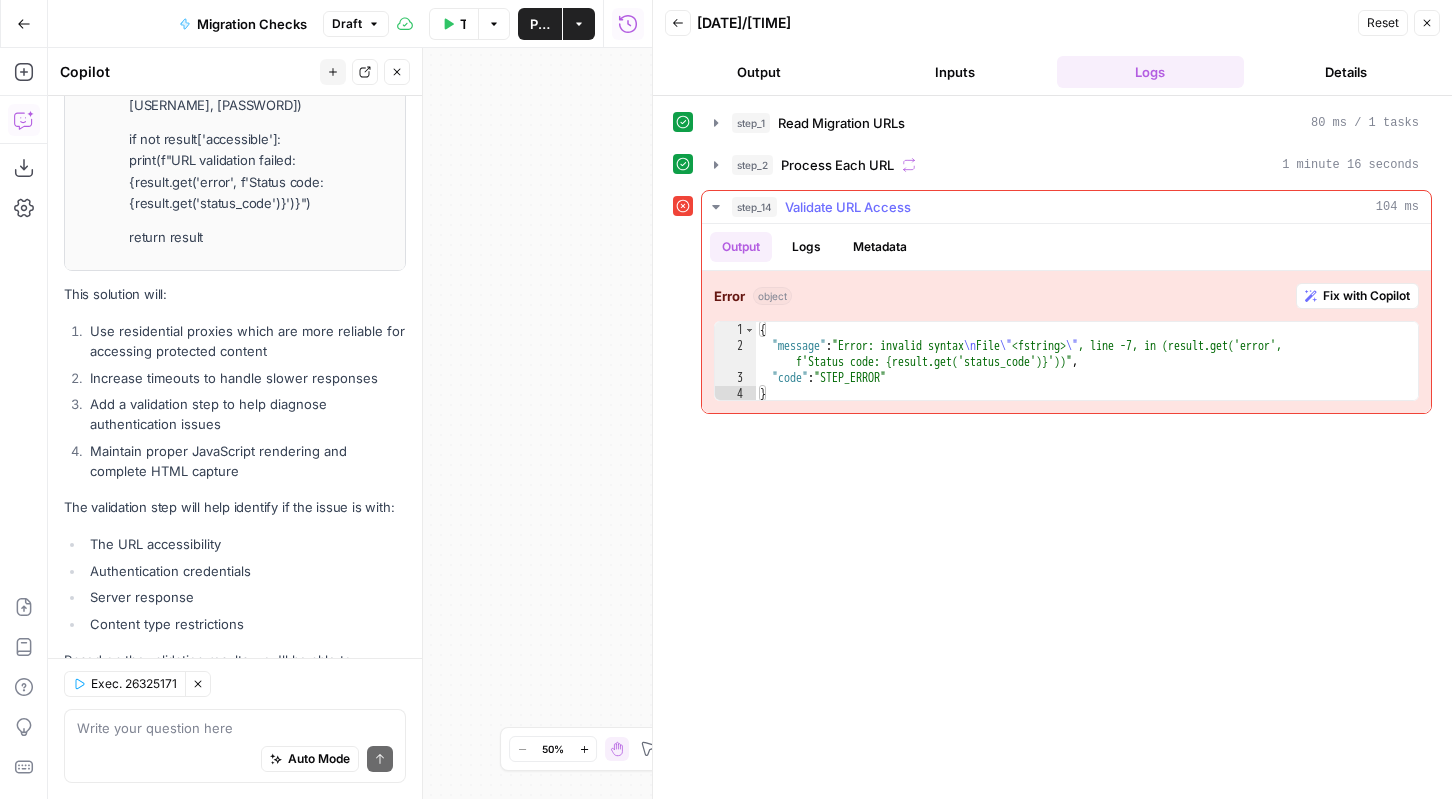 click on "Fix with Copilot" at bounding box center [1366, 296] 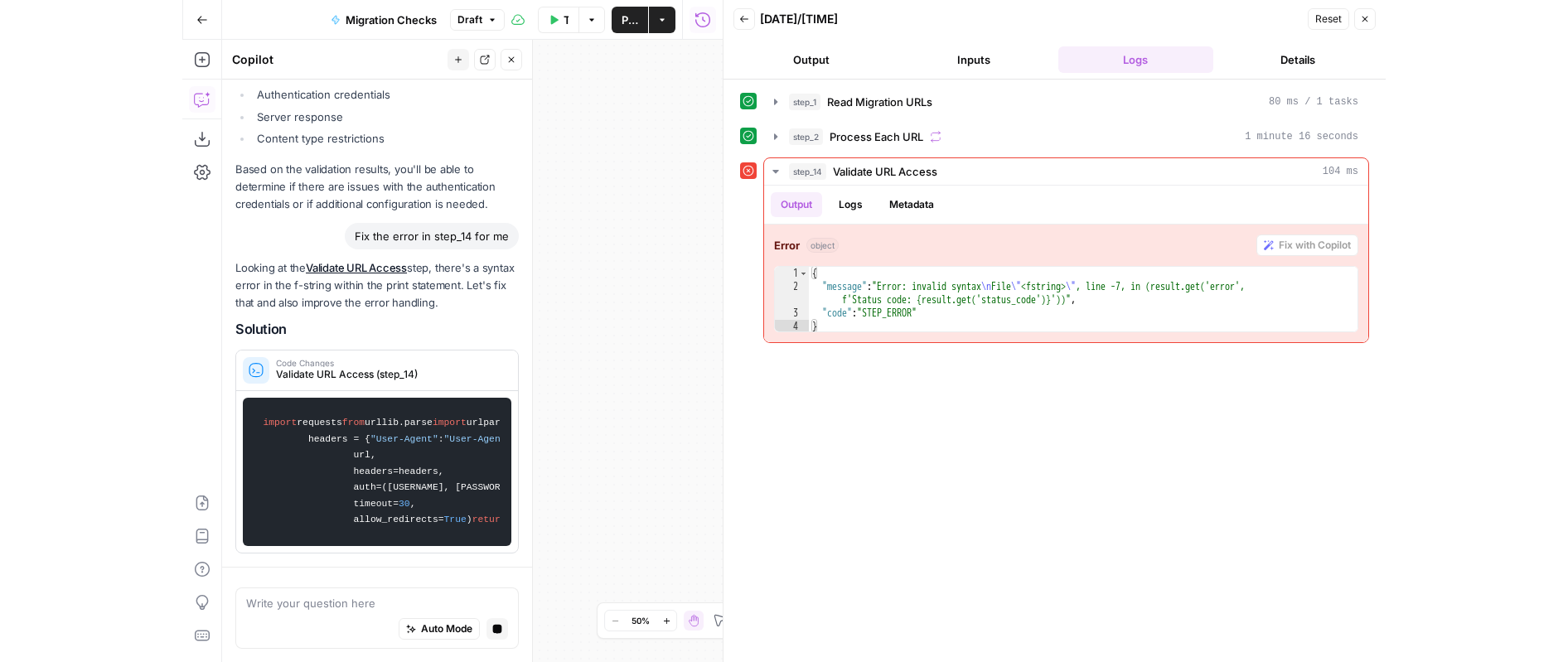 scroll, scrollTop: 2313, scrollLeft: 0, axis: vertical 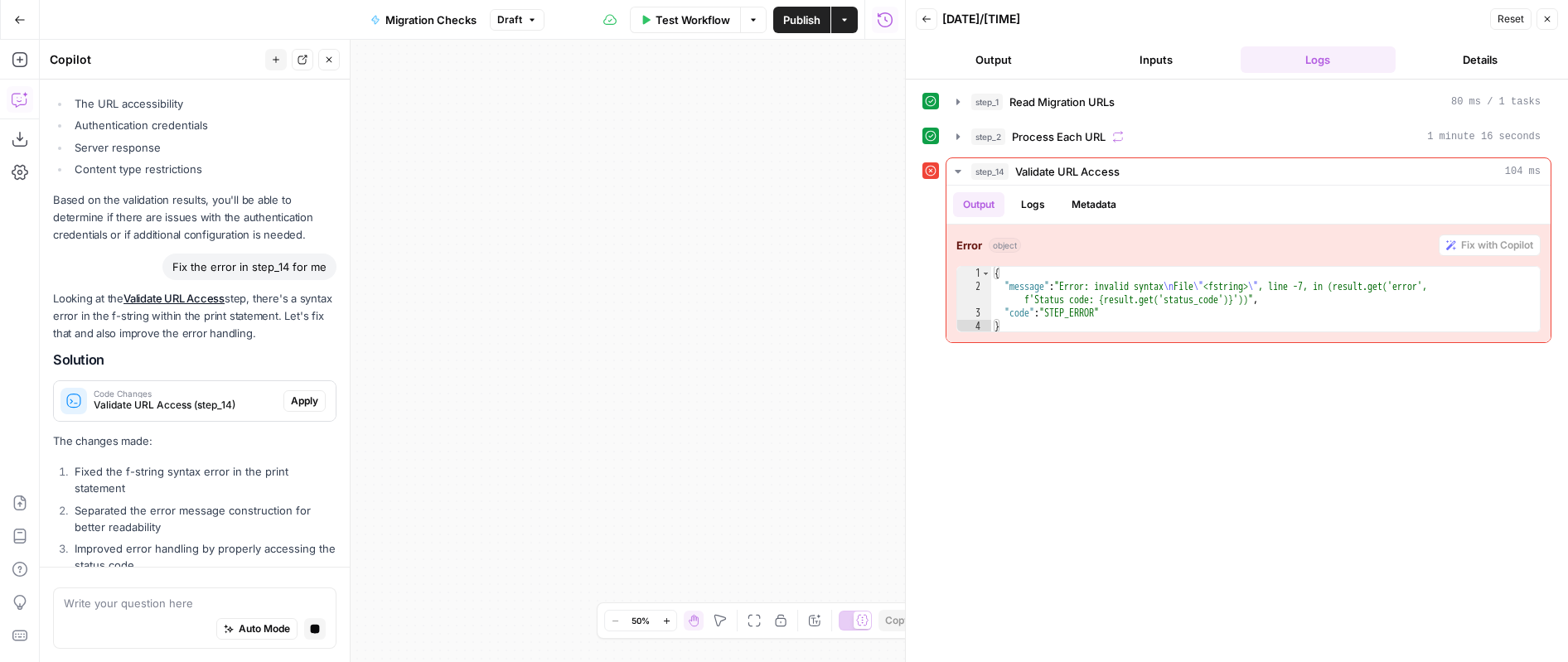 click on "XXXXXXXXXXXXXXXXXXXXXXXXXXXXXXXXXXXXXXXXXXXXXXXXXXXXXXXXXXXXXXXXXXXXXXXXXXXXXXXXXXXXXXXXXXXXXXXXXXXXXXXXXXXXXXXXXXXXXXXXXXXXXXXXXXXXXXXXXXXXXXXXXXXXXXXXXXXXXXXXXXXXXXXXXXXXXXXXXXXXXXXXXXXXXXXXXXXXXXXXXXXXXXXXXXXXXXXXXXXXXXXXXXXXXXXXXXXXXXXXXXXXXXXXXXXXXXXXXXXXXXXXXXXXXXXXXXXXXXXXXXXXXXXXXXXXXXXXXXXXXXXXXXXXXXXXXXXXXXXXXXXXXXXXXXXXXXXXXXXXXXXXXXXXXXXXXXXXXXXXXXXXXXXXXXXXXXXXXXXXXXXXXXXXXXXXXXXXXXXXXXXXXXXXXXXXXXXXXXXXXXXXXXXXXXXXXXXXXXXXXXXXXXXXXXXXXXXXXXXXXXXXXXXXXXXXXXXXXXXXXXXXXXXXXXXXXXXXXXXXXXXXXXXXXXX Loop Iteration Process Each URL Step 2 Output Expand Output Copy 1 2 3 4 5 6 7 8 9 [    {      "url" :  "https://www.[REDACTED].com/" ,      :" at bounding box center [472, 350] 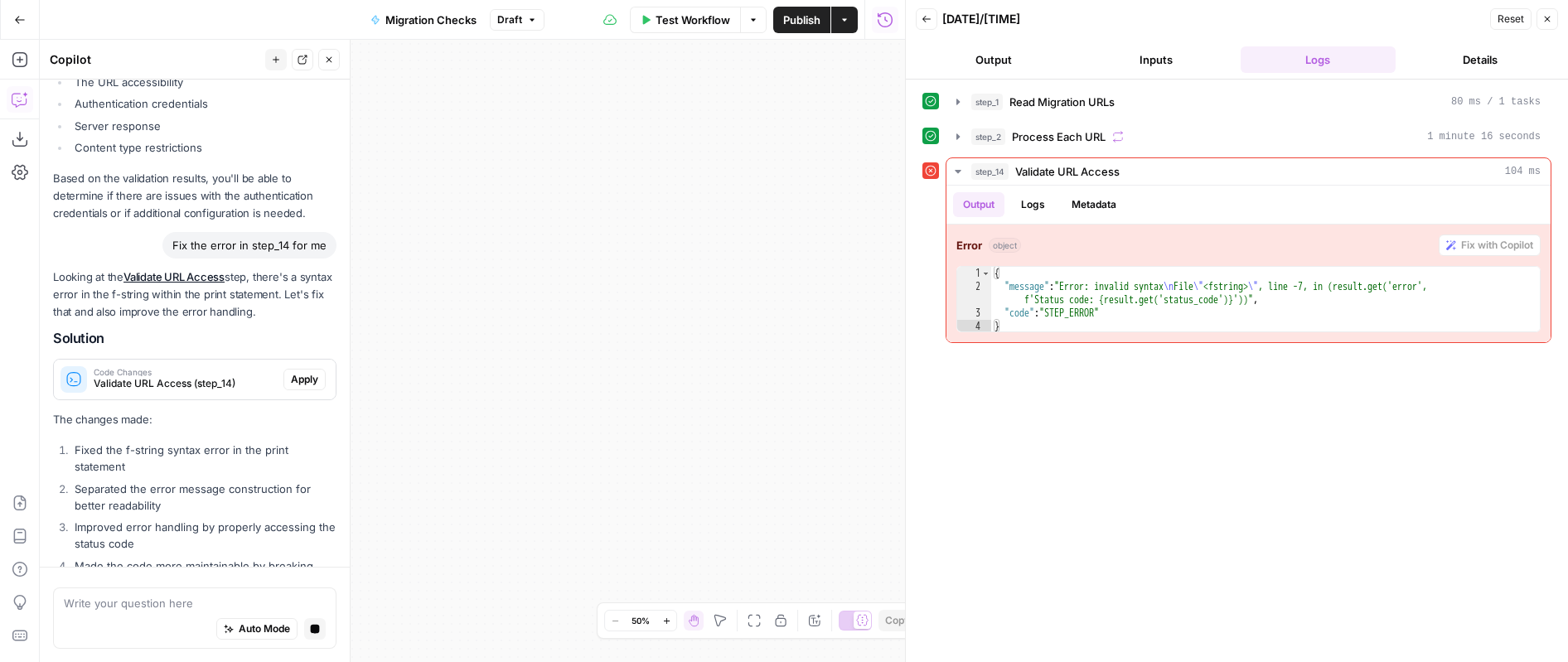 drag, startPoint x: 474, startPoint y: 198, endPoint x: 476, endPoint y: 343, distance: 145.01379 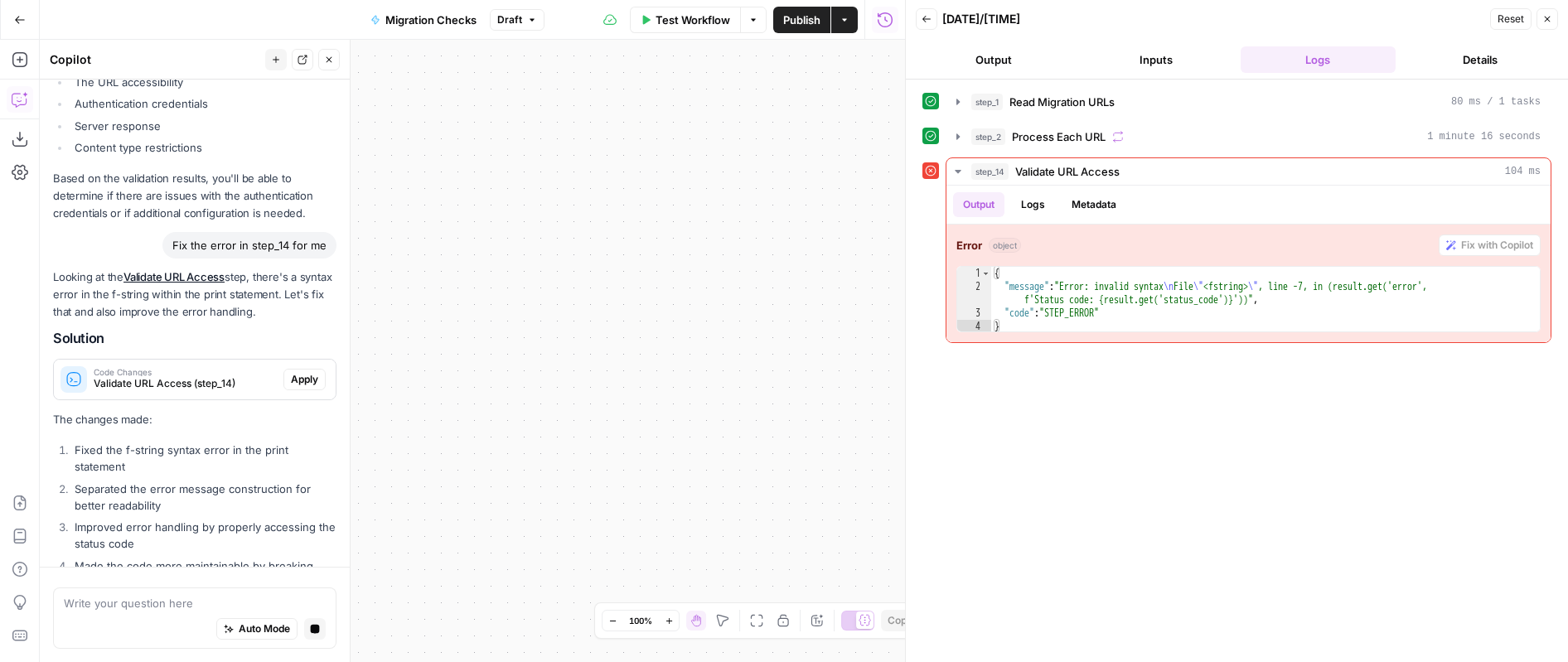 drag, startPoint x: 682, startPoint y: 199, endPoint x: 601, endPoint y: 106, distance: 123.32883 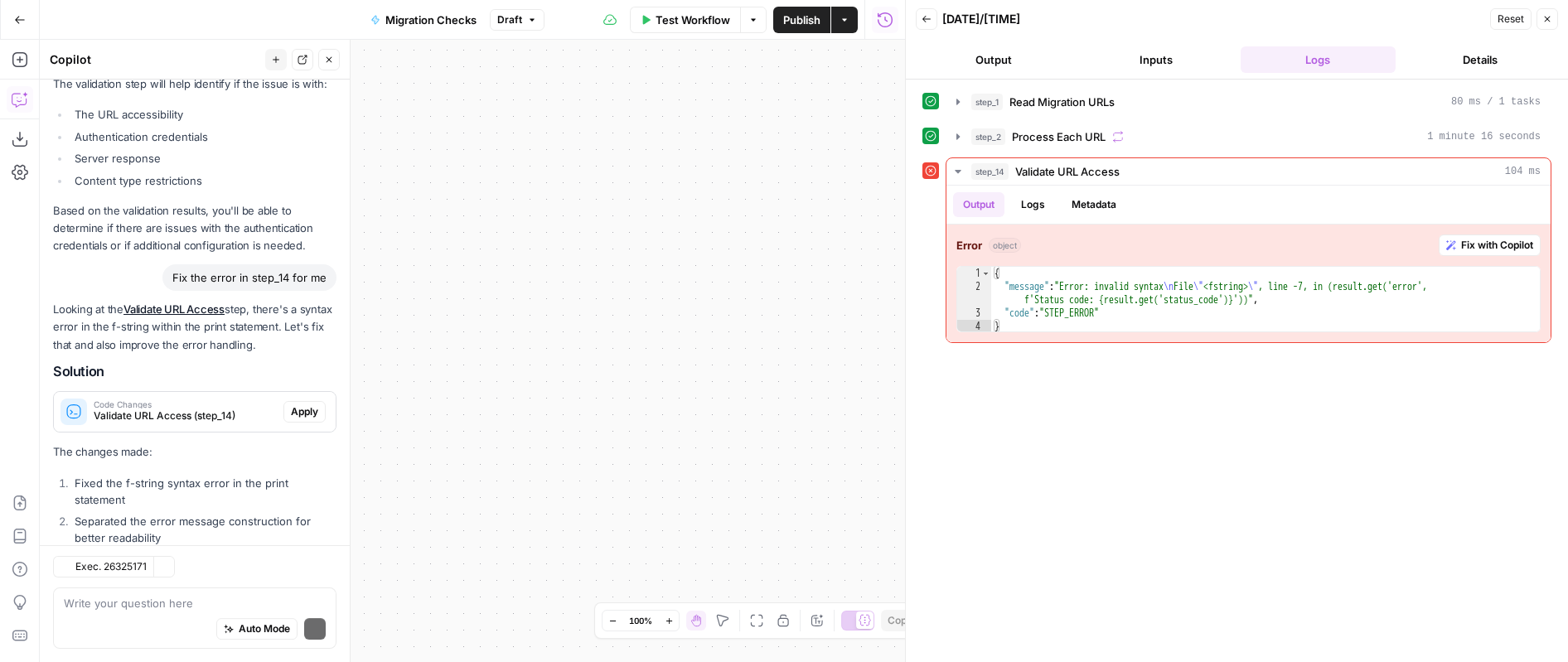 scroll, scrollTop: 2131, scrollLeft: 0, axis: vertical 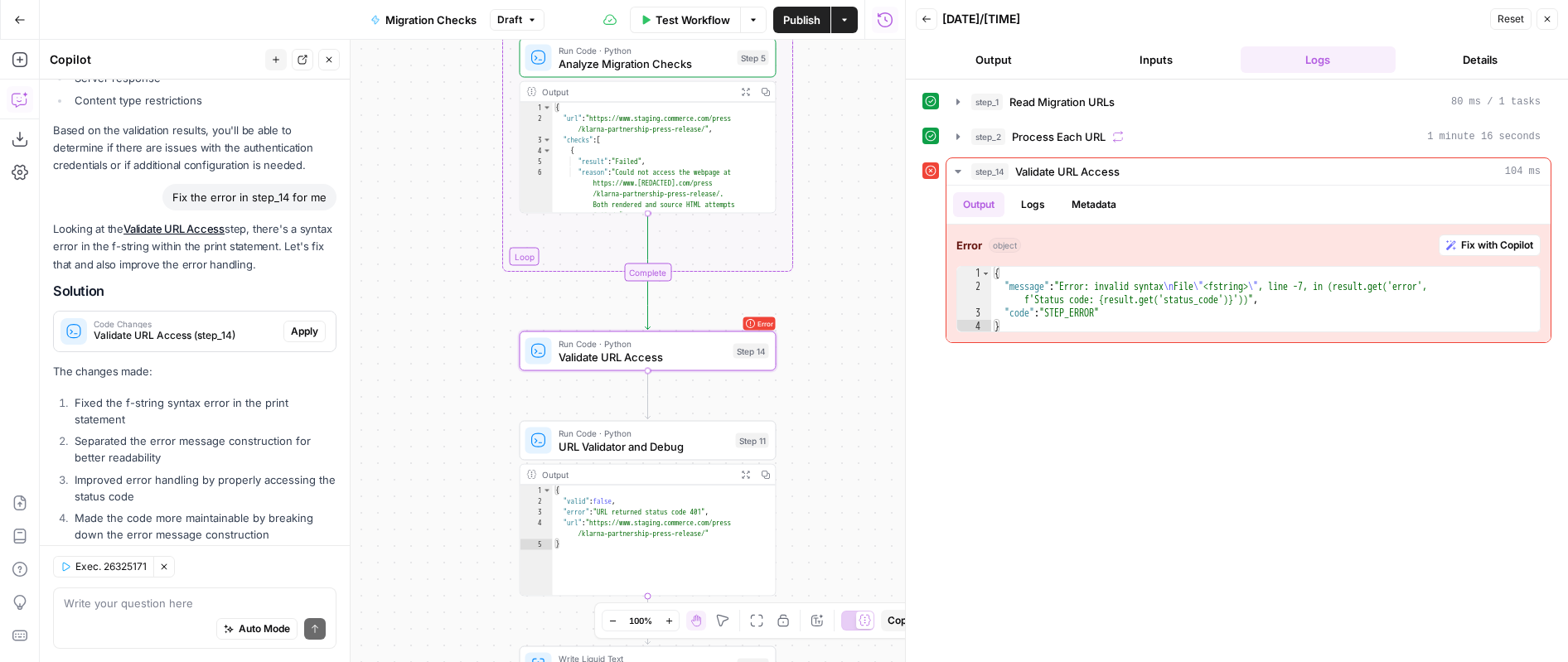 click on "Apply" at bounding box center [304, 331] 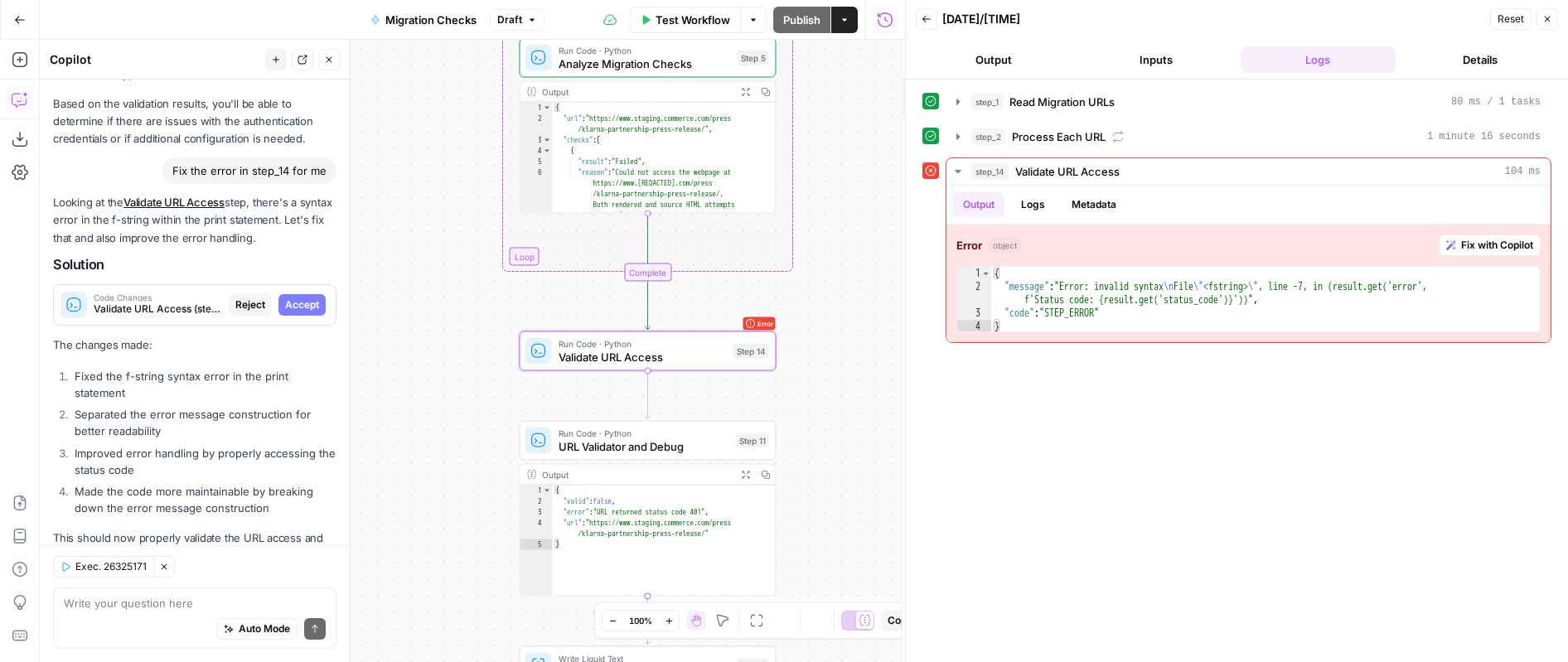 scroll, scrollTop: 2104, scrollLeft: 0, axis: vertical 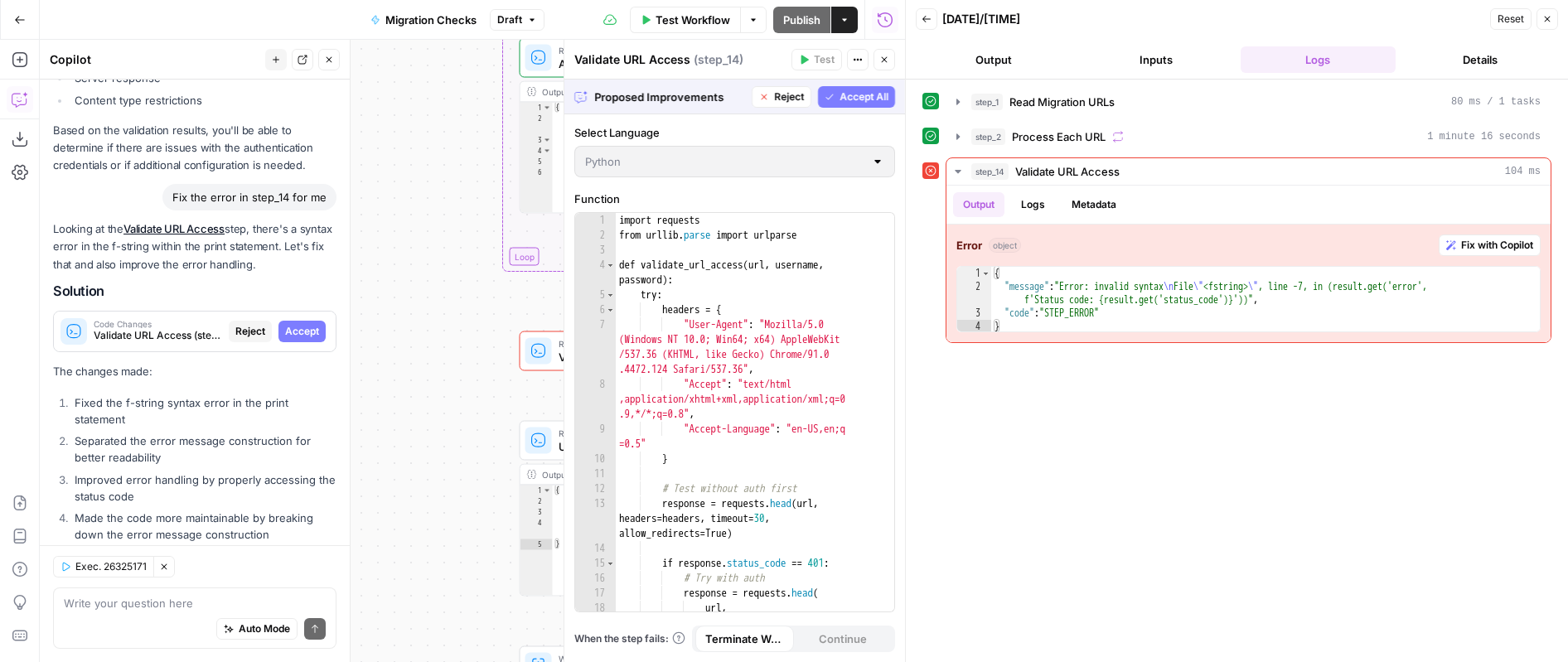 click on "Accept All" at bounding box center [864, 97] 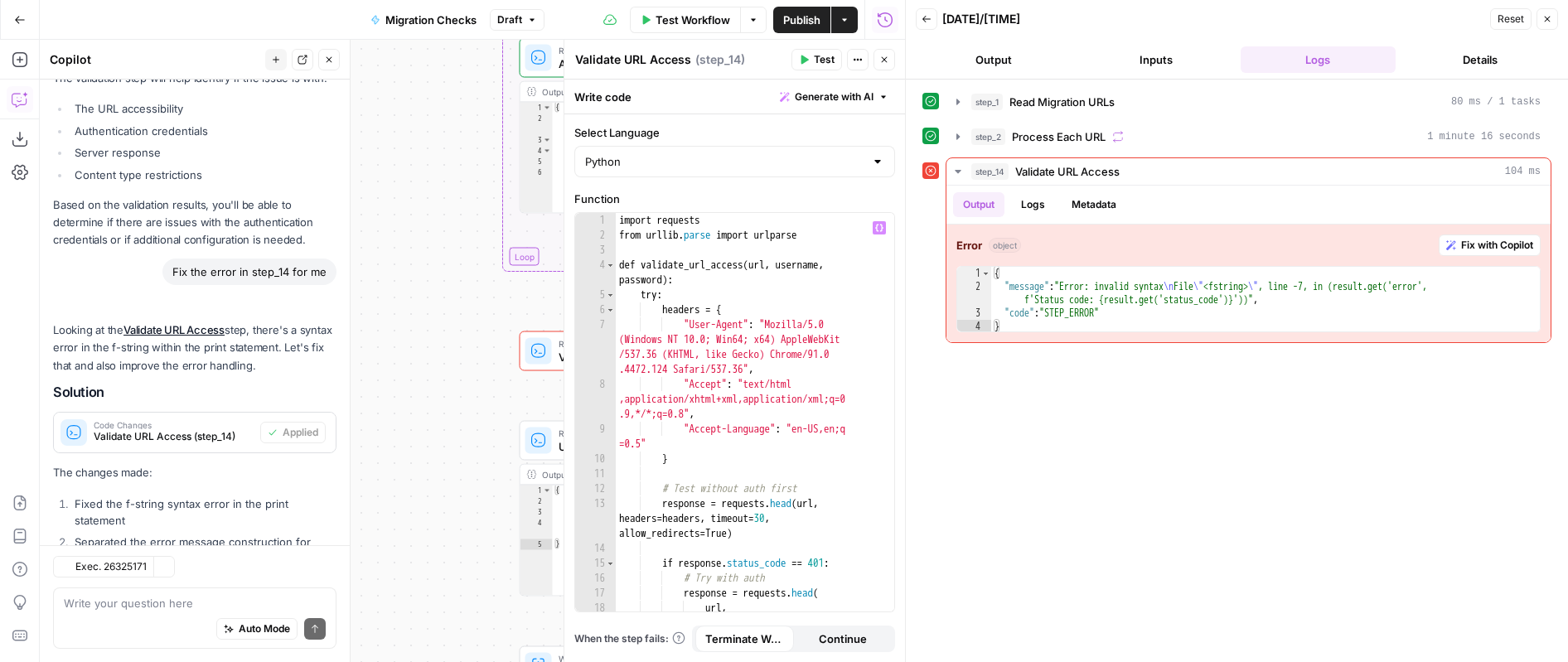 scroll, scrollTop: 2158, scrollLeft: 0, axis: vertical 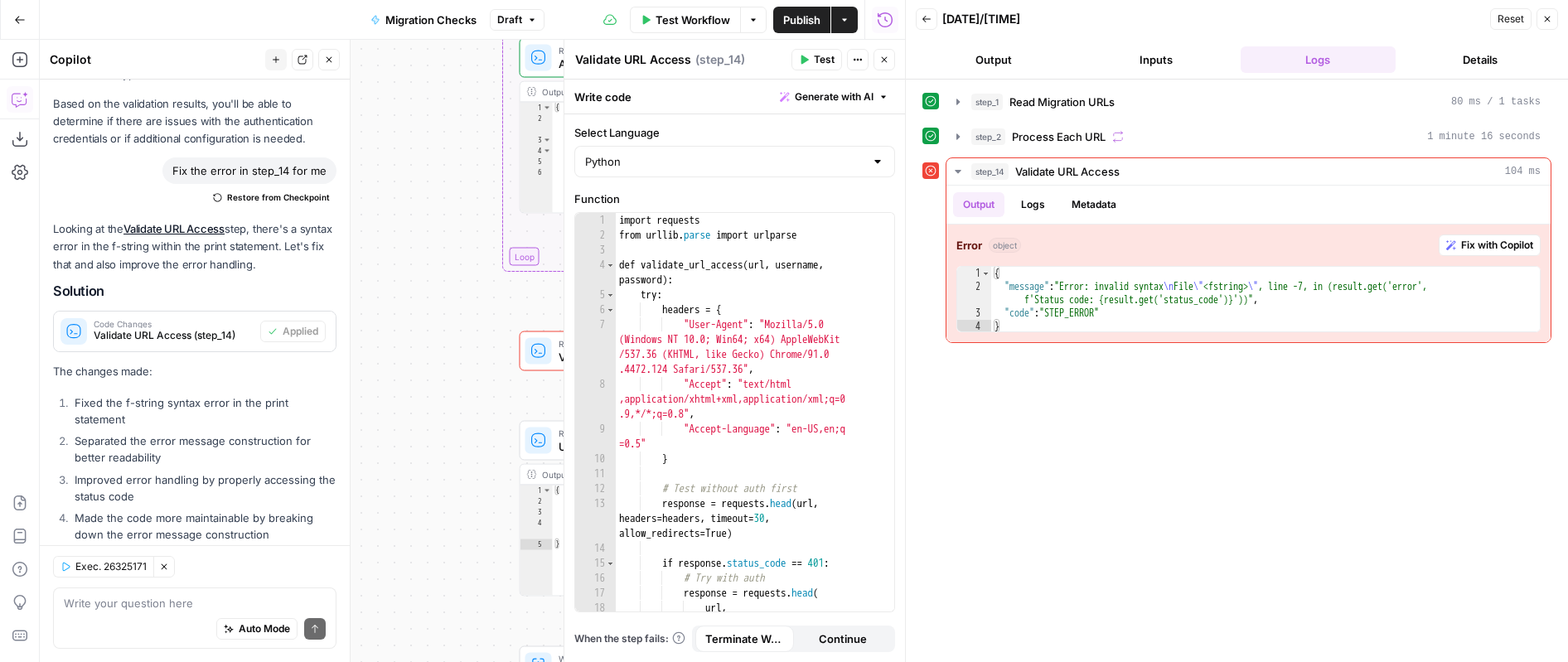 click on "Close" at bounding box center [884, 60] 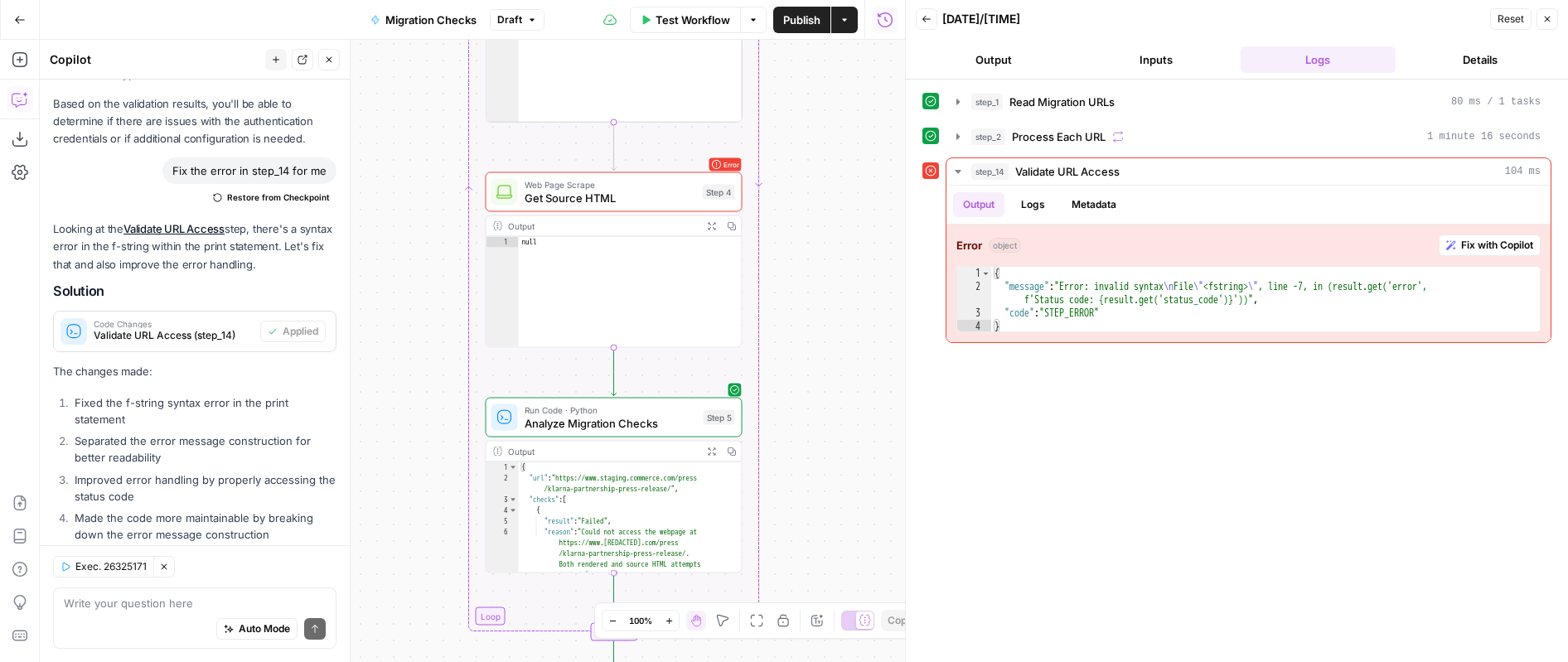 drag, startPoint x: 827, startPoint y: 265, endPoint x: 779, endPoint y: 703, distance: 440.622 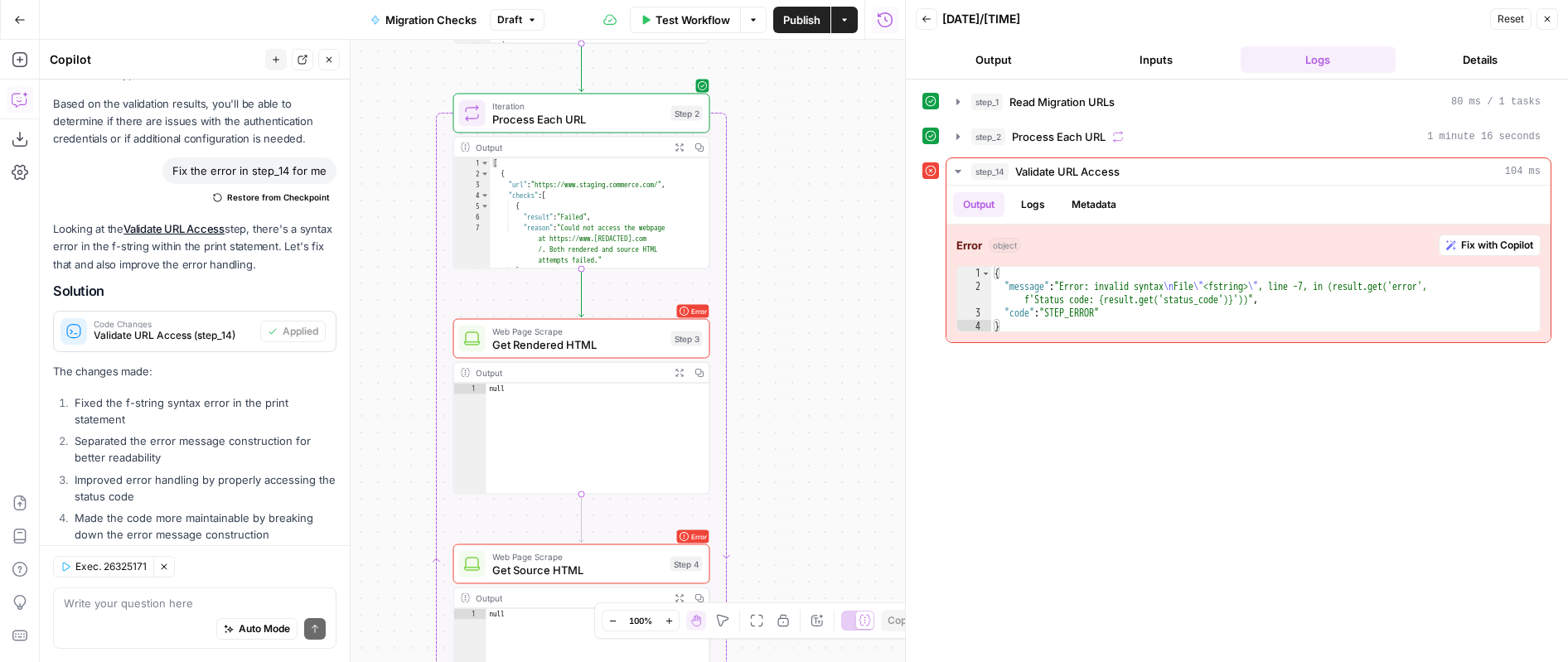 drag, startPoint x: 762, startPoint y: 138, endPoint x: 734, endPoint y: 451, distance: 314.2499 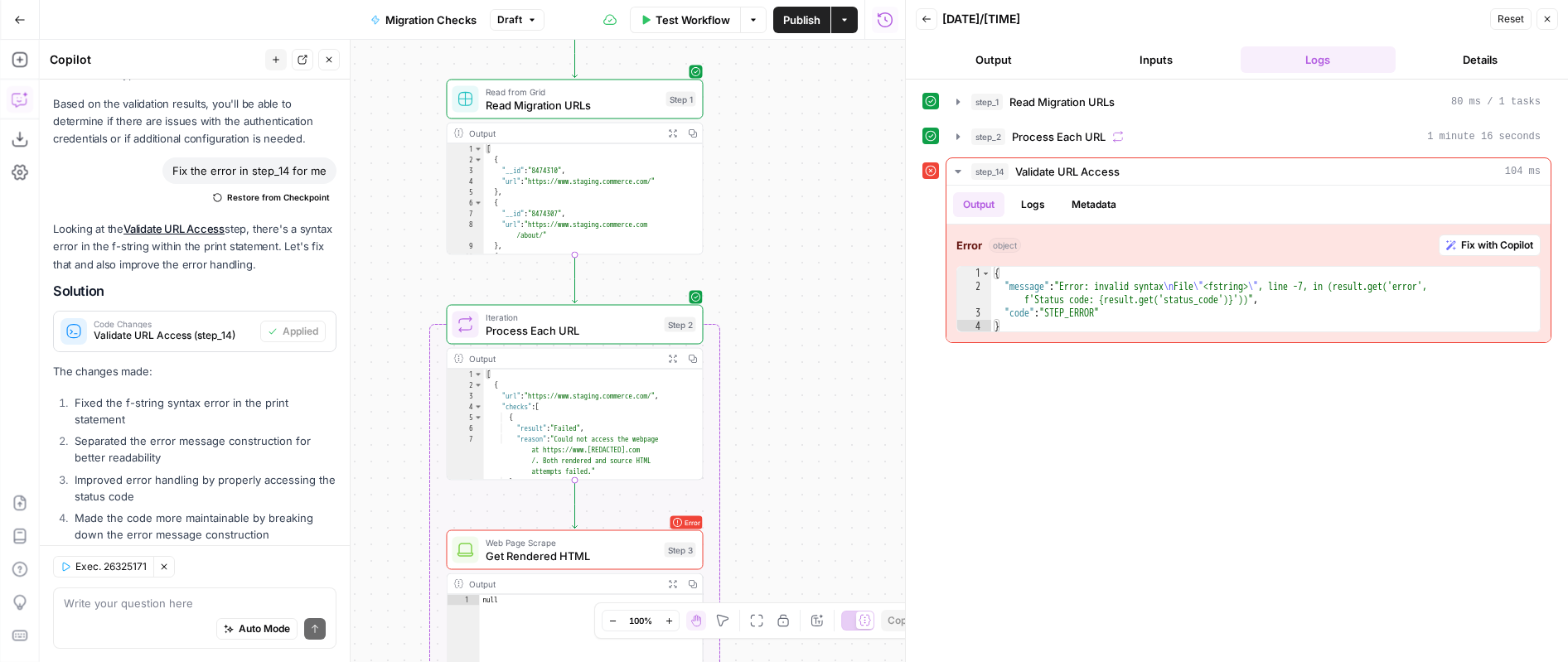 drag, startPoint x: 775, startPoint y: 140, endPoint x: 774, endPoint y: 328, distance: 188.0027 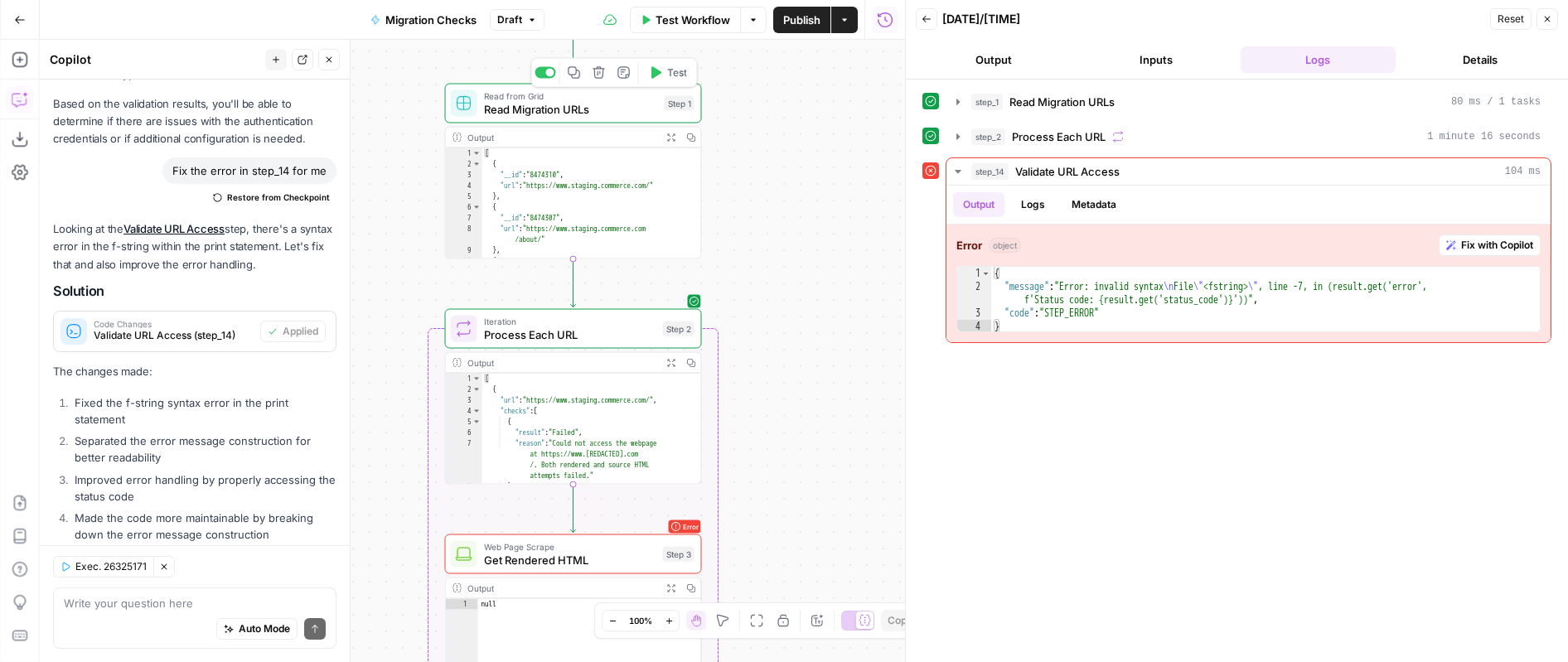 click on "Read Migration URLs" at bounding box center (571, 109) 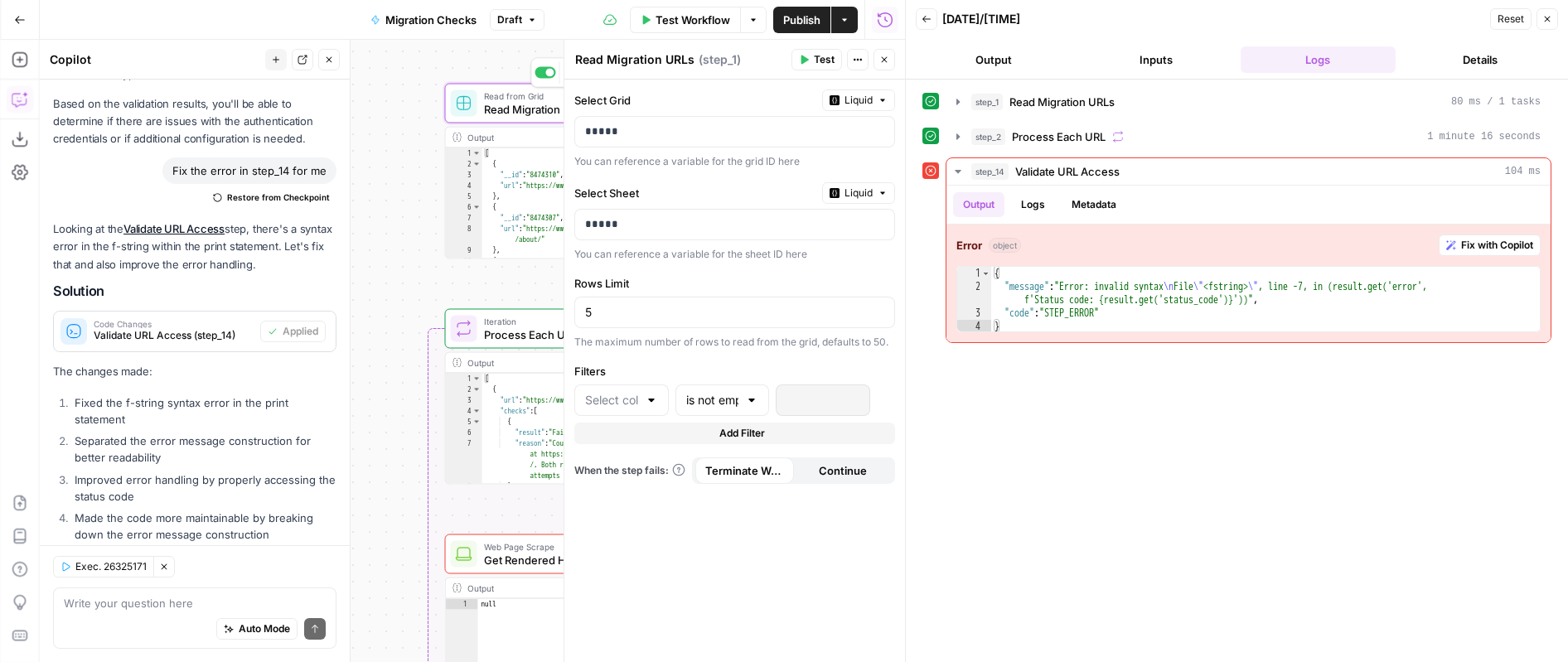 type on "url" 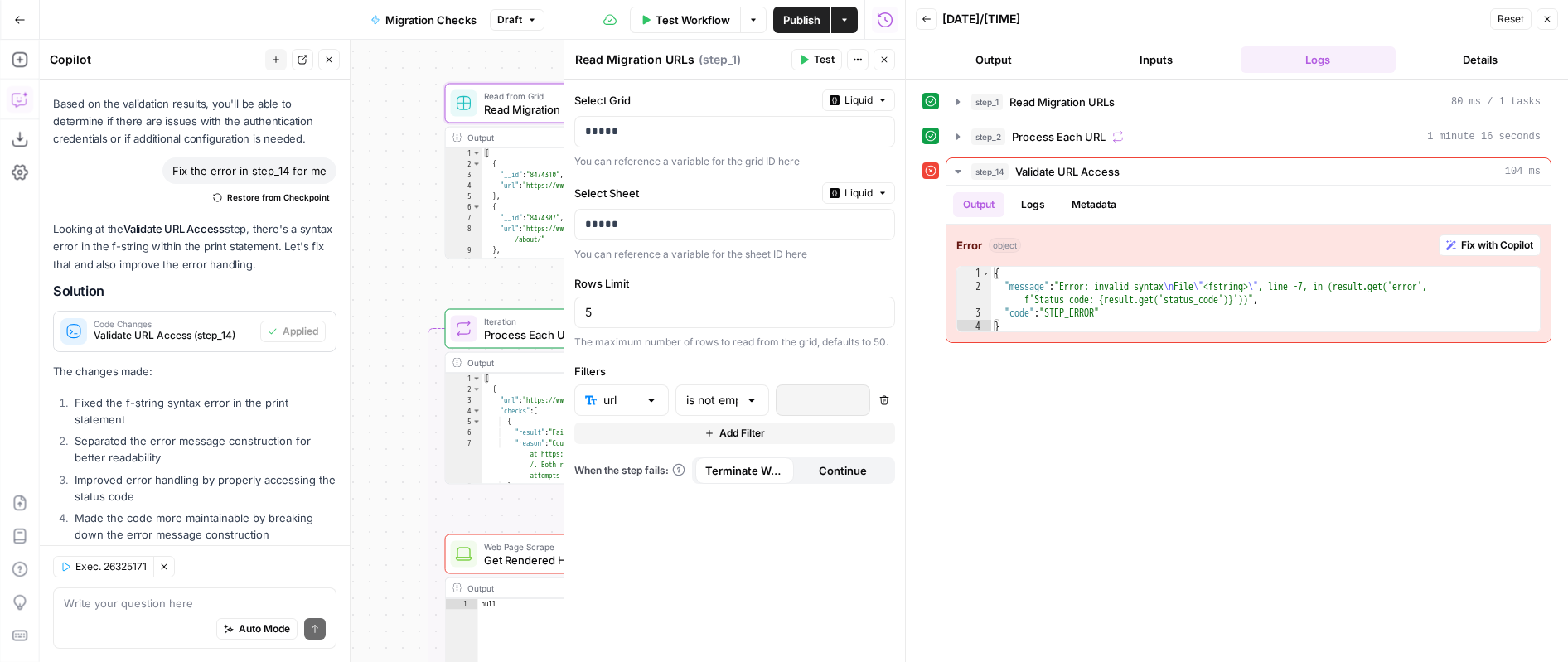 click on "XXXXXXXXXXXXXXXXXXXXXXXXXXXXXXXXXXXXXXXXXXXXXXXXXXXXXXXXXXXXXXXXXXXXXXXXXXXXXXXXXXXXXXXXXXXXXXXXXXXXXXXXXXXXXXXXXXXXXXXXXXXXXXXXXXXXXXXXXXXXXXXXXXXXXXXXXXXXXXXXXXXXXXXXXXXXXXXXXXXXXXXXXXXXXXXXXXXXXXXXXXXXXXXXXXXXXXXXXXXXXXXXXXXXXXXXXXXXXXXXXXXXXXXXXXXXXXXXXXXXXXXXXXXXXXXXXXXXXXXXXXXXXXXXXXXXXXXXXXXXXXXXXXXXXXXXXXXXXXXXXXXXXXXXXXXXXXXXXXXXXXXXXXXXXXXXXXXXXXXXXXXXXXXXXXXXXXXXXXXXXXXXXXXXXXXXXXXXXXXXXXXXXXXXXXXXXXXXXXXXXXXXXXXXXXXXXXXXXXXXXXXXXXXXXXXXXXXXXXXXXXXXXXXXXXXXXXXXXXXXXXXXXXXXXXXXXXXXXXXXXXXXXXXXXXX Loop Iteration Process Each URL Step 2 Output Expand Output Copy 1 2 3 4 5 6 7 8 9 [    {      "url" :  "https://www.[REDACTED].com/" ,      :" at bounding box center [472, 350] 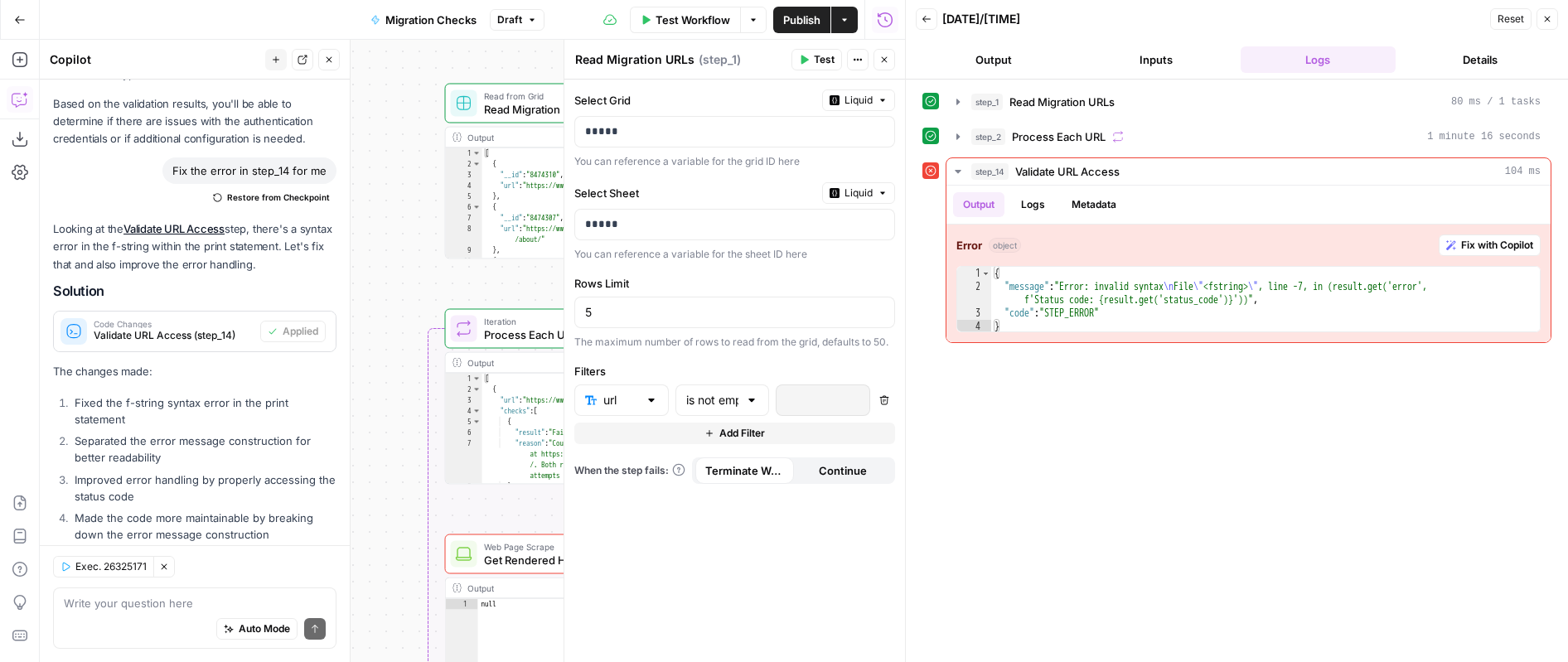 click on "Web Page Scrape" at bounding box center (570, 547) 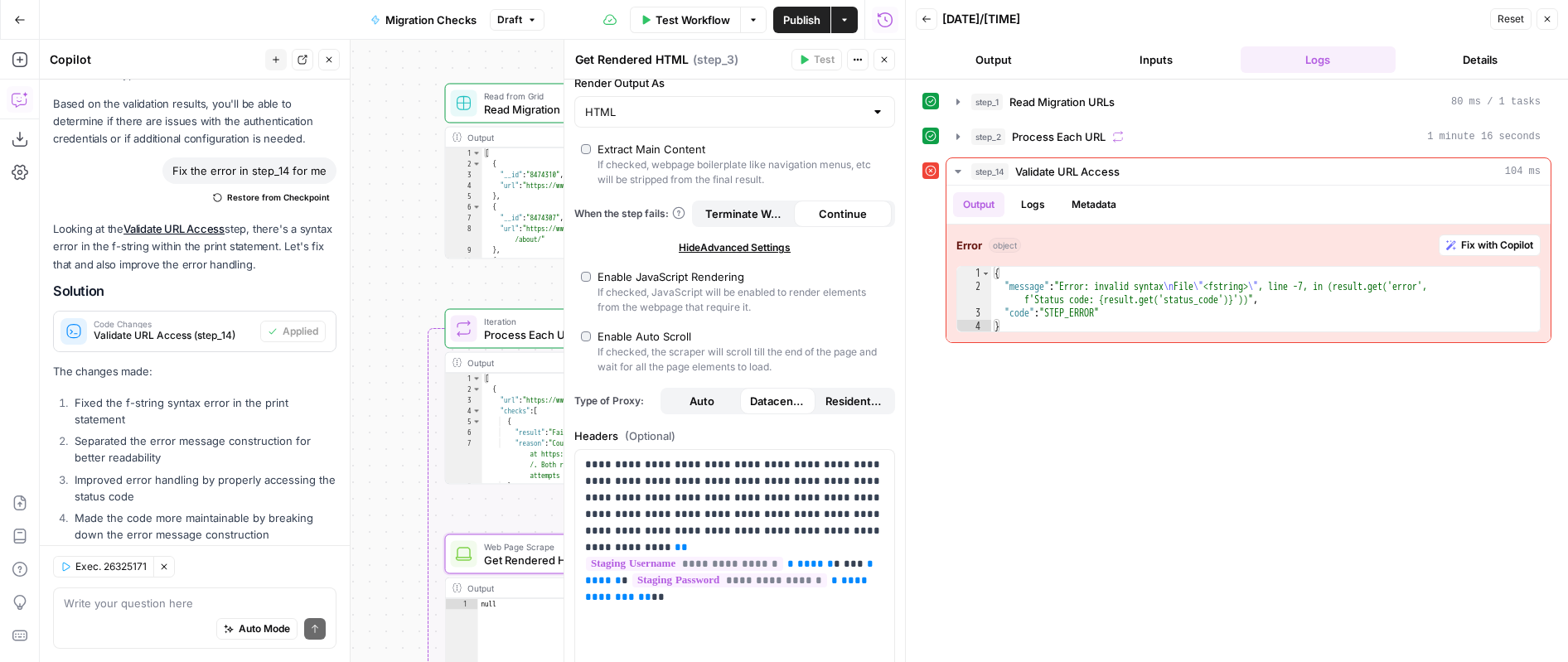 scroll, scrollTop: 153, scrollLeft: 0, axis: vertical 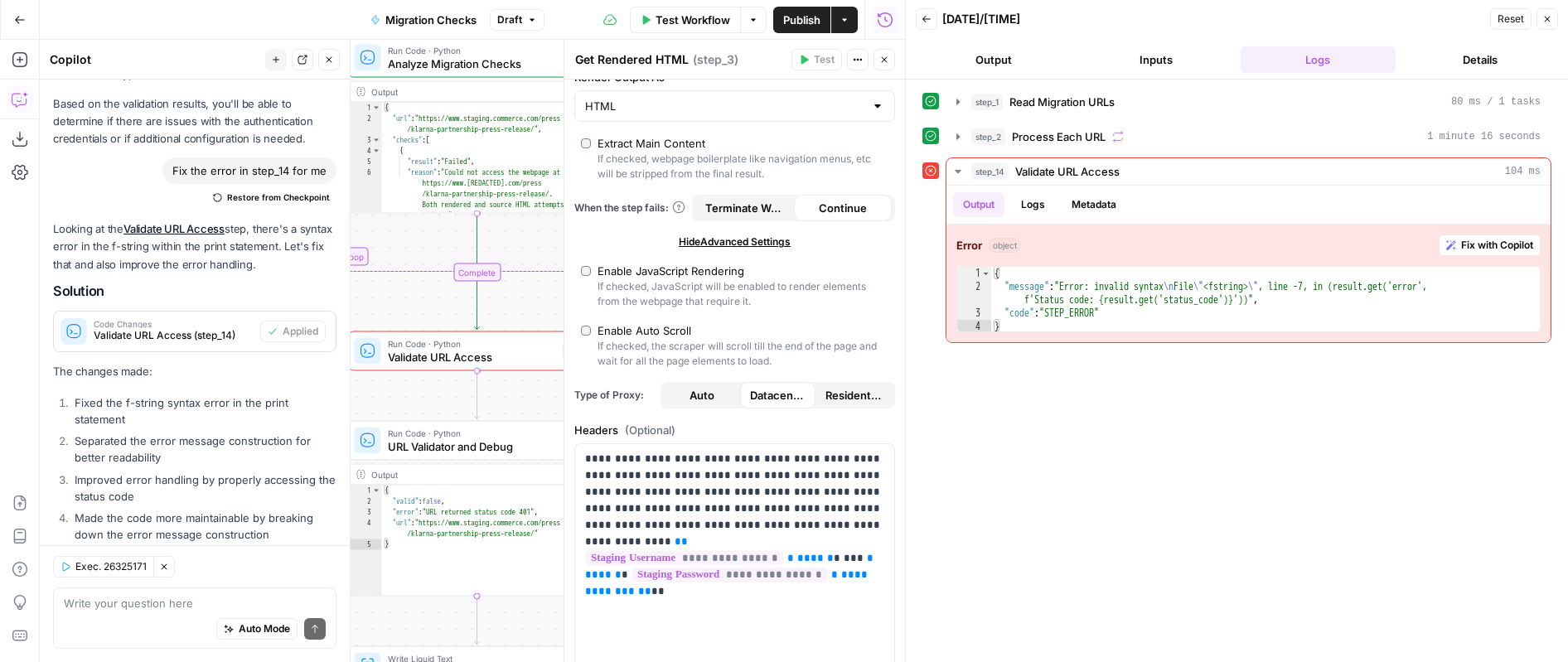 click 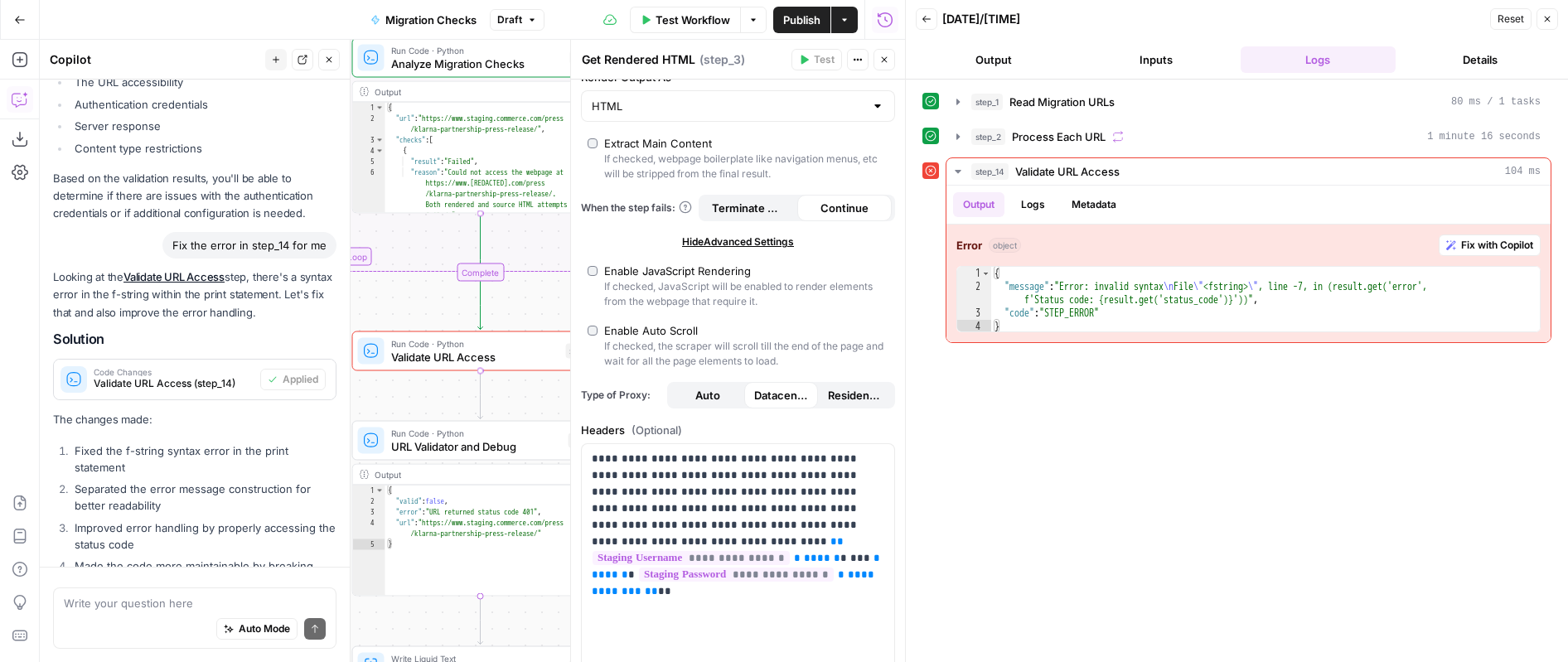 scroll, scrollTop: 2158, scrollLeft: 0, axis: vertical 